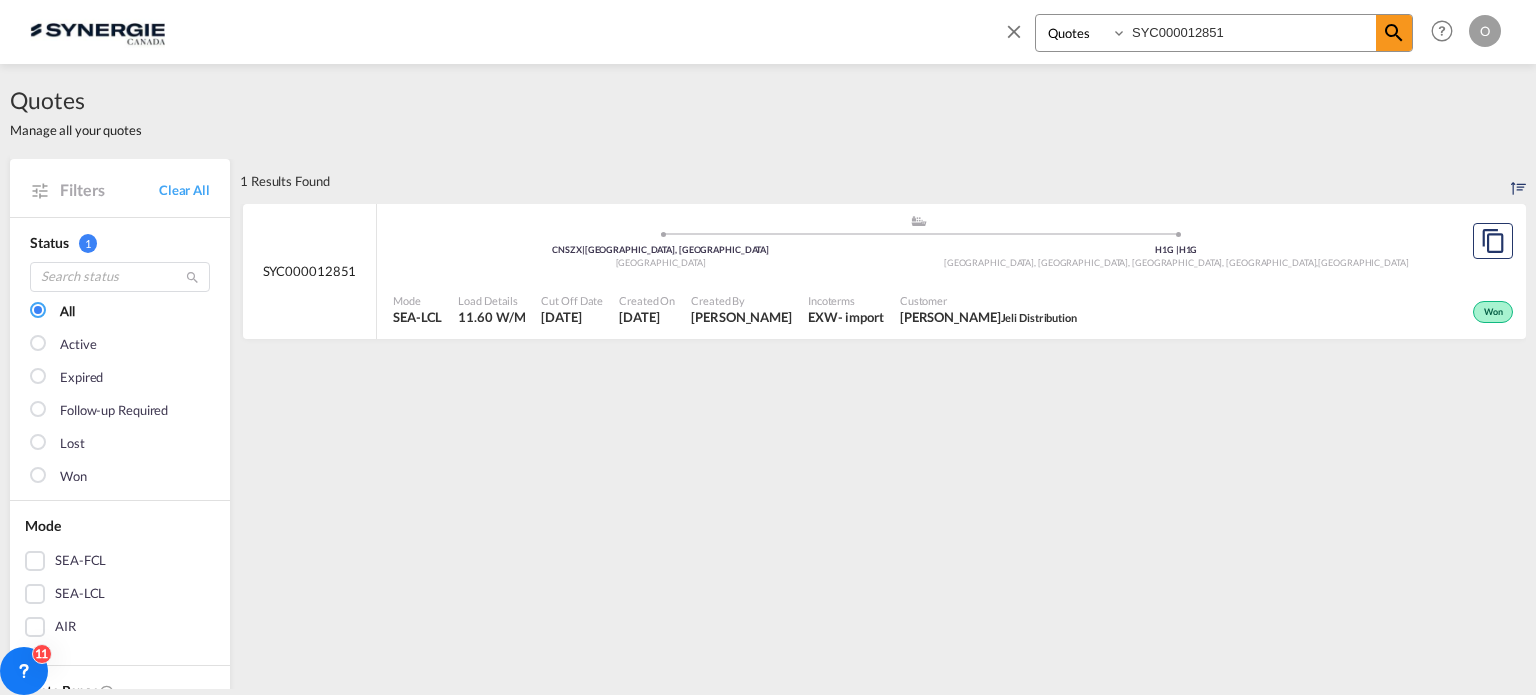 select on "Quotes" 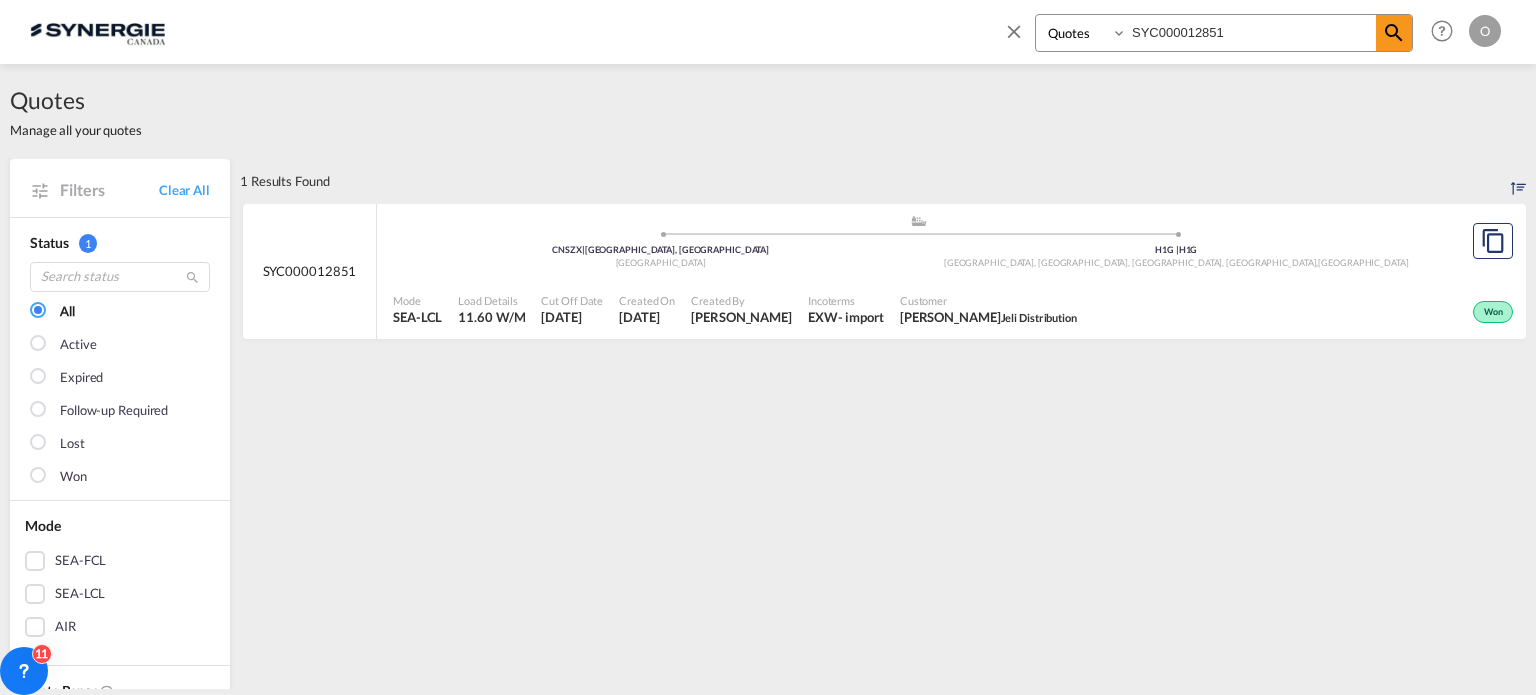 click on "SYC000012851" at bounding box center (1251, 32) 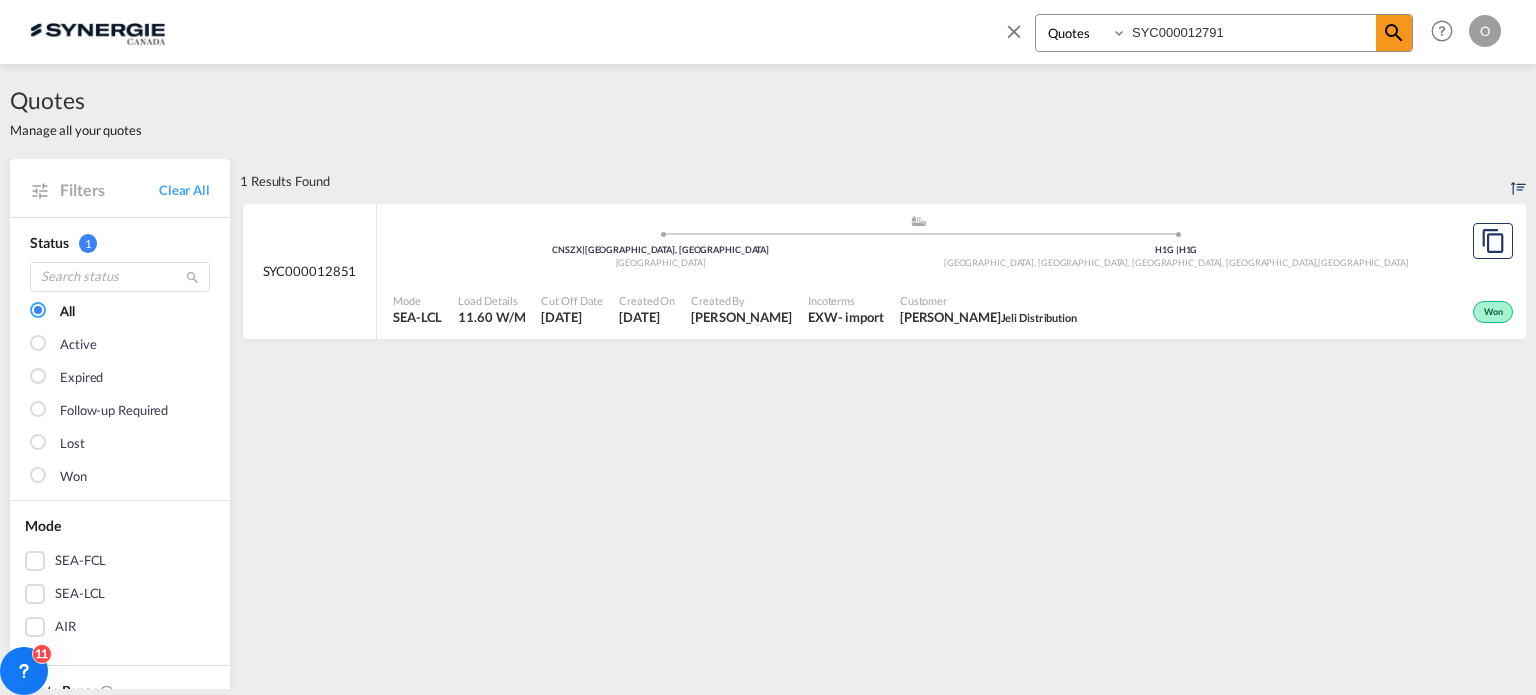 type on "SYC000012791" 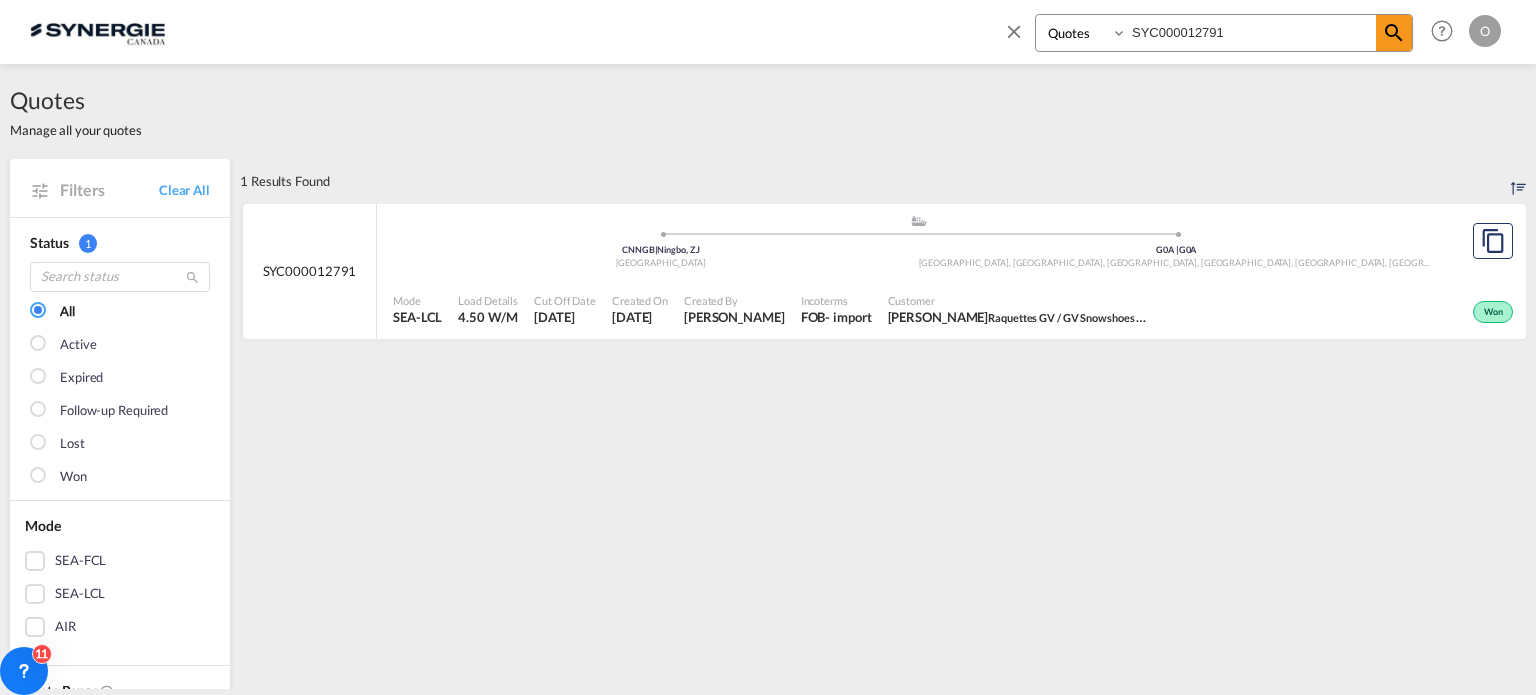 click on "Cut Off Date" at bounding box center (565, 300) 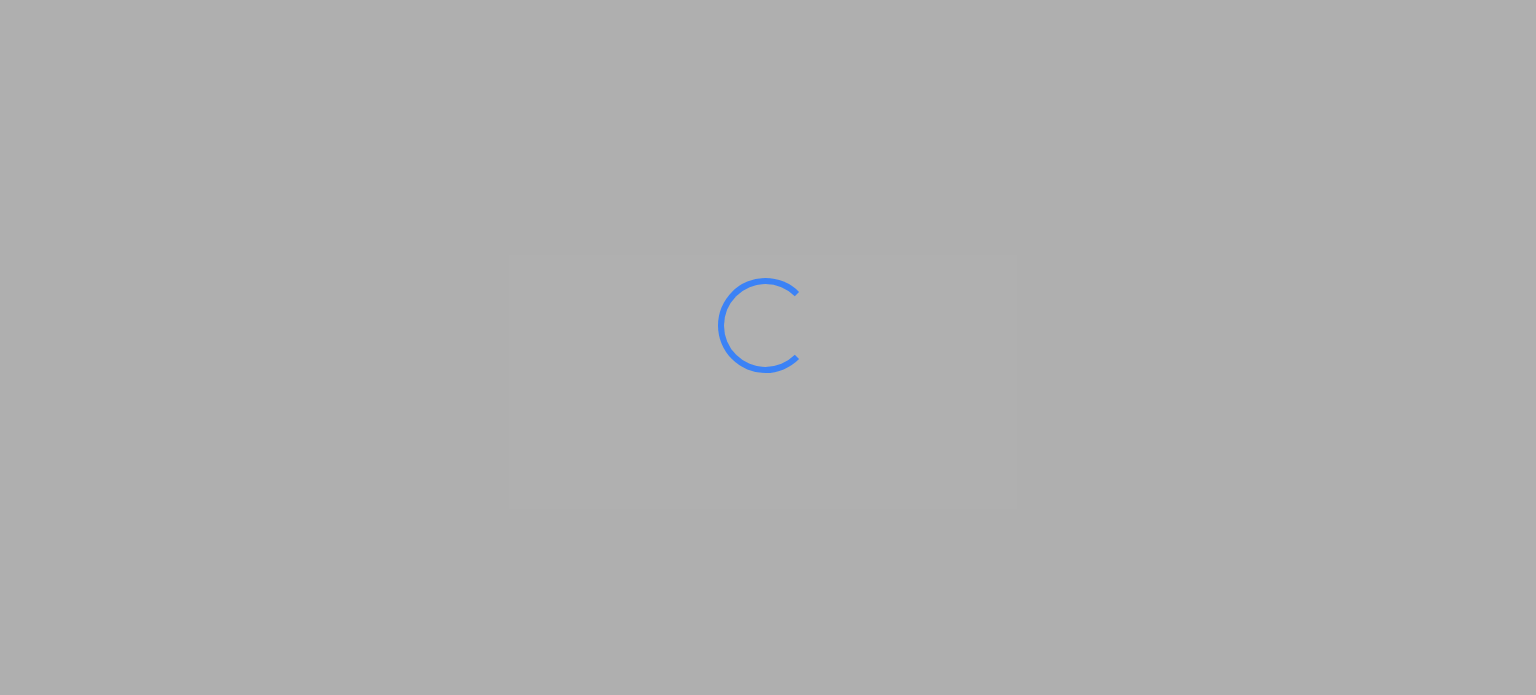 scroll, scrollTop: 0, scrollLeft: 0, axis: both 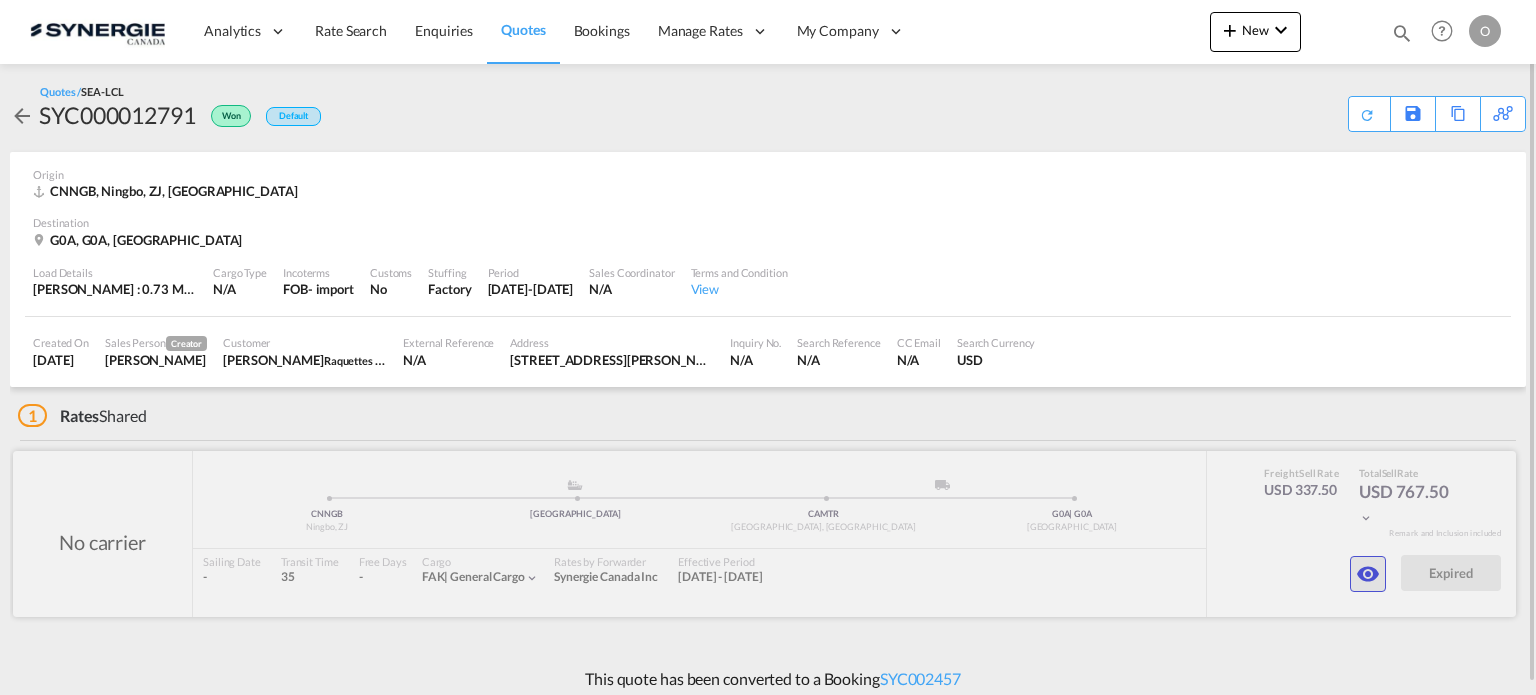 click at bounding box center (1368, 574) 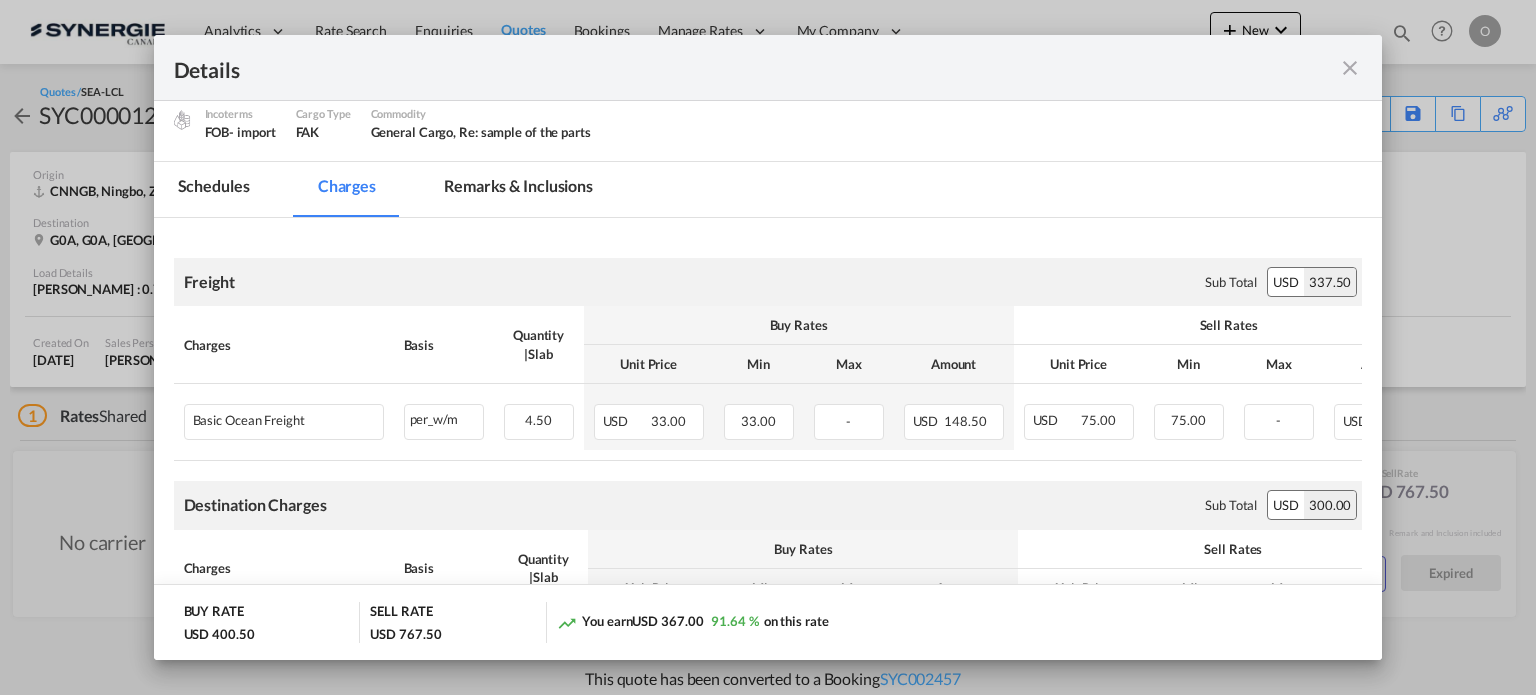 scroll, scrollTop: 300, scrollLeft: 0, axis: vertical 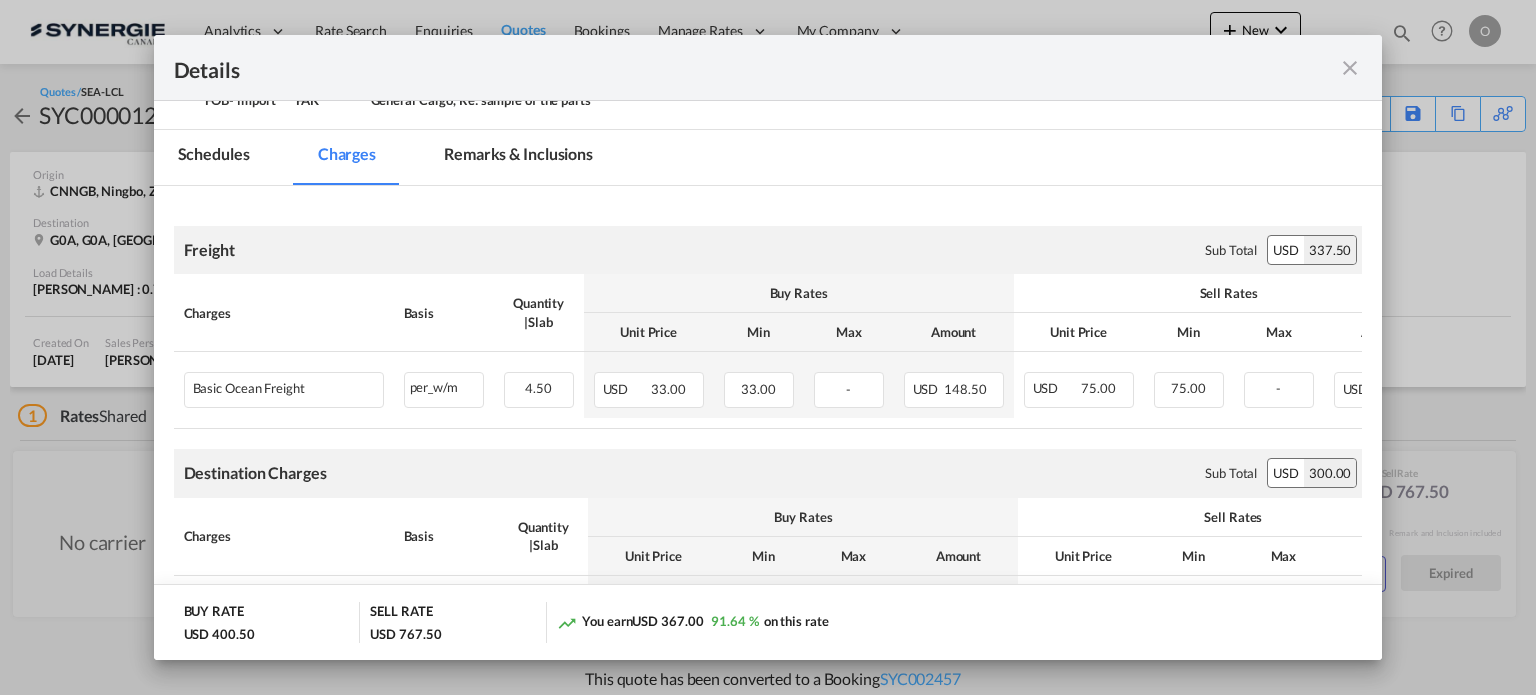 drag, startPoint x: 1346, startPoint y: 76, endPoint x: 1340, endPoint y: 3, distance: 73.24616 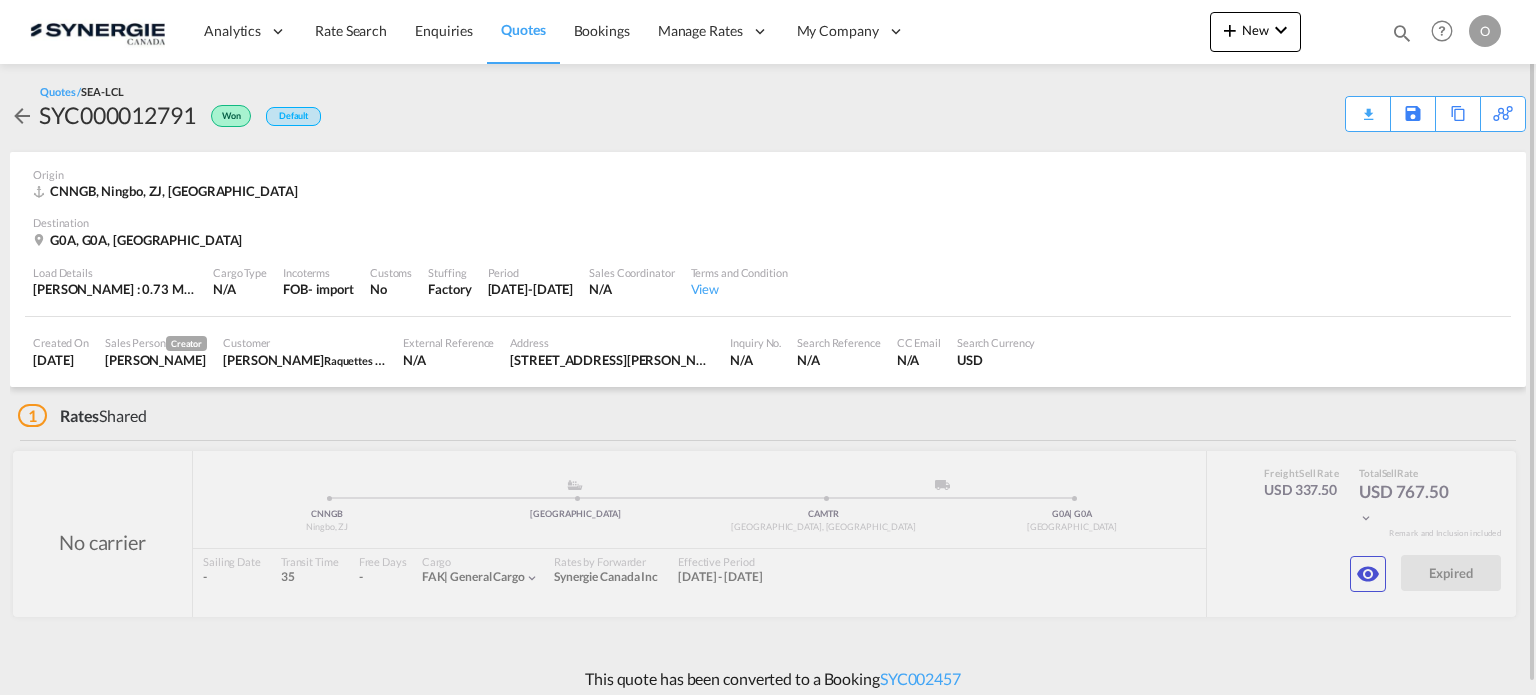 click at bounding box center [1402, 33] 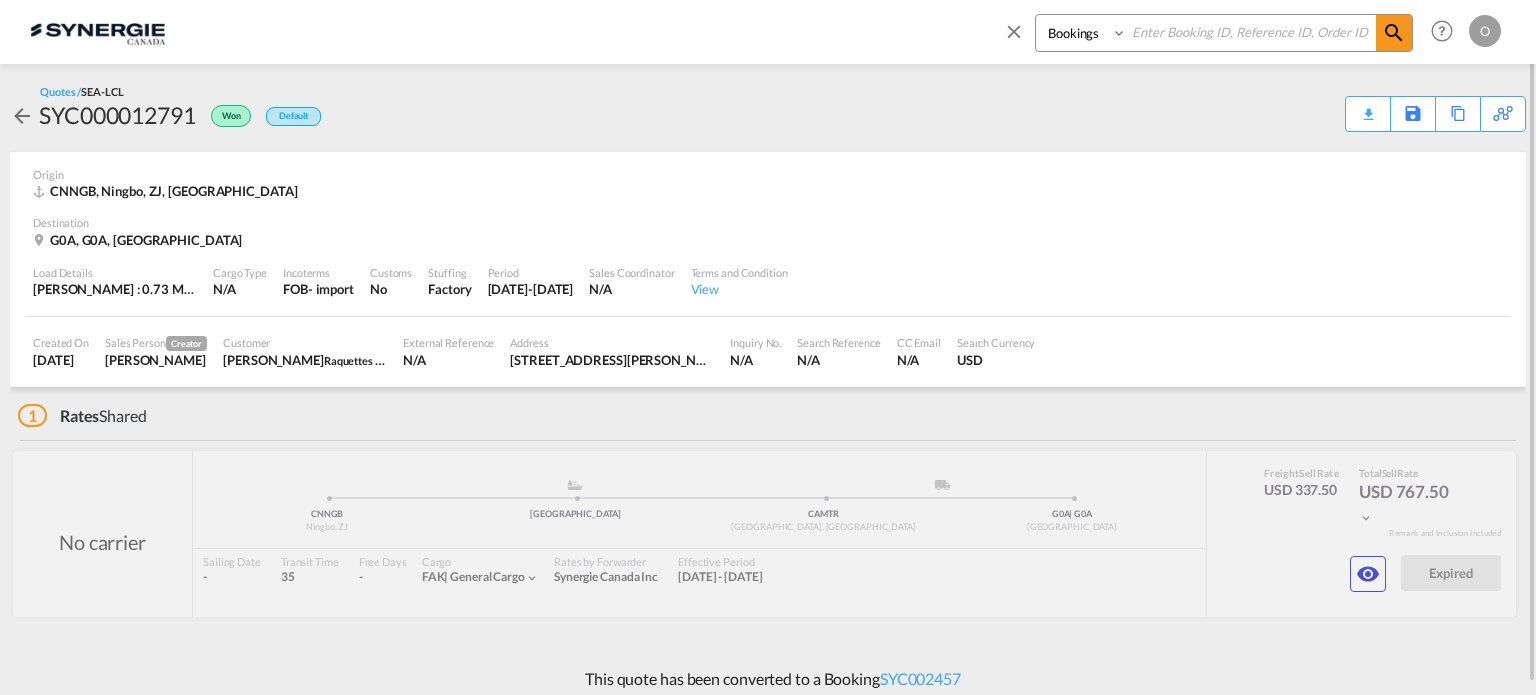 click on "Bookings Quotes Enquiries" at bounding box center [1083, 33] 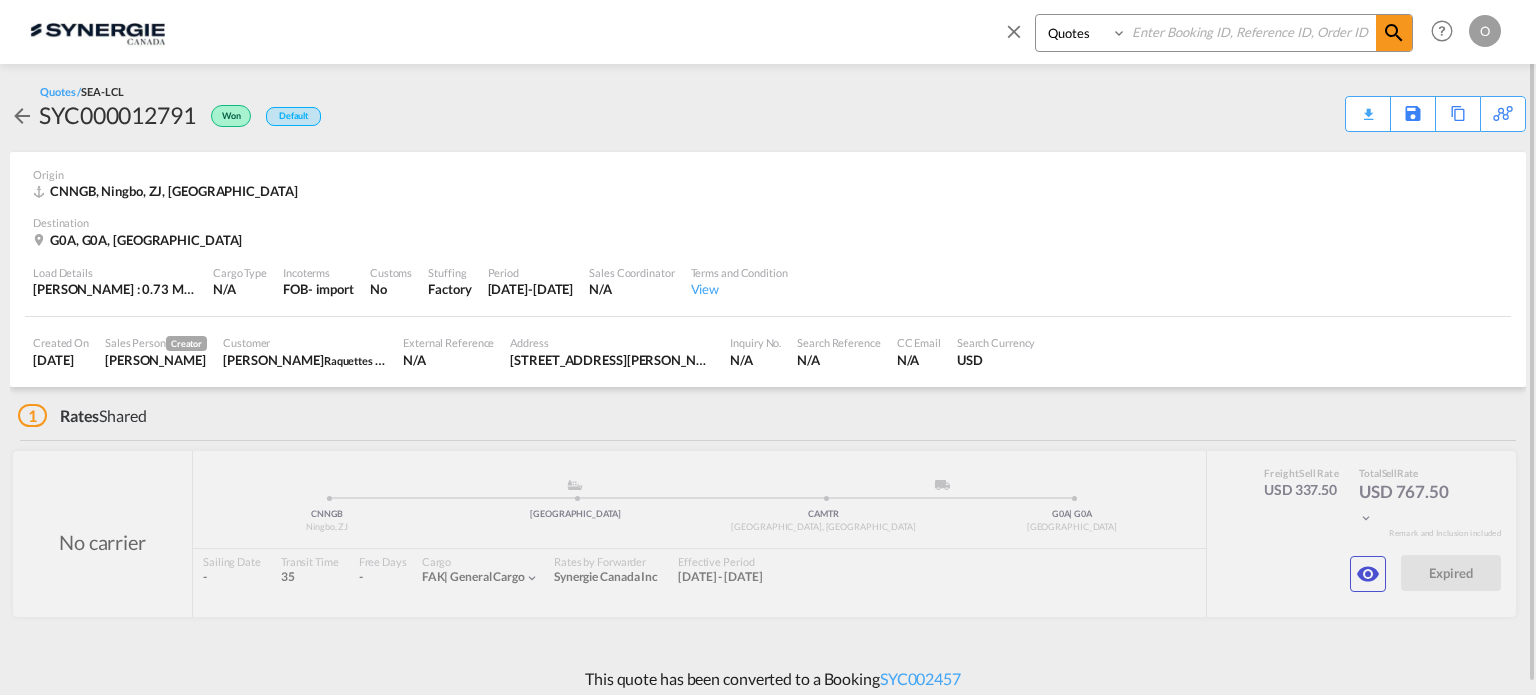 click on "Bookings Quotes Enquiries" at bounding box center [1083, 33] 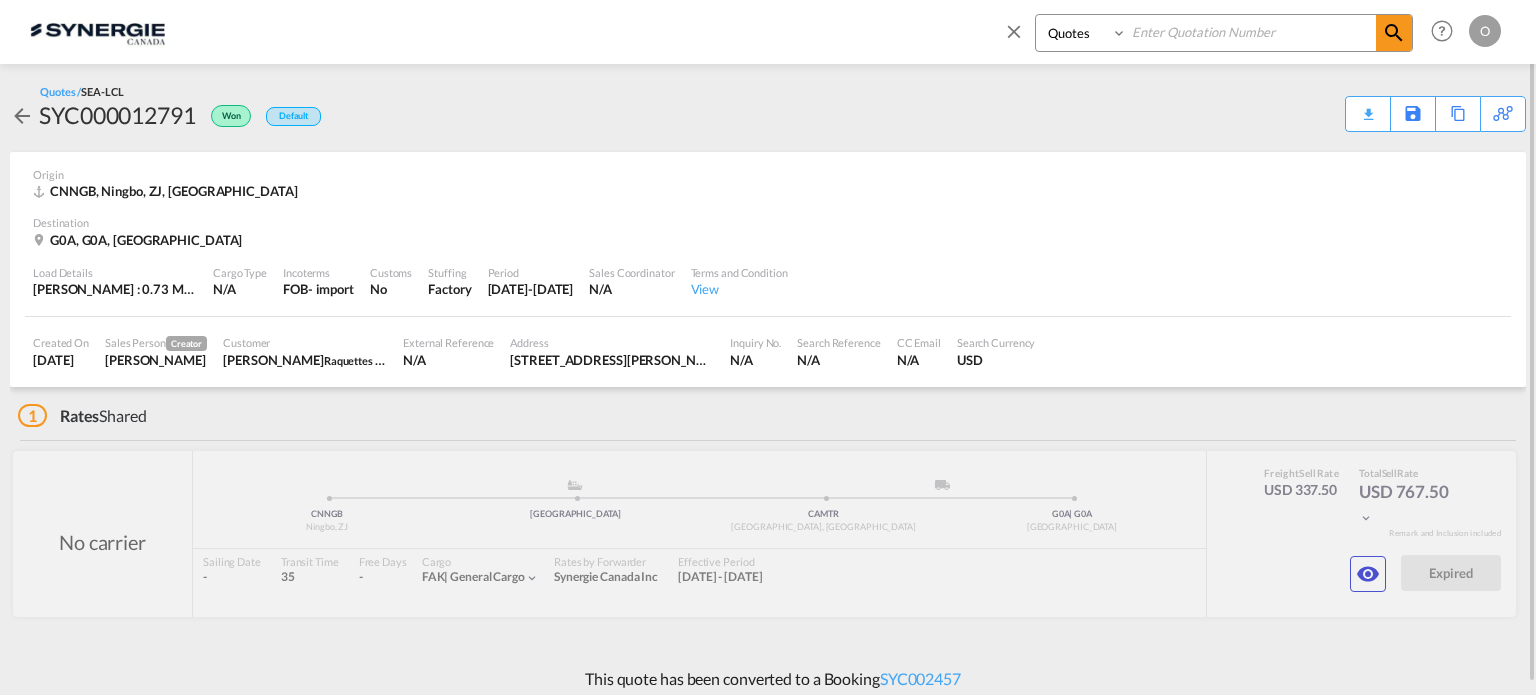 click at bounding box center [1251, 32] 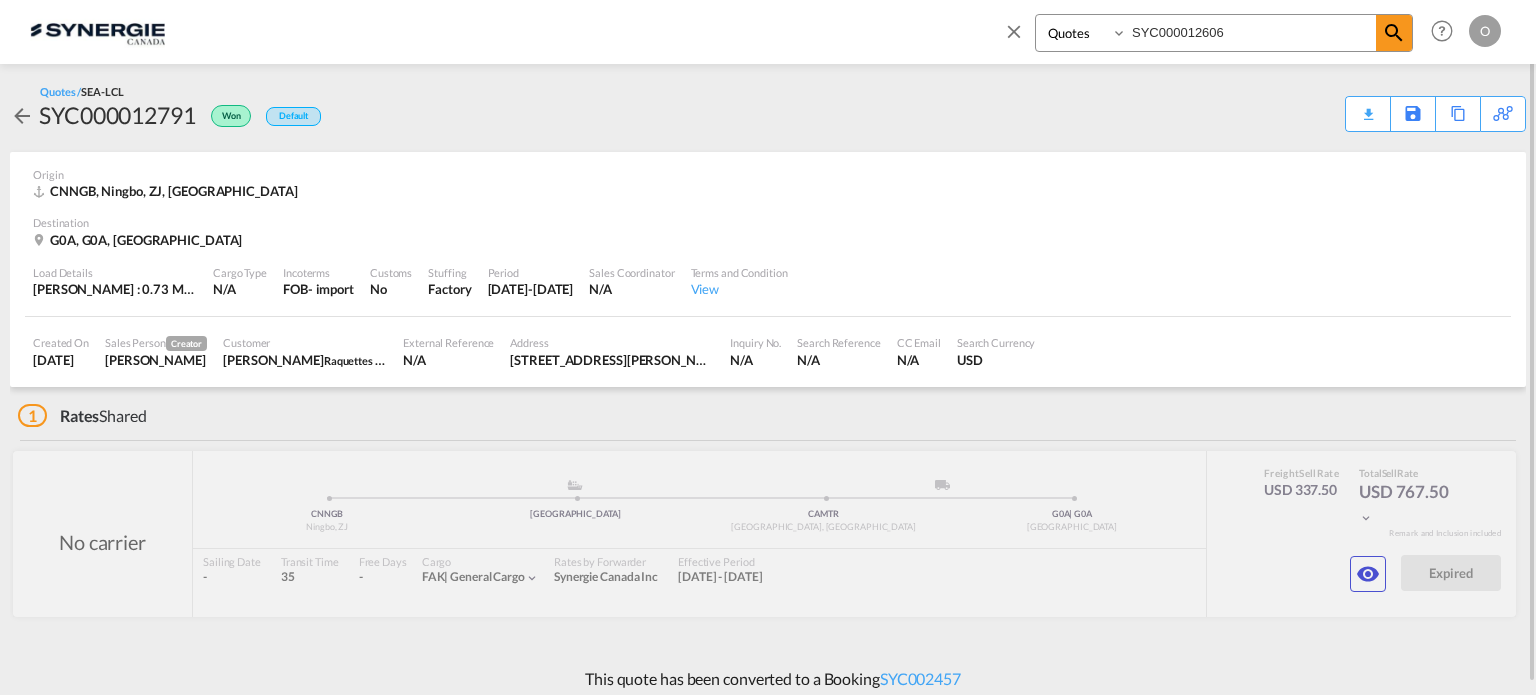 type on "SYC000012606" 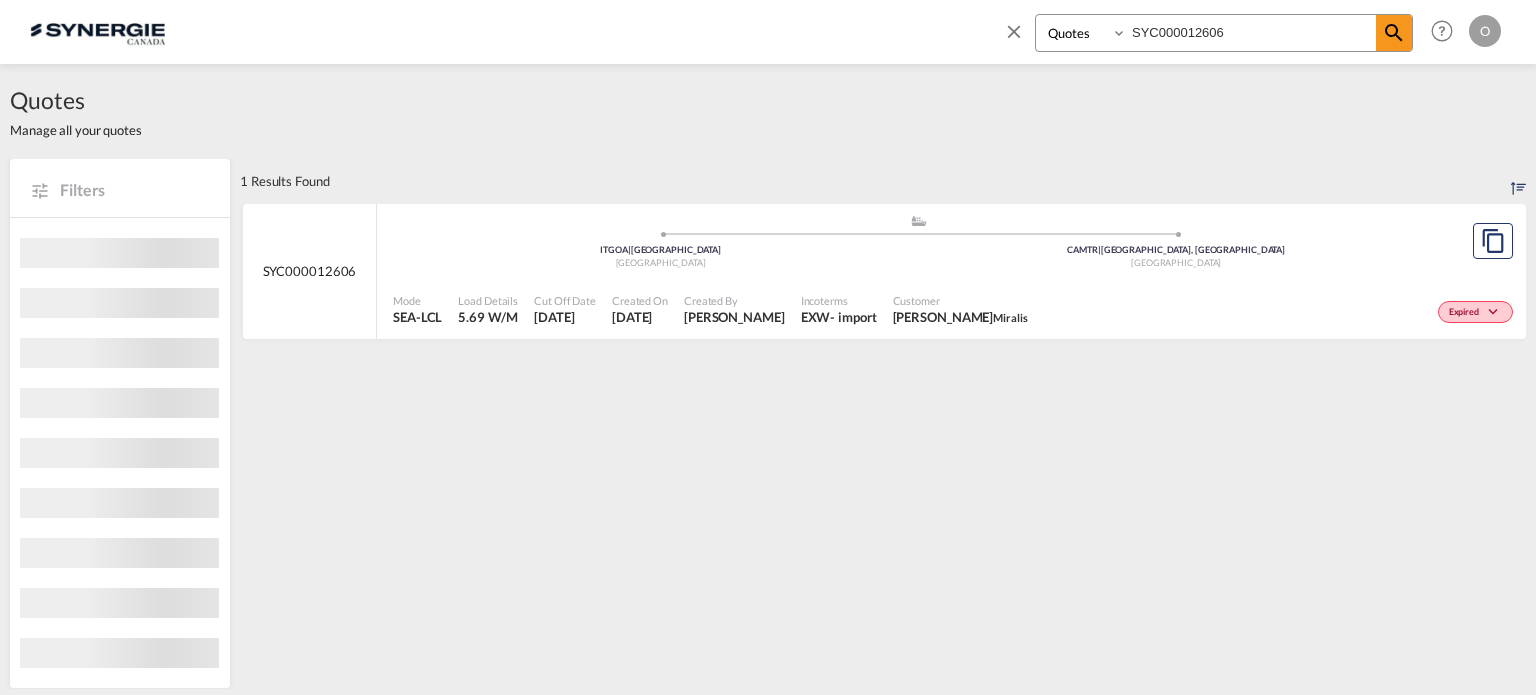 click on "Created By" at bounding box center [734, 300] 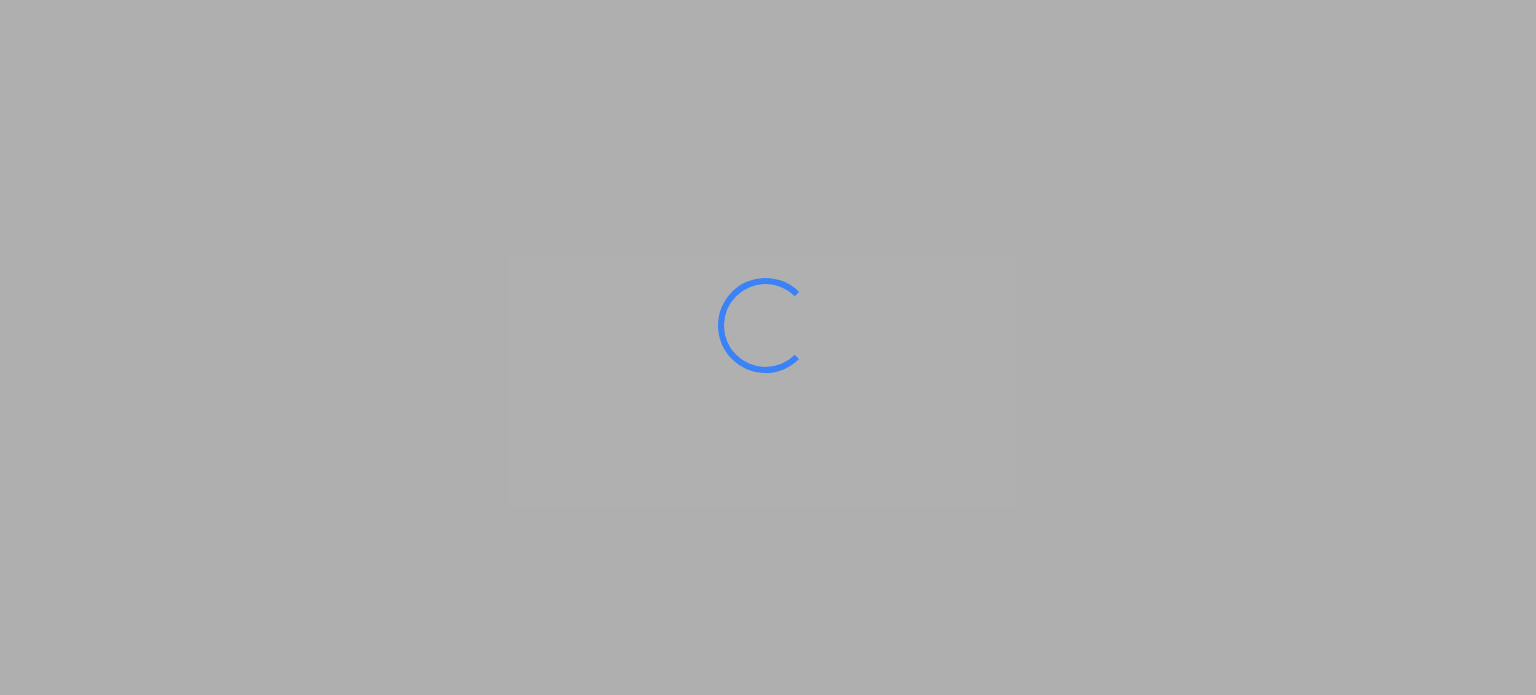scroll, scrollTop: 0, scrollLeft: 0, axis: both 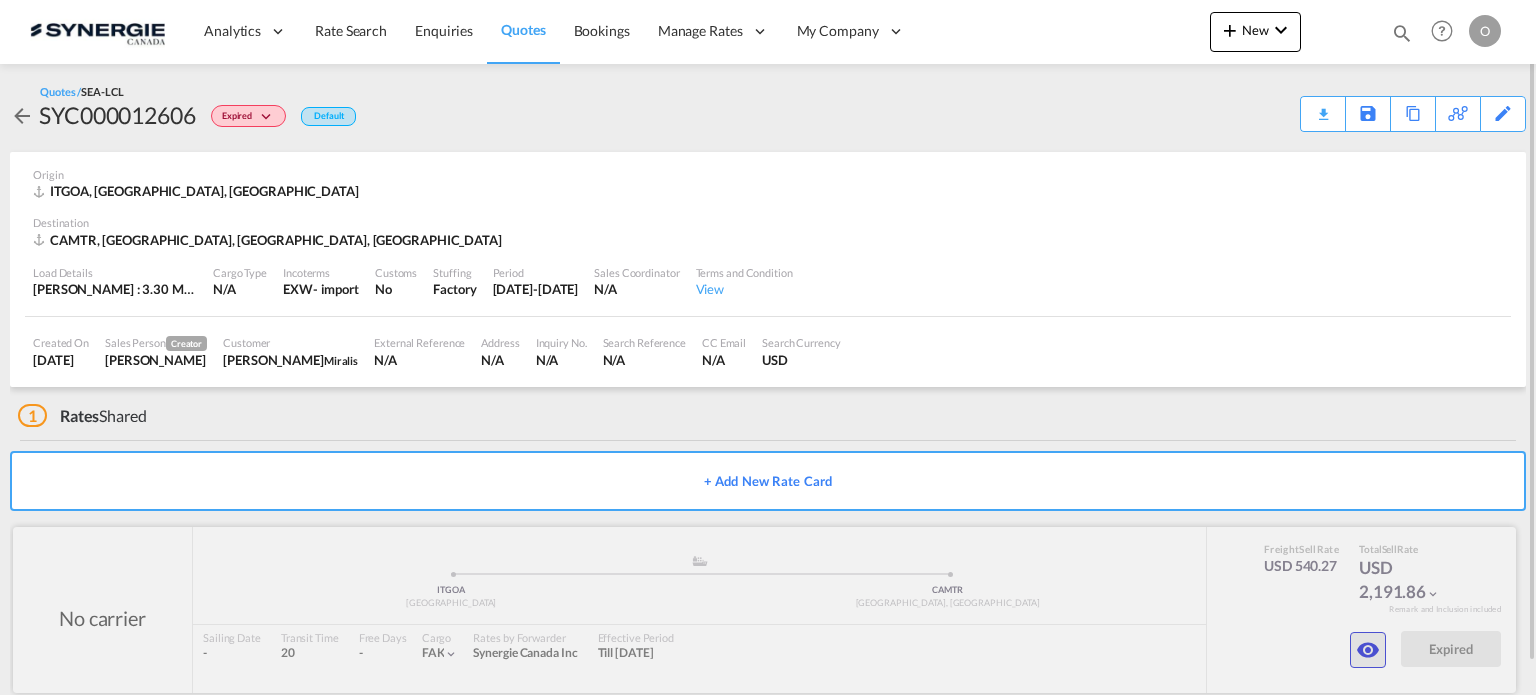 click at bounding box center (1368, 650) 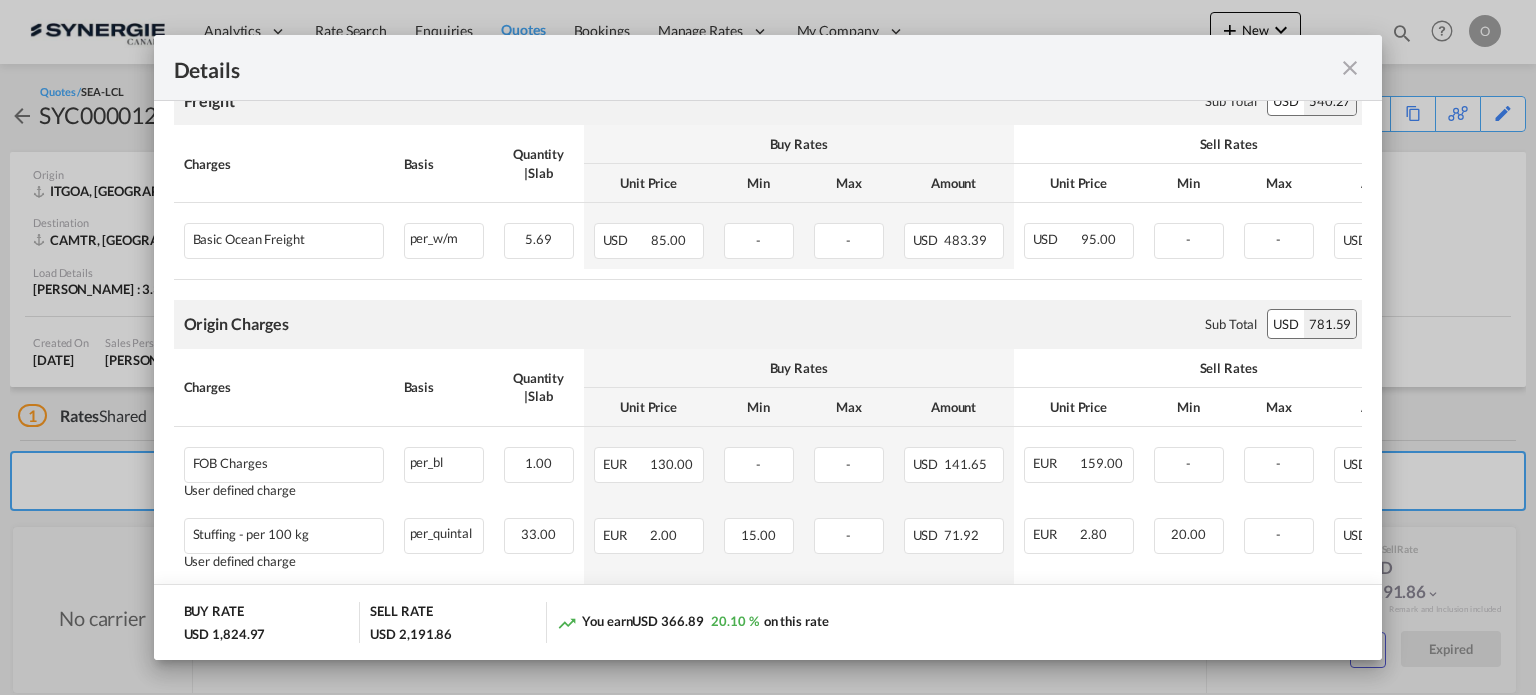 scroll, scrollTop: 174, scrollLeft: 0, axis: vertical 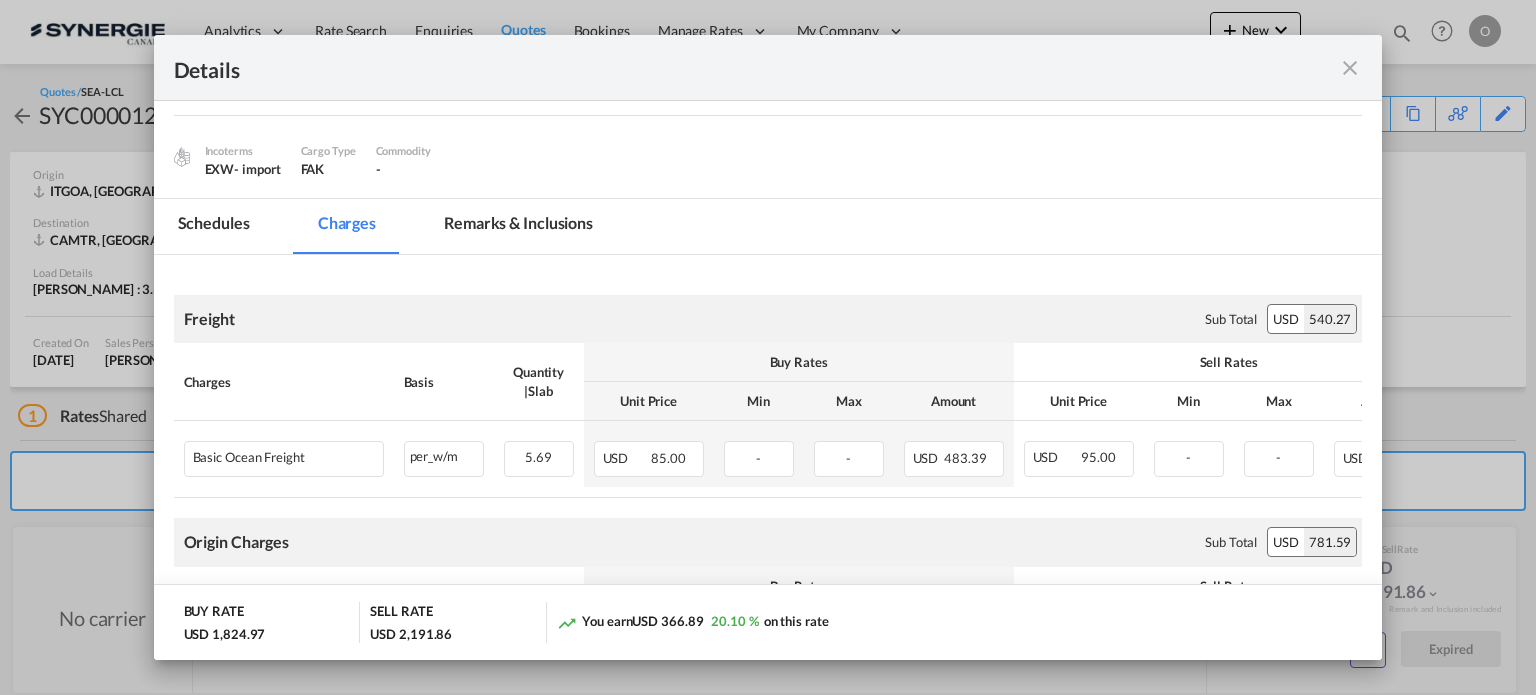 drag, startPoint x: 517, startPoint y: 228, endPoint x: 516, endPoint y: 238, distance: 10.049875 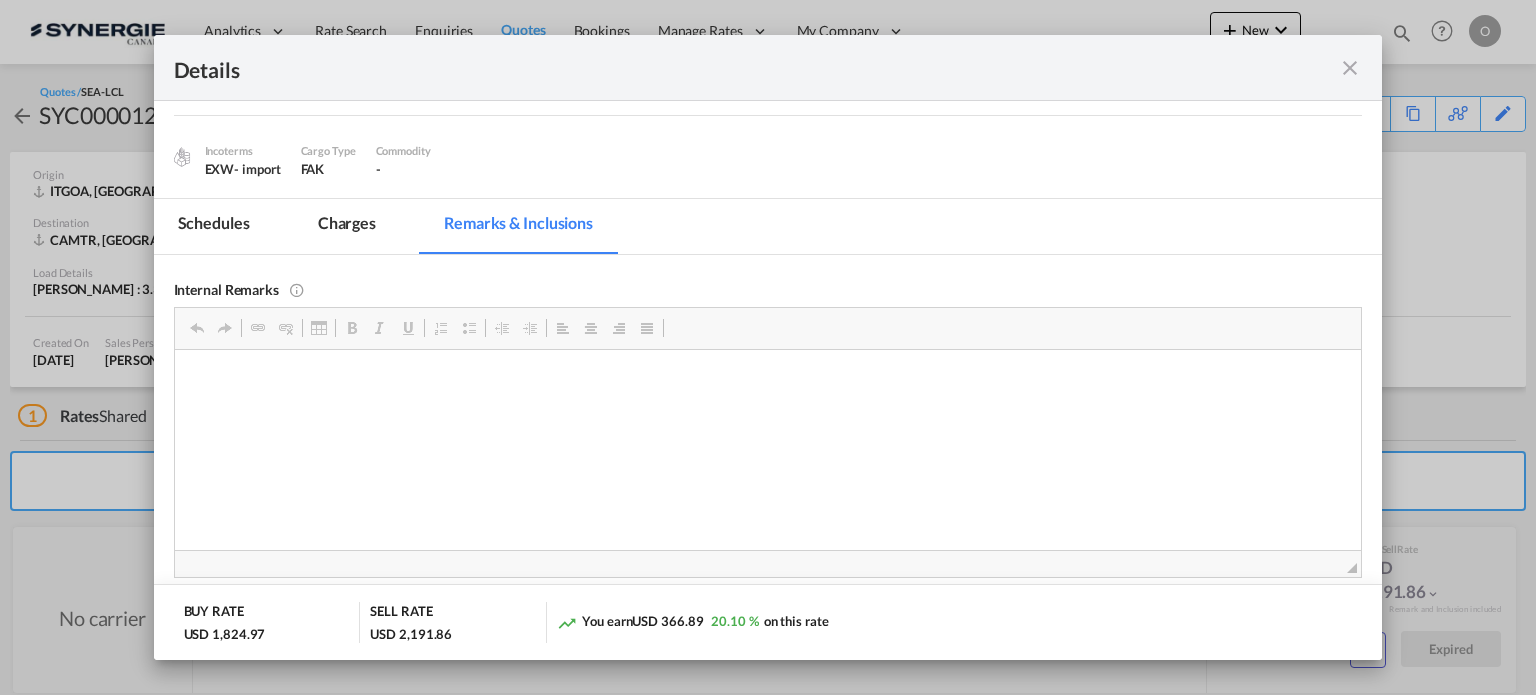 scroll, scrollTop: 174, scrollLeft: 0, axis: vertical 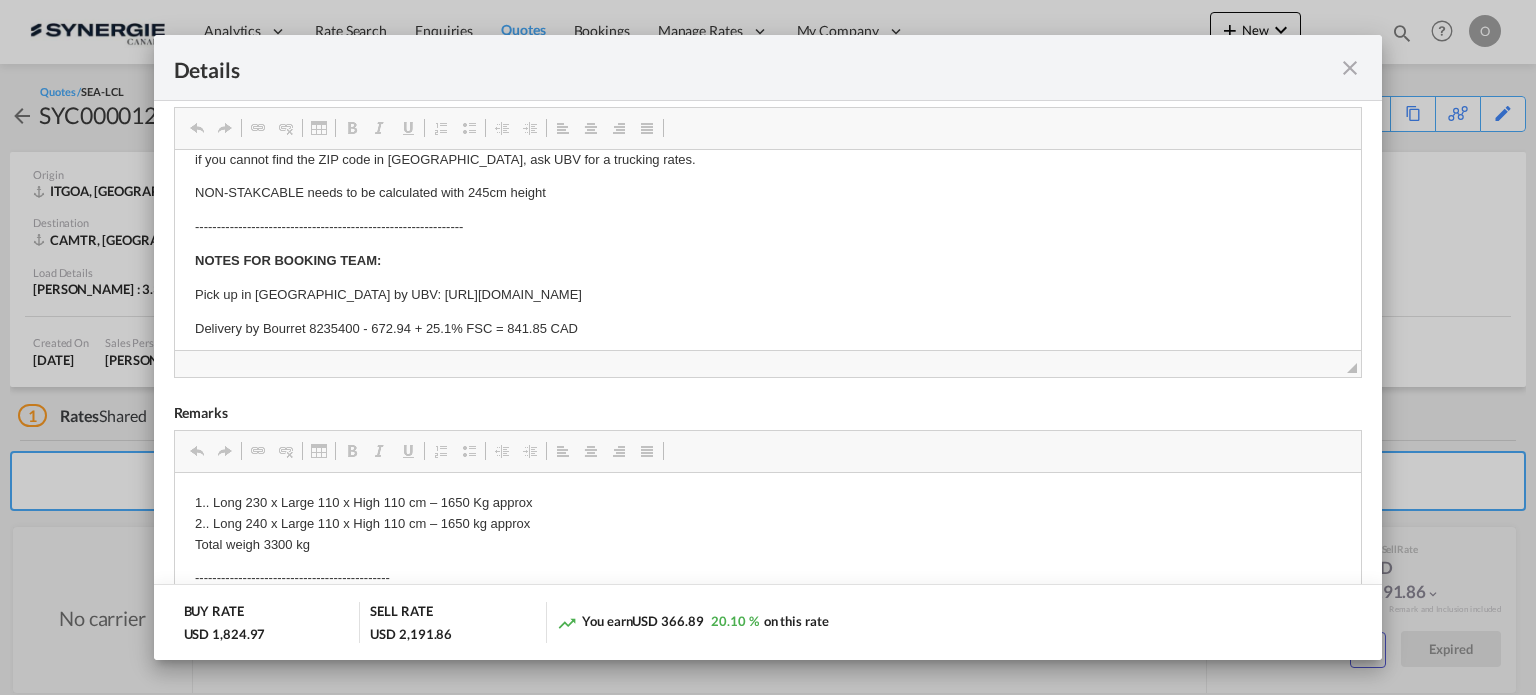click on "IMPORTANT NOTES FOR PRICING: UBV Consol and trucking charges as per: https://docs.google.com/spreadsheets/d/1vhVUFrehbvx8VCh853r_Q9JPjSMuQHRy/edit?gid=1452704854#gid=1452704854 if you cannot find the ZIP code in Italy, ask UBV for a trucking rates.  NON-STAKCABLE needs to be calculated with 245cm height -------------------------------------------------------------- NOTES FOR BOOKING TEAM: Pick up in italy by UBV: https://app.frontapp.com/open/cnv_pkidzyn?key=A-fAc91f00KiDiBs1xf3Tf9pNzauh9B8 Delivery by Bourret 8235400 - 672.94 + 25.1% FSC = 841.85 CAD" at bounding box center [767, 209] 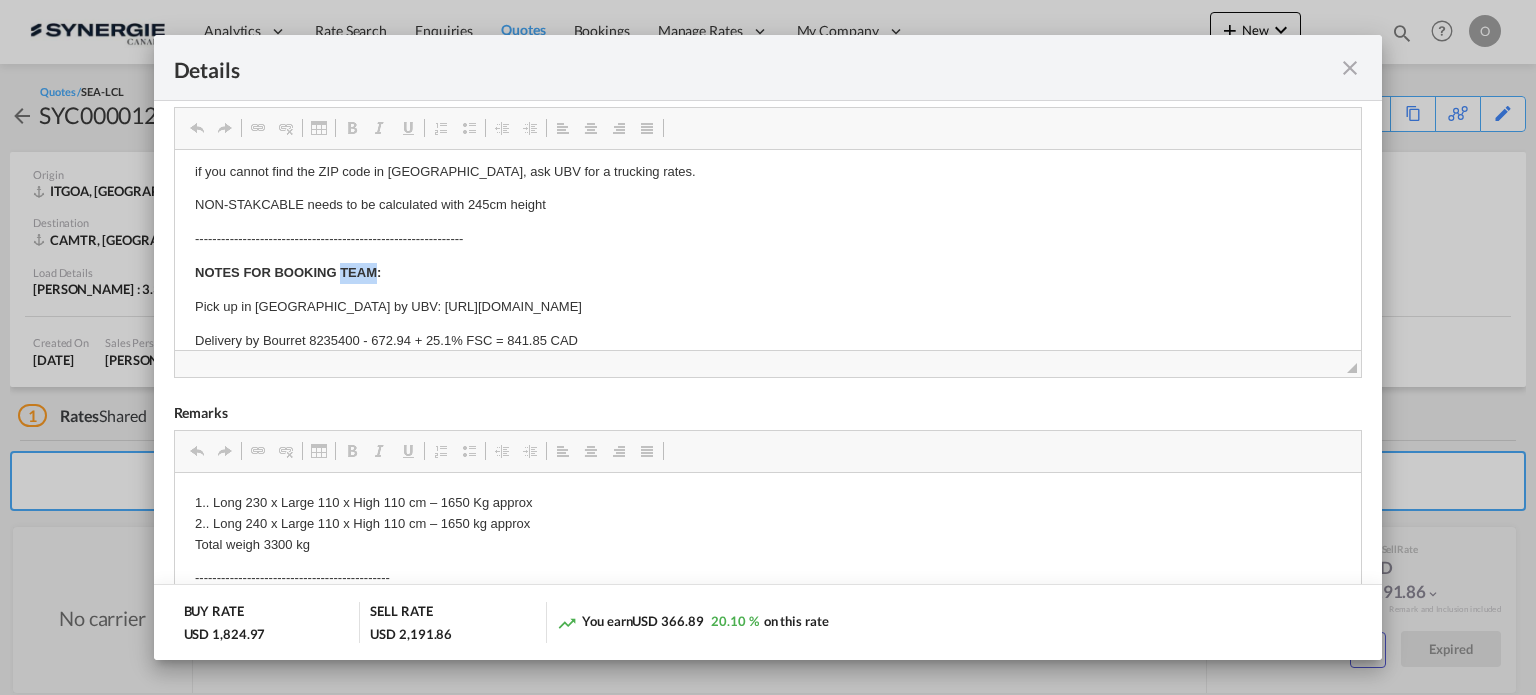 scroll, scrollTop: 97, scrollLeft: 0, axis: vertical 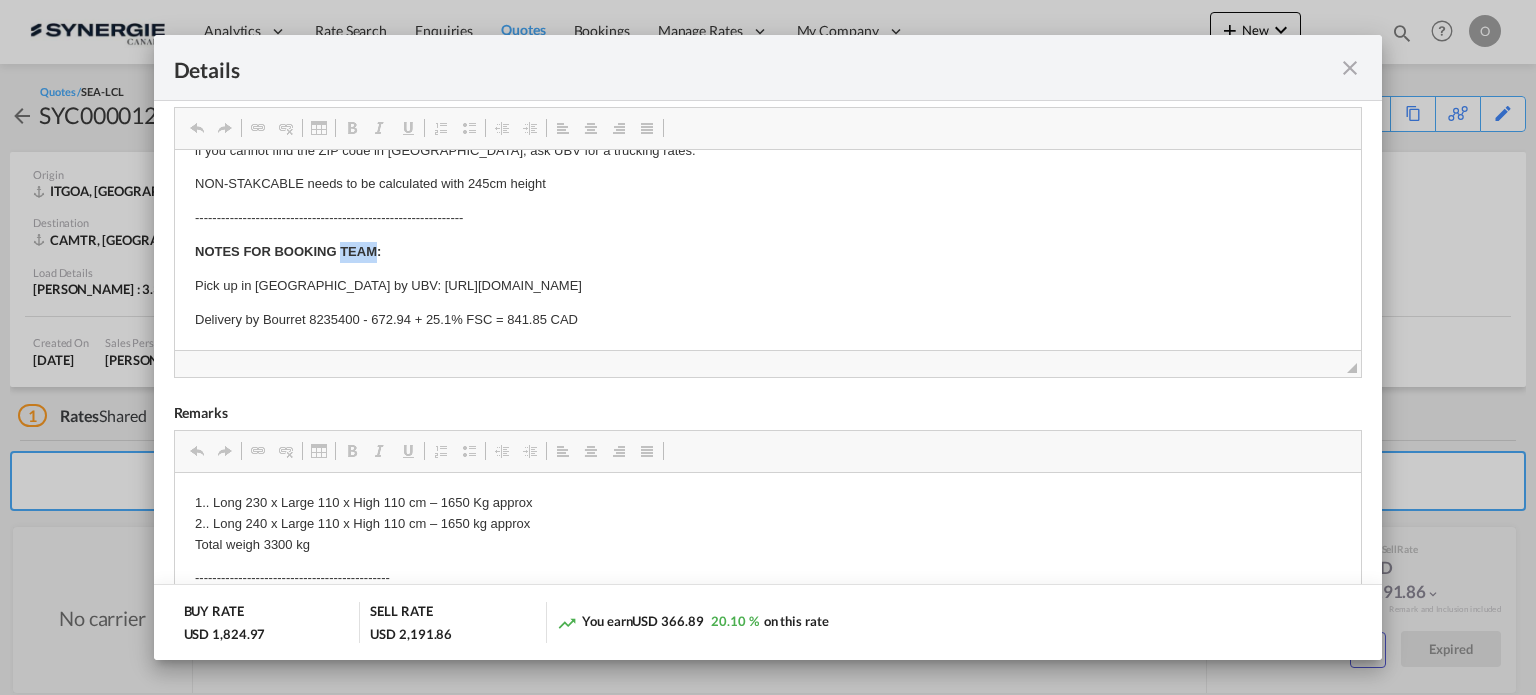 click on "Delivery by Bourret 8235400 - 672.94 + 25.1% FSC = 841.85 CAD" at bounding box center [767, 319] 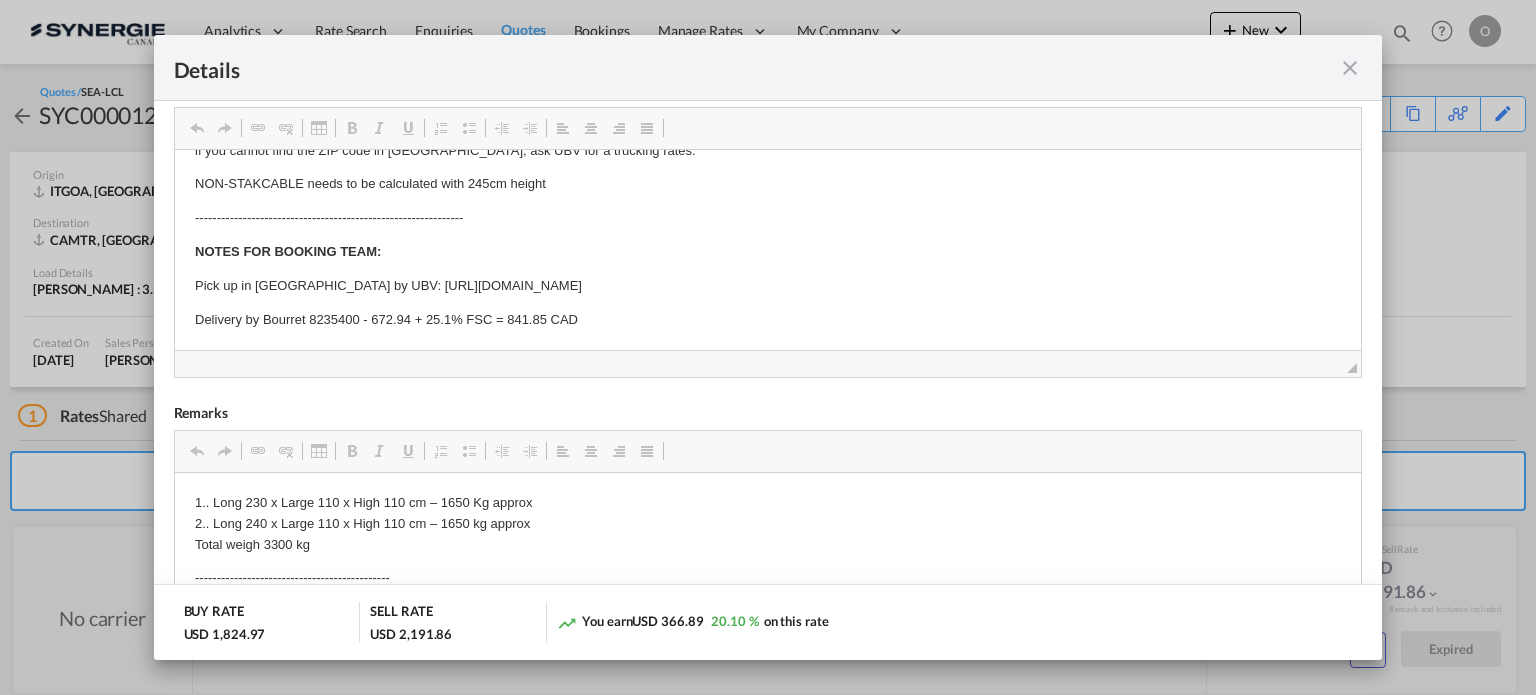 click on "Delivery by Bourret 8235400 - 672.94 + 25.1% FSC = 841.85 CAD" at bounding box center (767, 319) 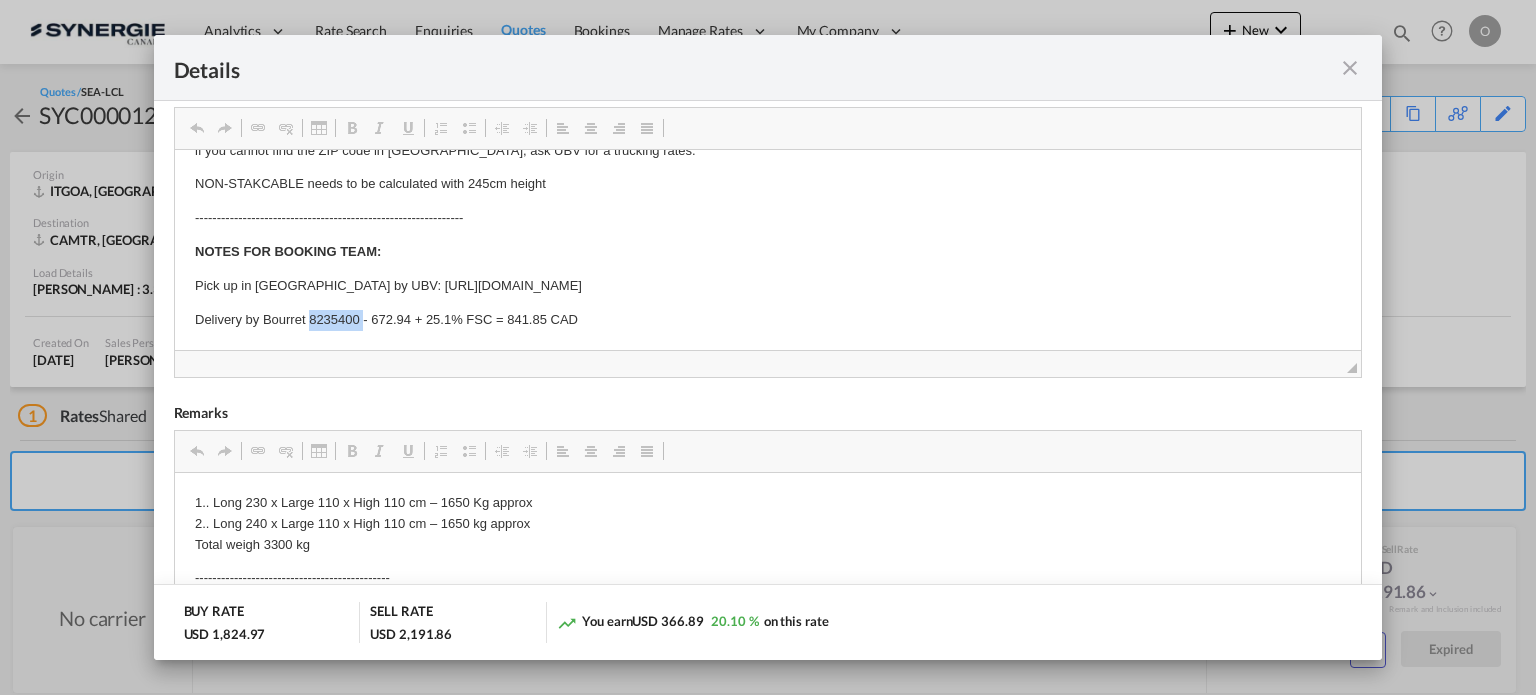 click on "Delivery by Bourret 8235400 - 672.94 + 25.1% FSC = 841.85 CAD" at bounding box center (767, 319) 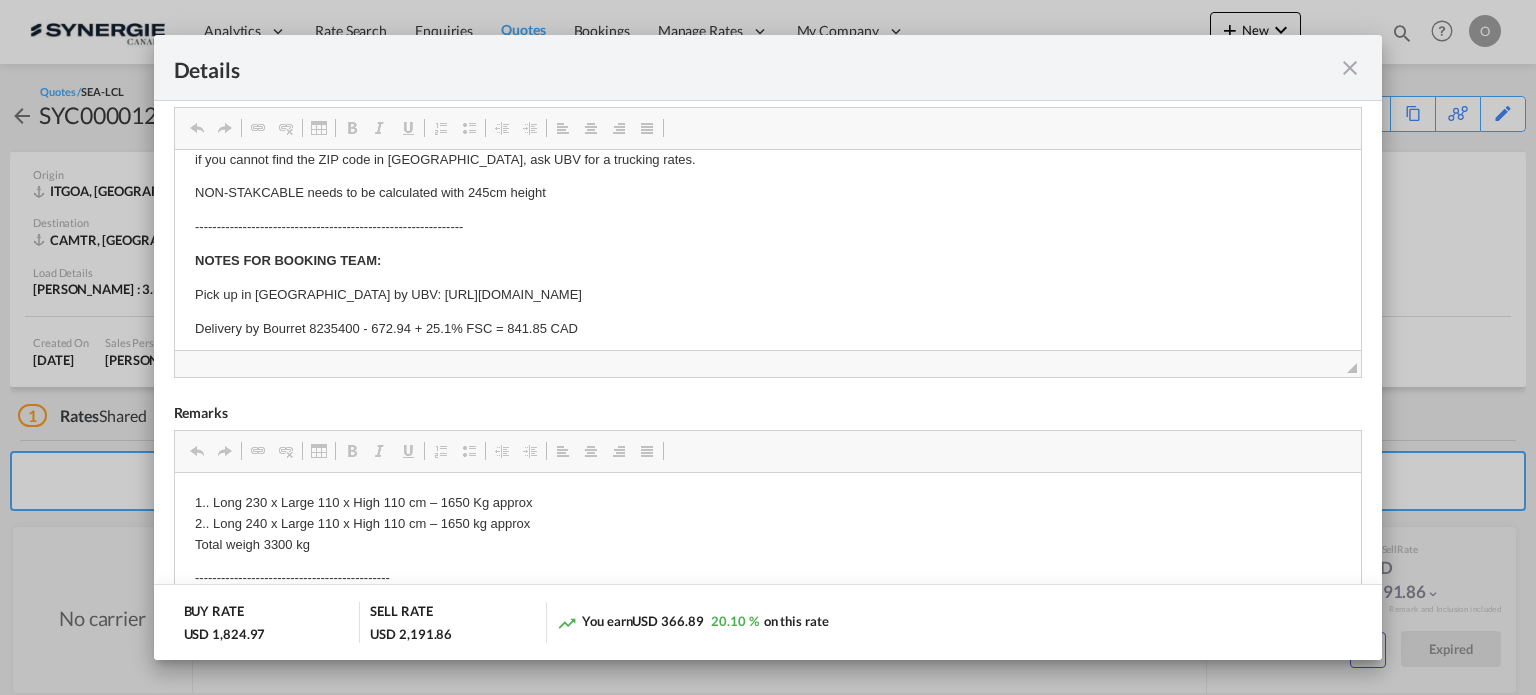 scroll, scrollTop: 20, scrollLeft: 0, axis: vertical 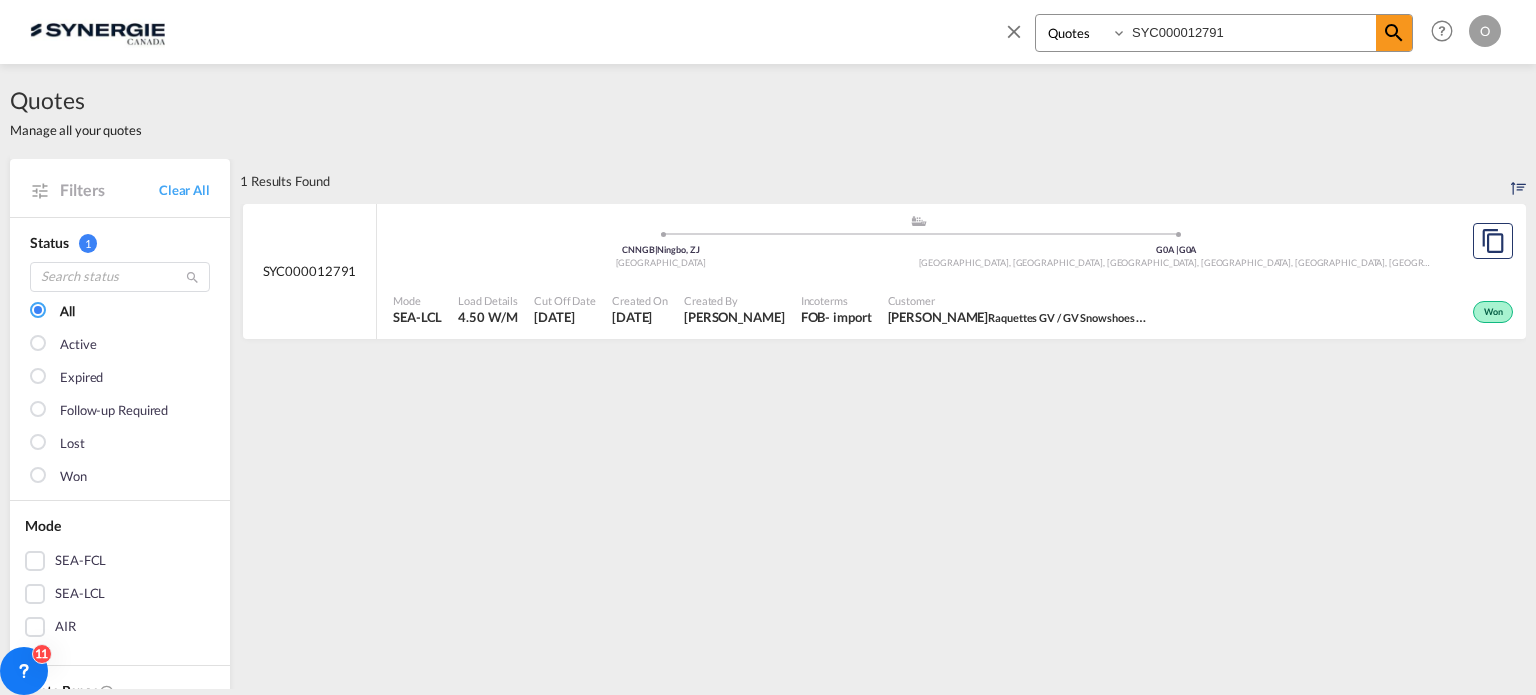 select on "Quotes" 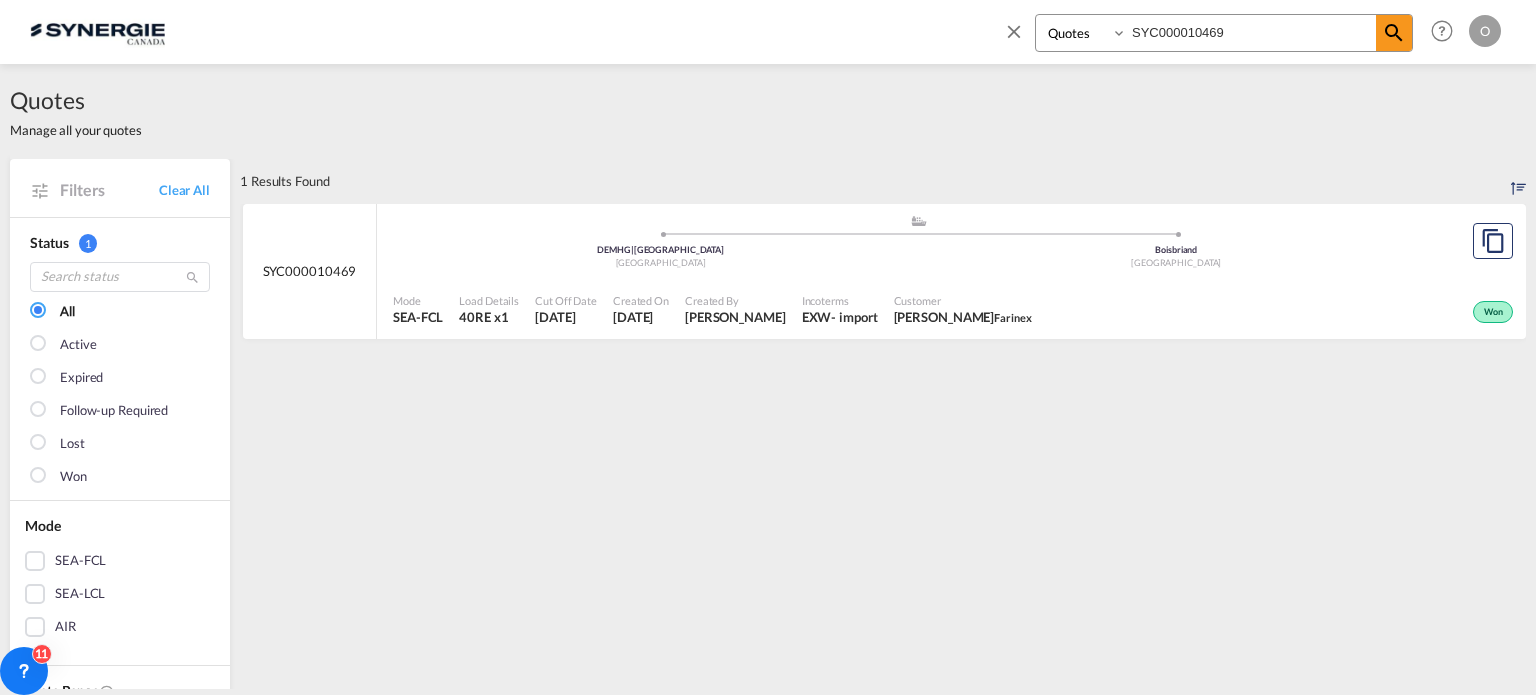 click on "Incoterms" at bounding box center (840, 300) 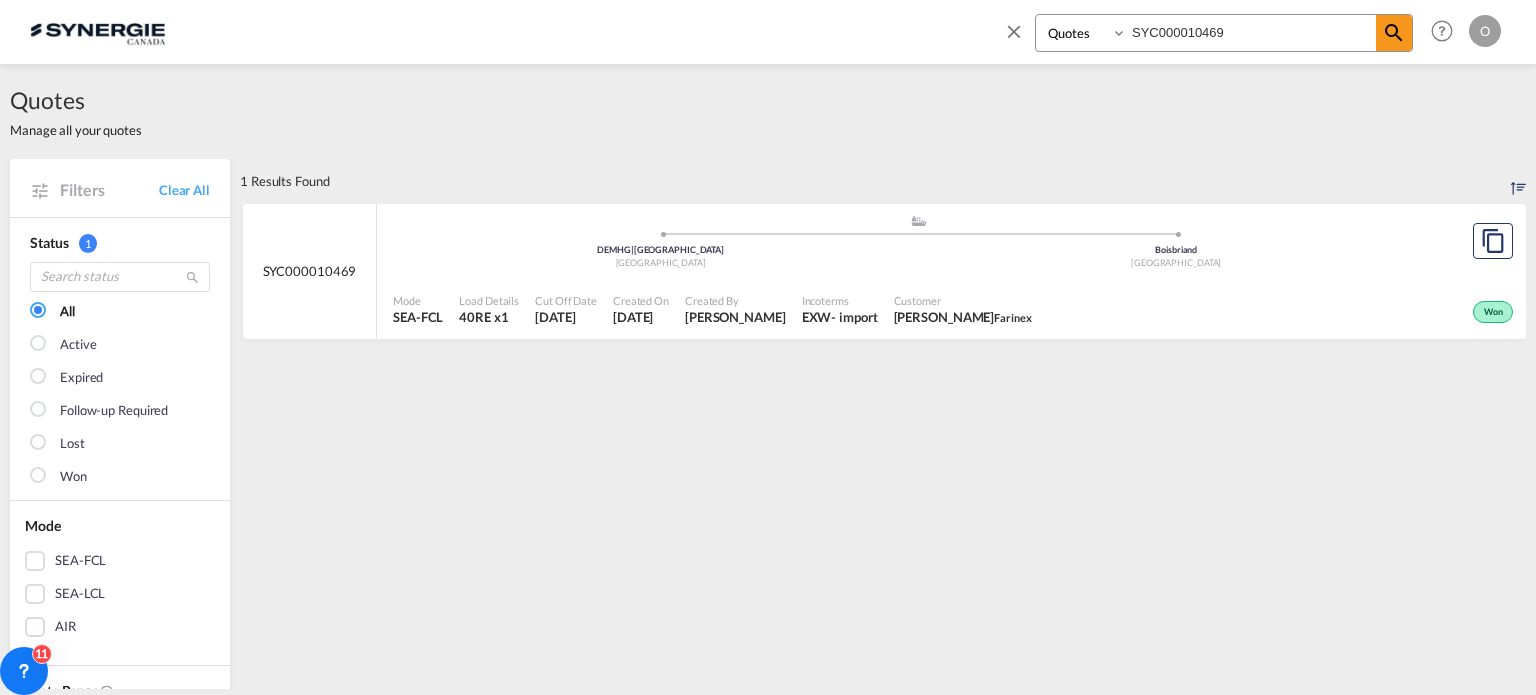 click on "SYC000010469" at bounding box center [1251, 32] 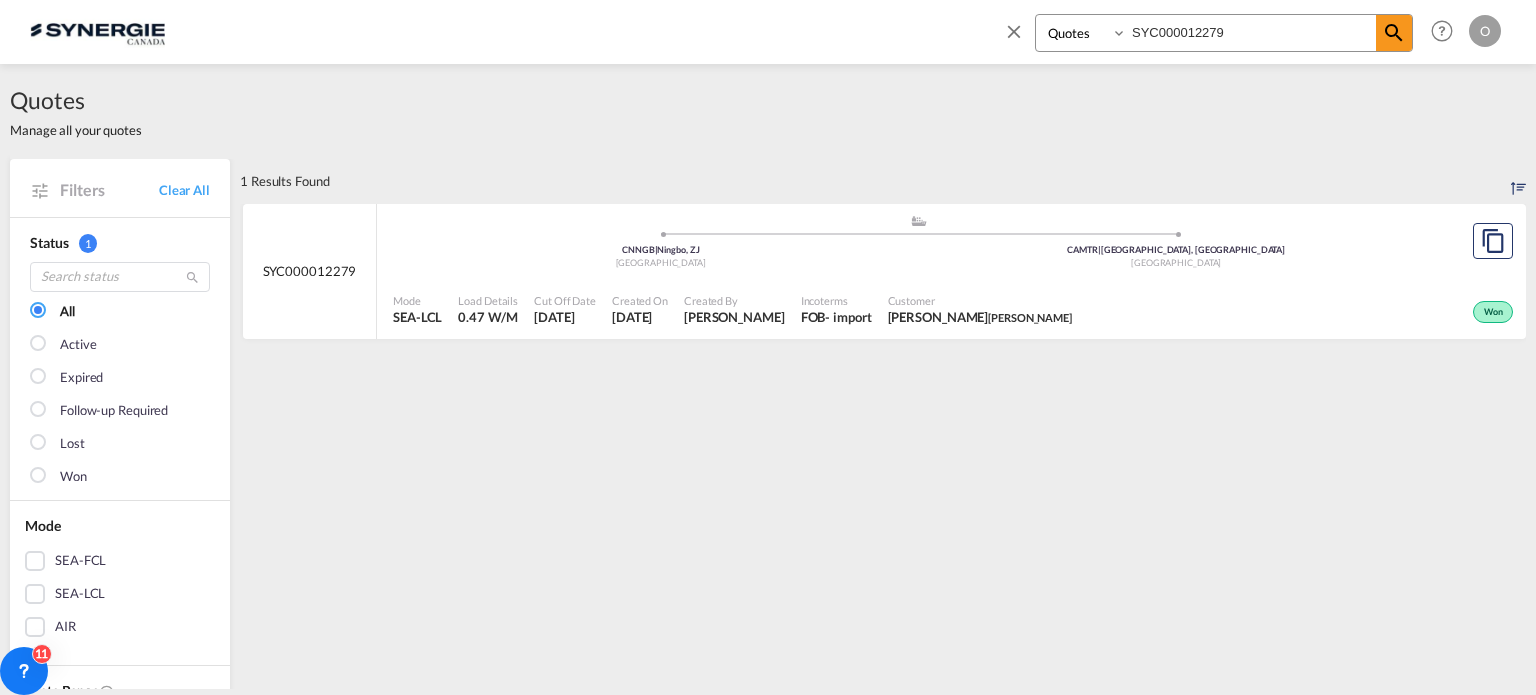 click on "Won" at bounding box center (1299, 310) 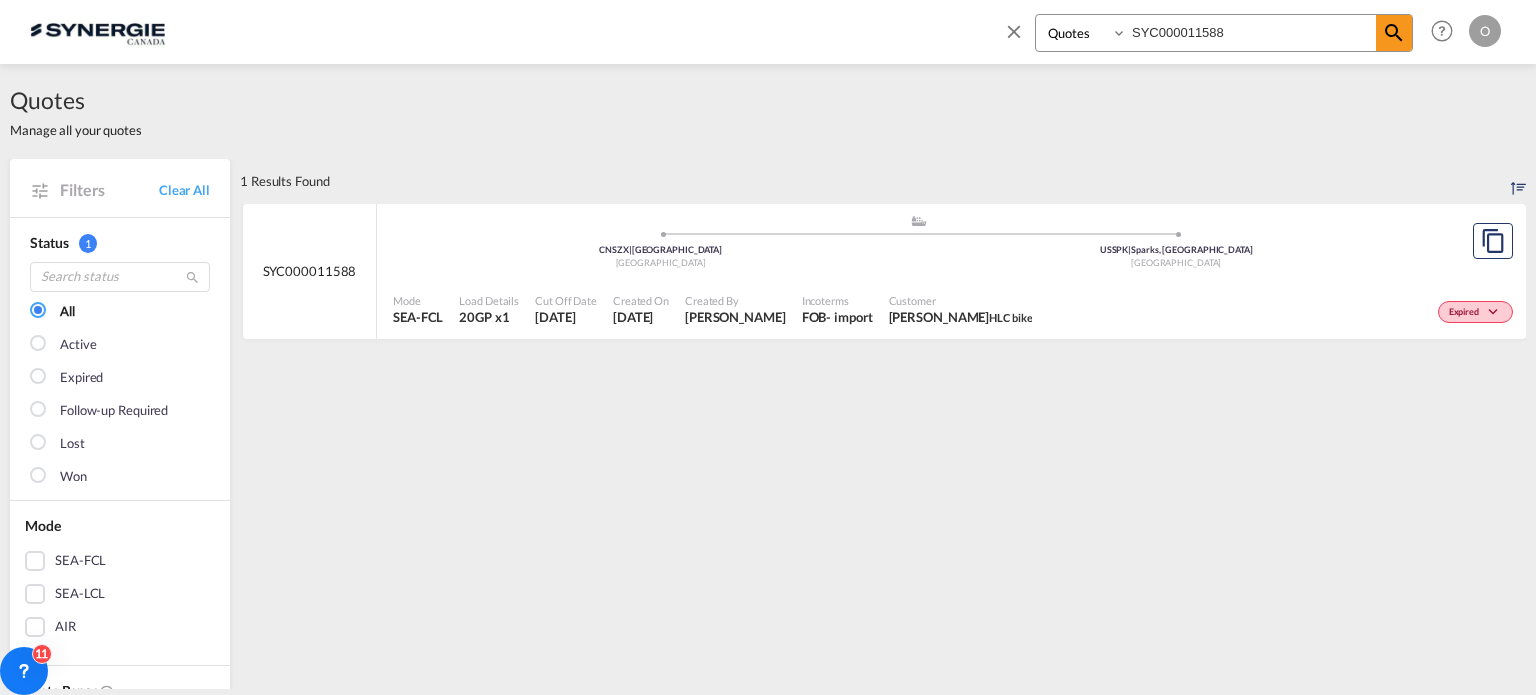 click on "Mode
SEA-FCL
Load Details
20GP x1
Cut Off Date
21 May 2025 Created On   21 May 2025
Created By
Rosa Ho Incoterms   FOB - import Customer
Hala Laalj
HLC bike
Expired" at bounding box center (951, 310) 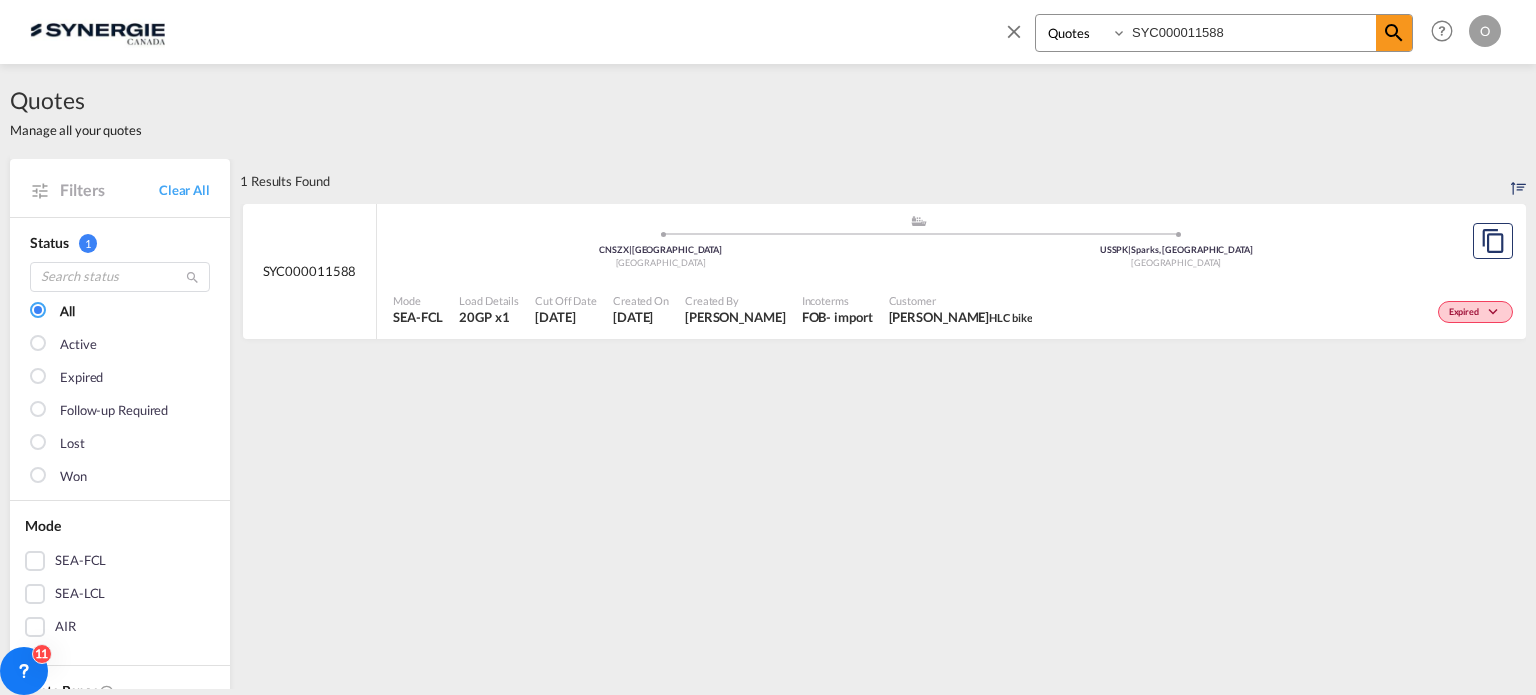 click on "SYC000011588" at bounding box center [1251, 32] 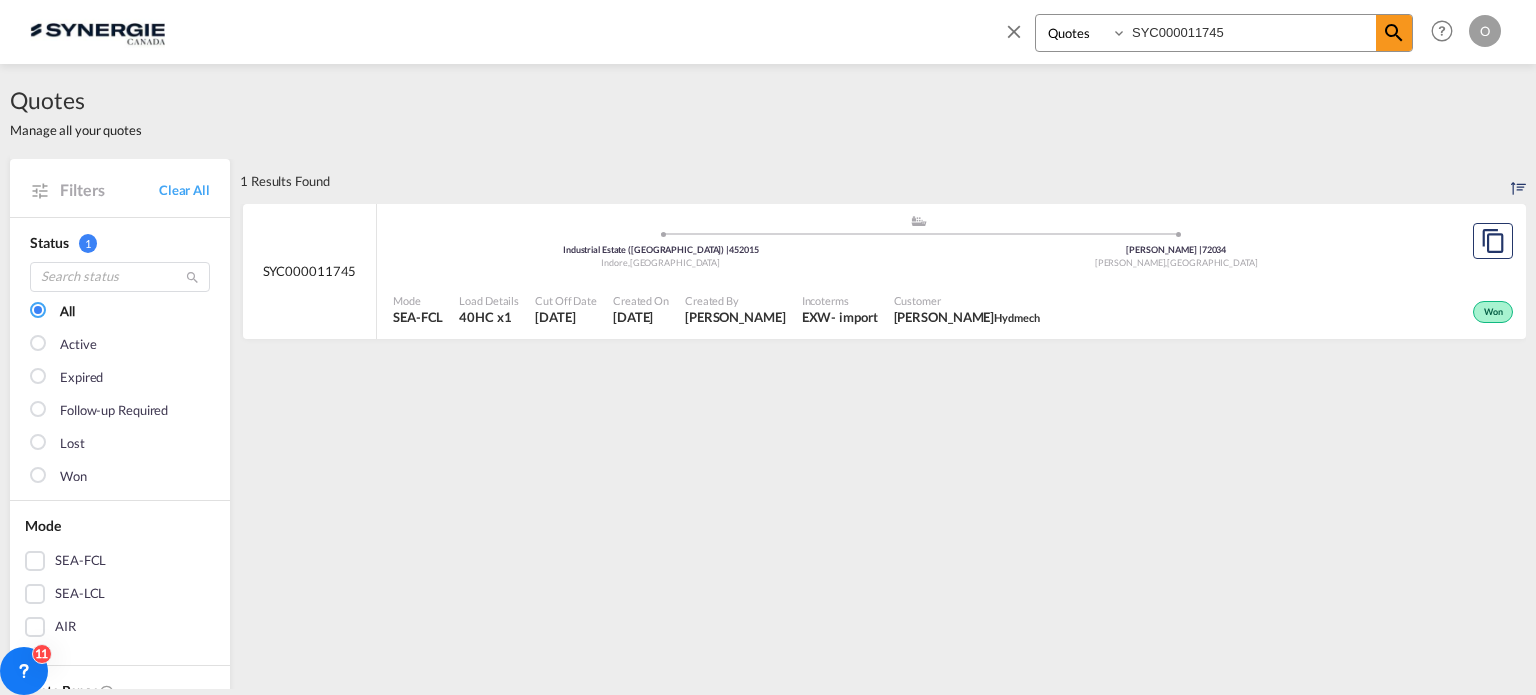 click on "Won" at bounding box center (1283, 310) 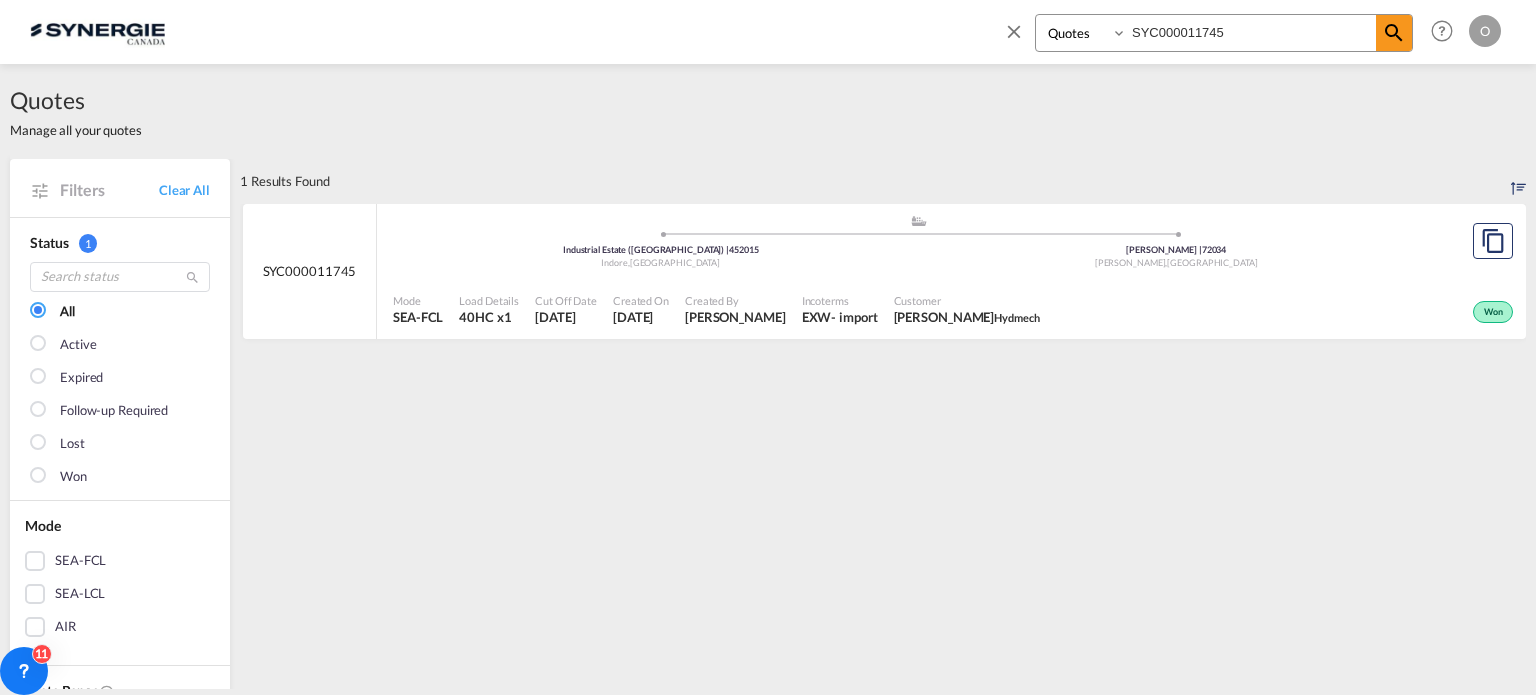 click on "SYC000011745" at bounding box center [1251, 32] 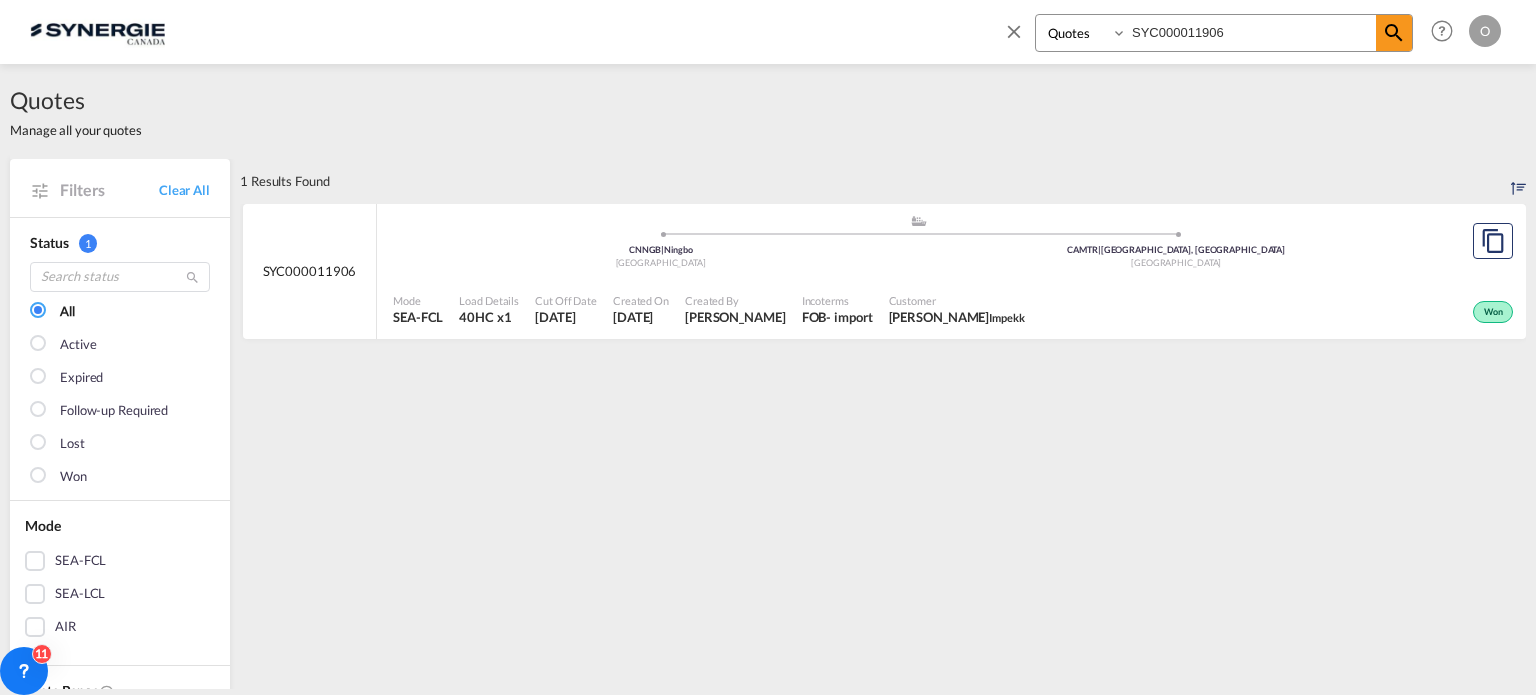 click on "Created By
Rosa Ho" at bounding box center (735, 310) 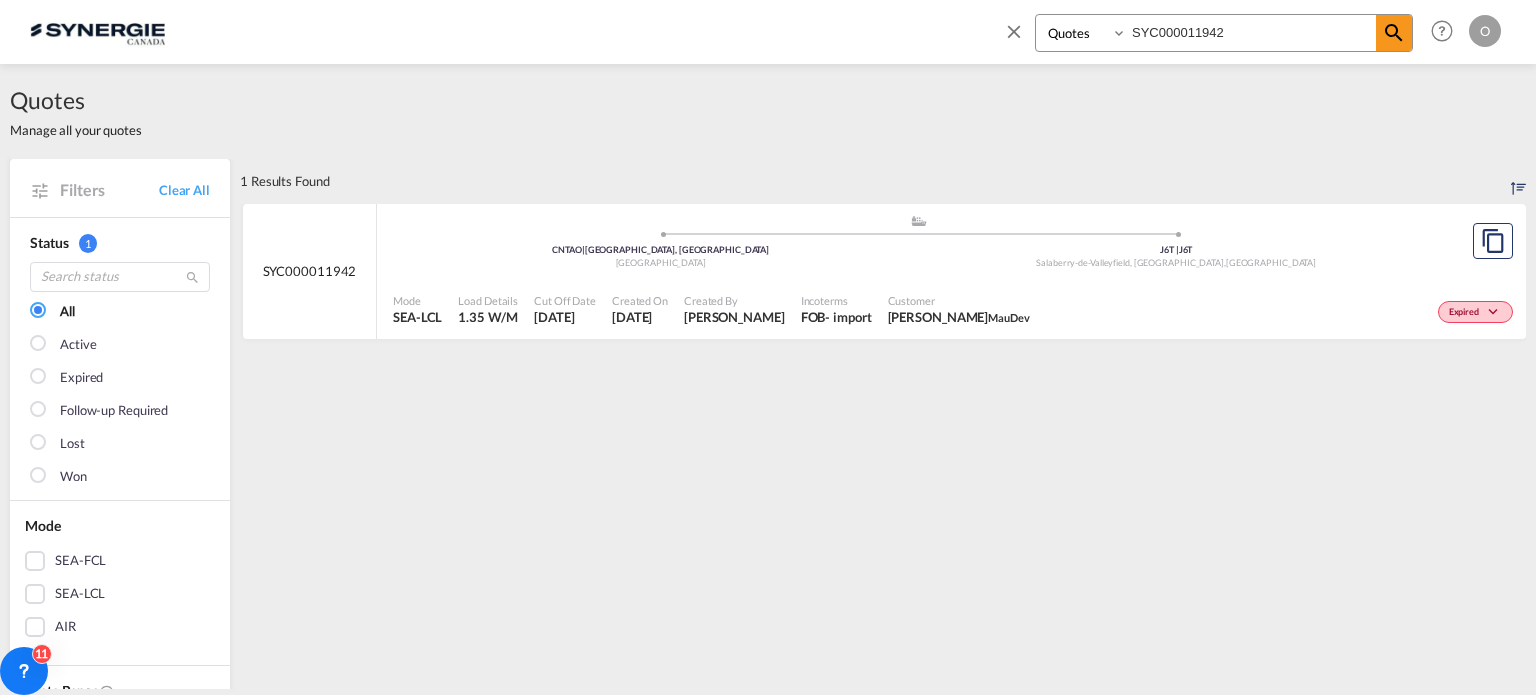 click on ".a{fill:#aaa8ad;} .a{fill:#aaa8ad;} CNTAO  |  Qingdao, SD
China
J6T
|
J6T Salaberry-de-Valleyfield, QC  ,  Canada" at bounding box center (918, 246) 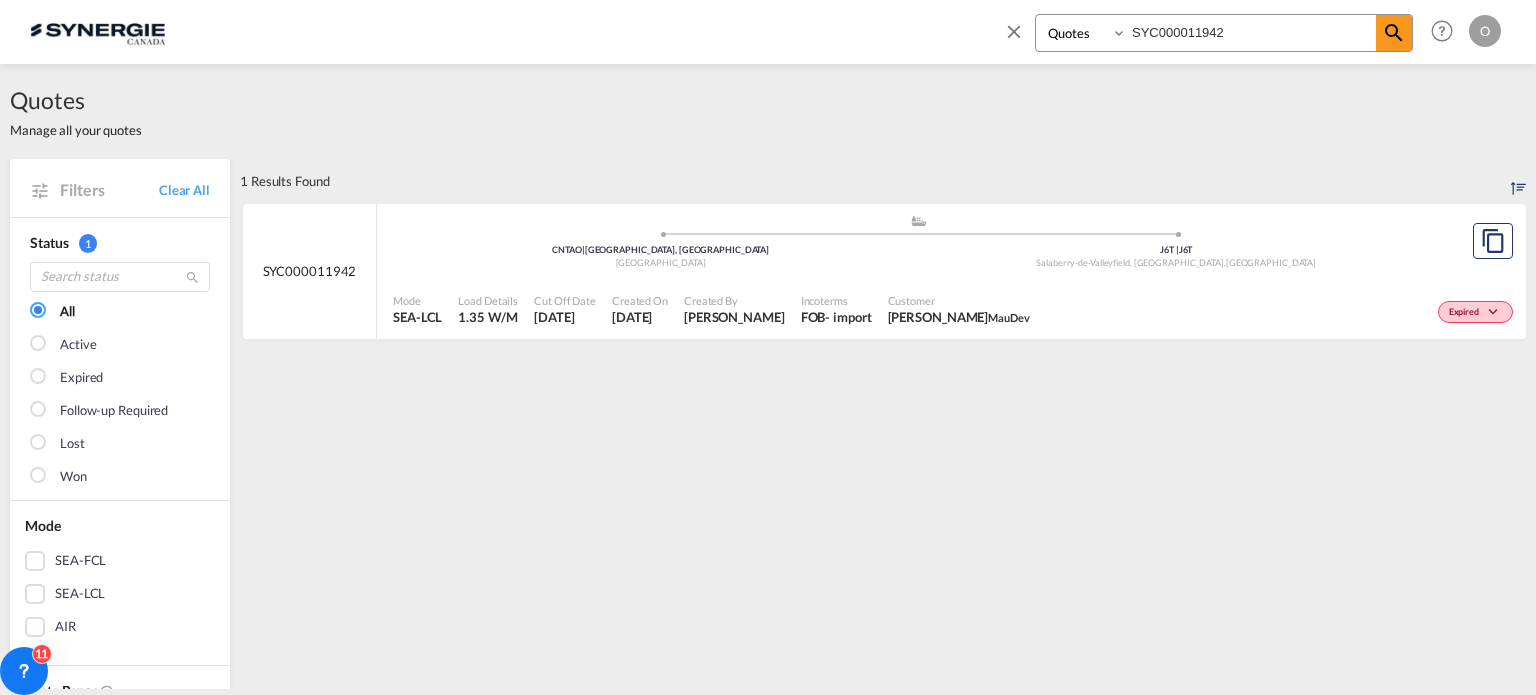 click on "SYC000011942" at bounding box center [1251, 32] 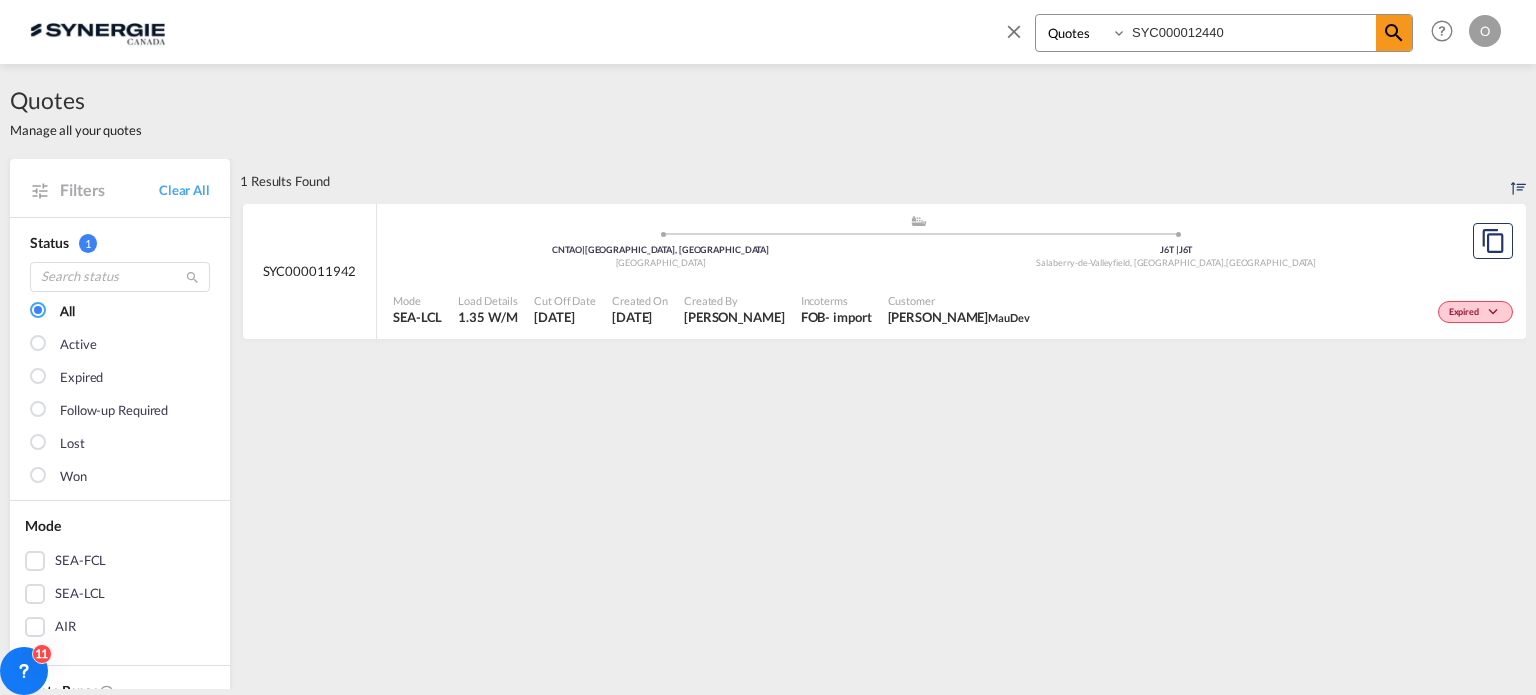 type on "SYC000012440" 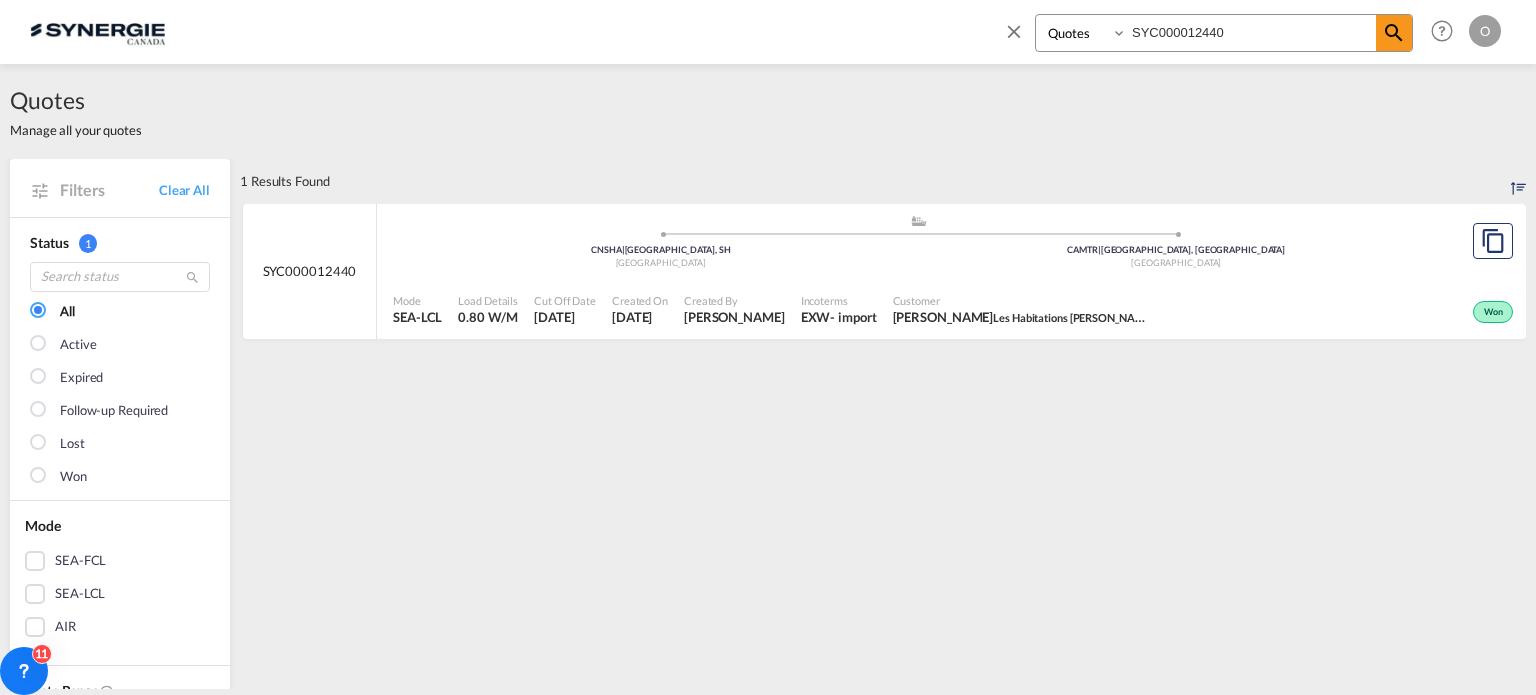 click on "Won" at bounding box center [1339, 310] 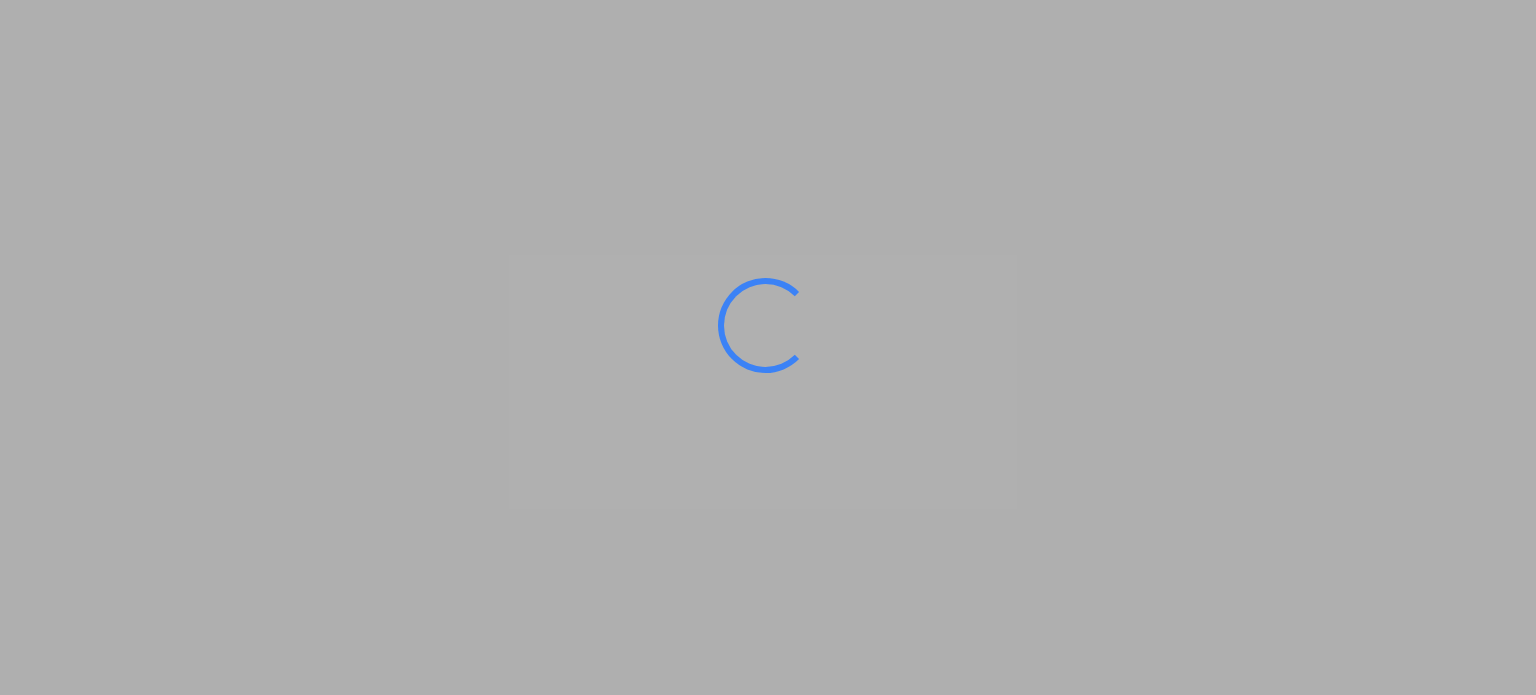 scroll, scrollTop: 0, scrollLeft: 0, axis: both 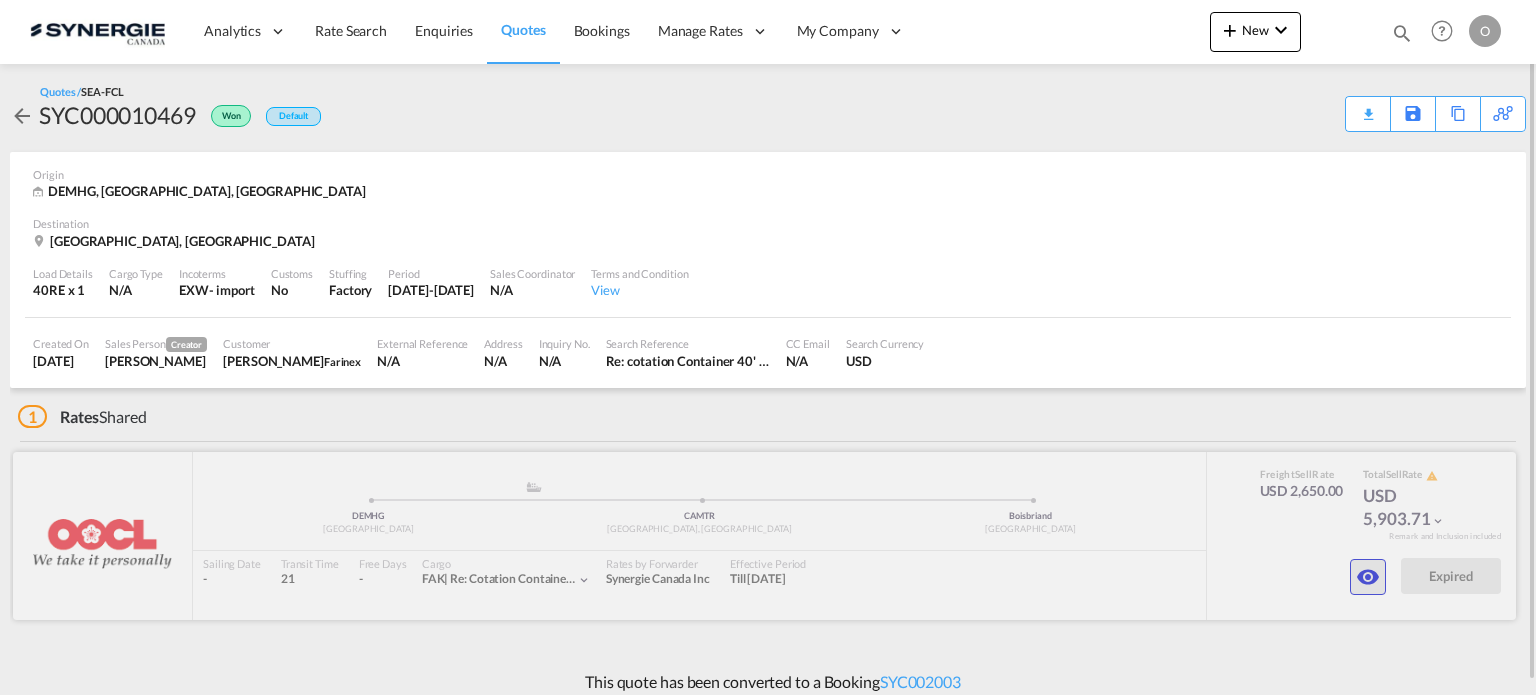 click at bounding box center [1368, 577] 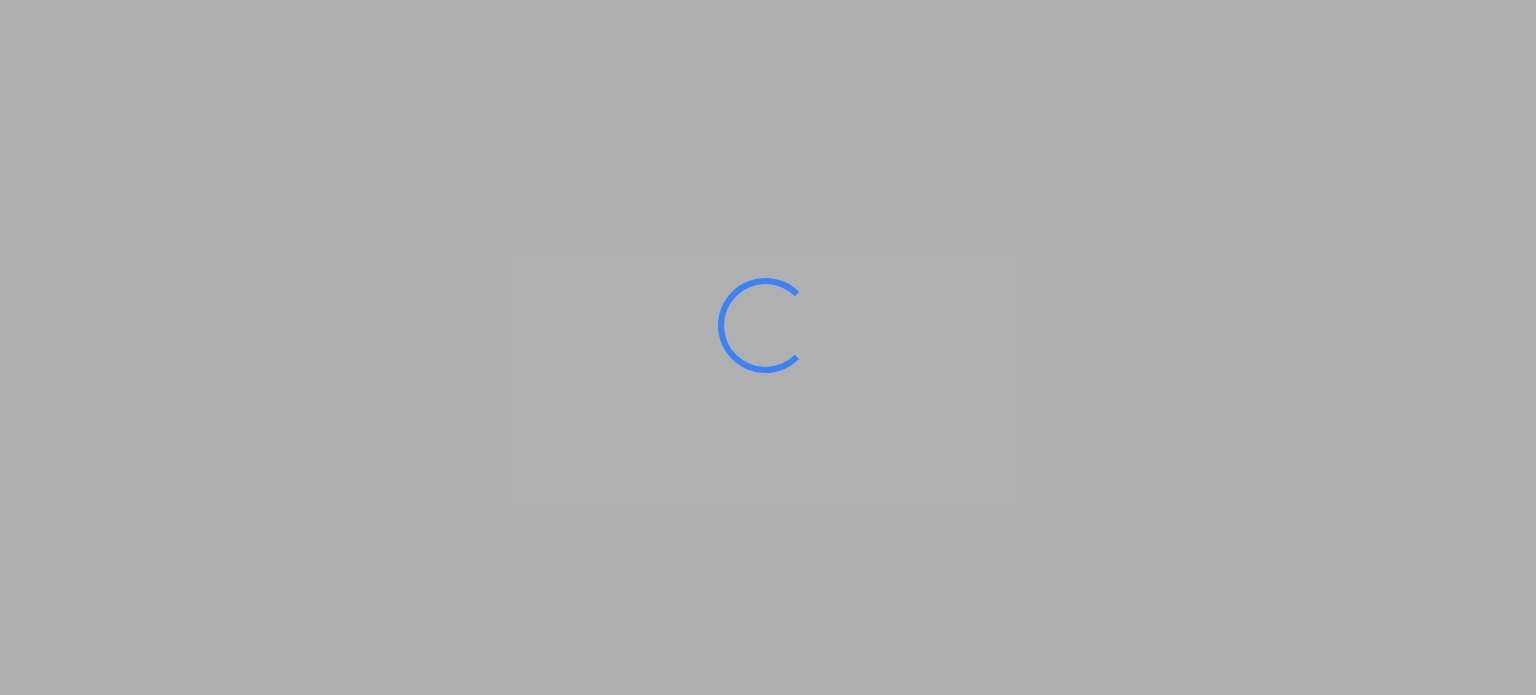 scroll, scrollTop: 0, scrollLeft: 0, axis: both 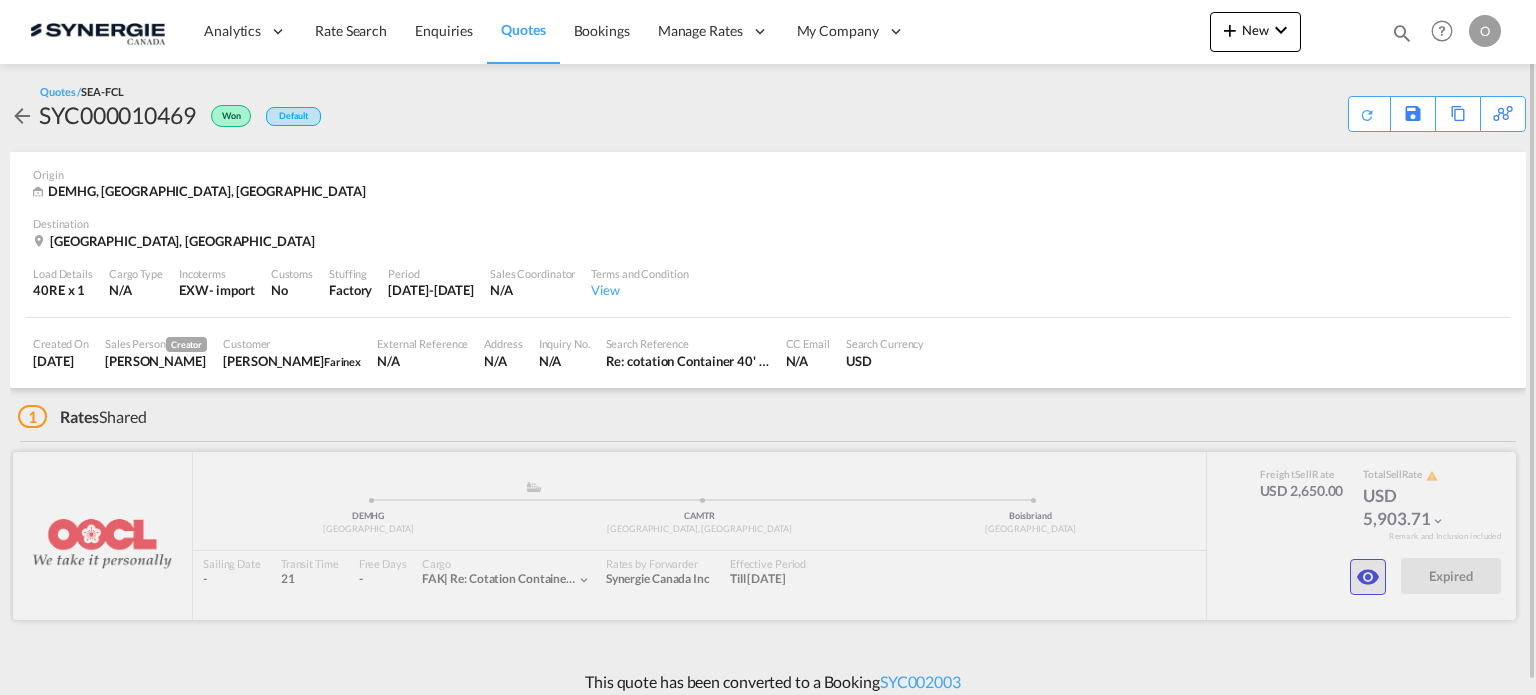 click at bounding box center [1368, 577] 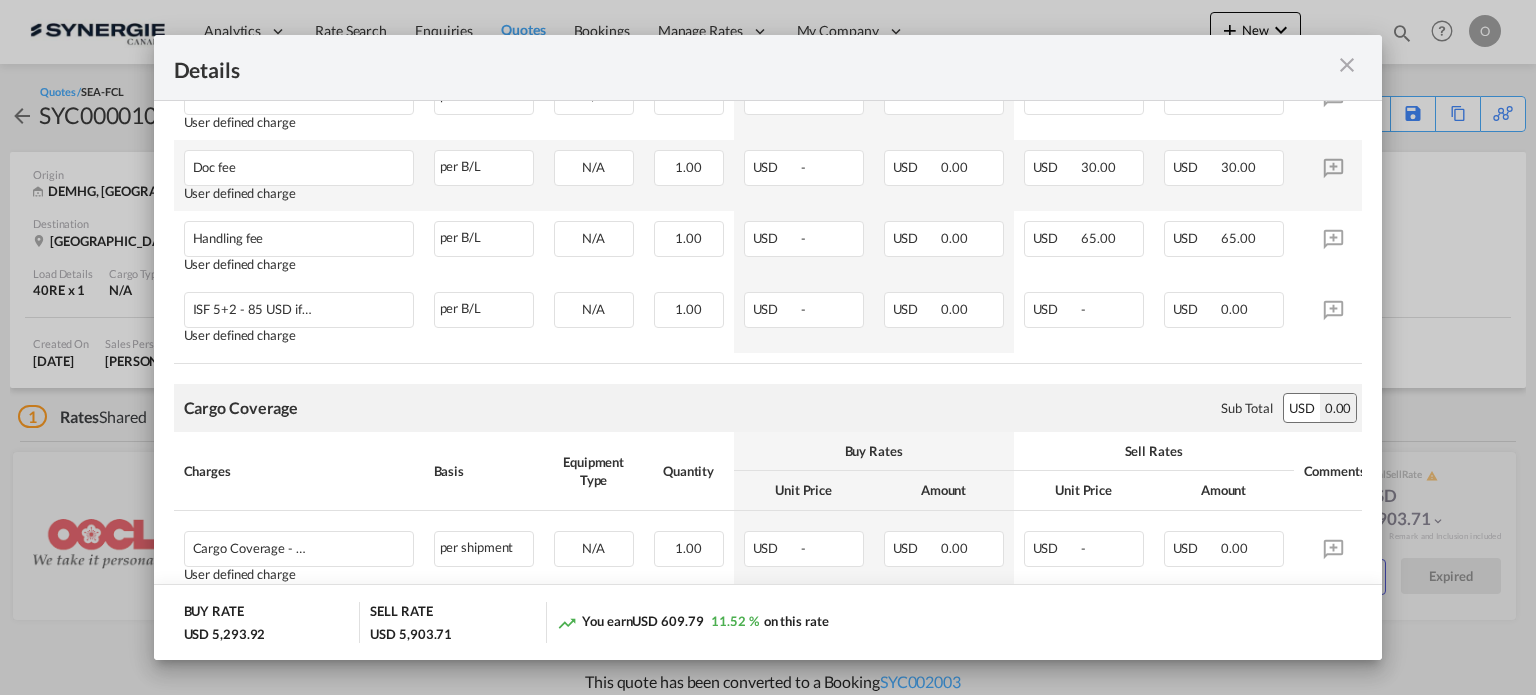 scroll, scrollTop: 1781, scrollLeft: 0, axis: vertical 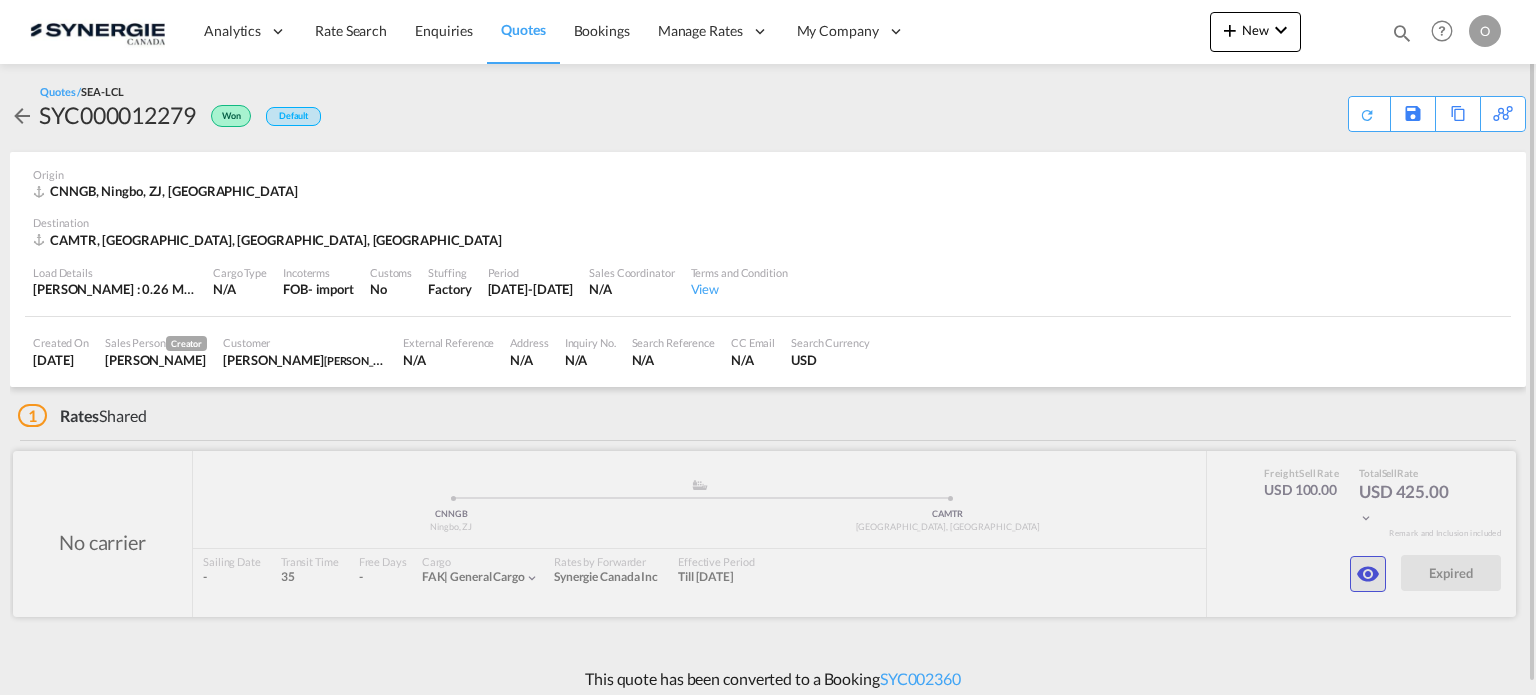 click at bounding box center [1368, 574] 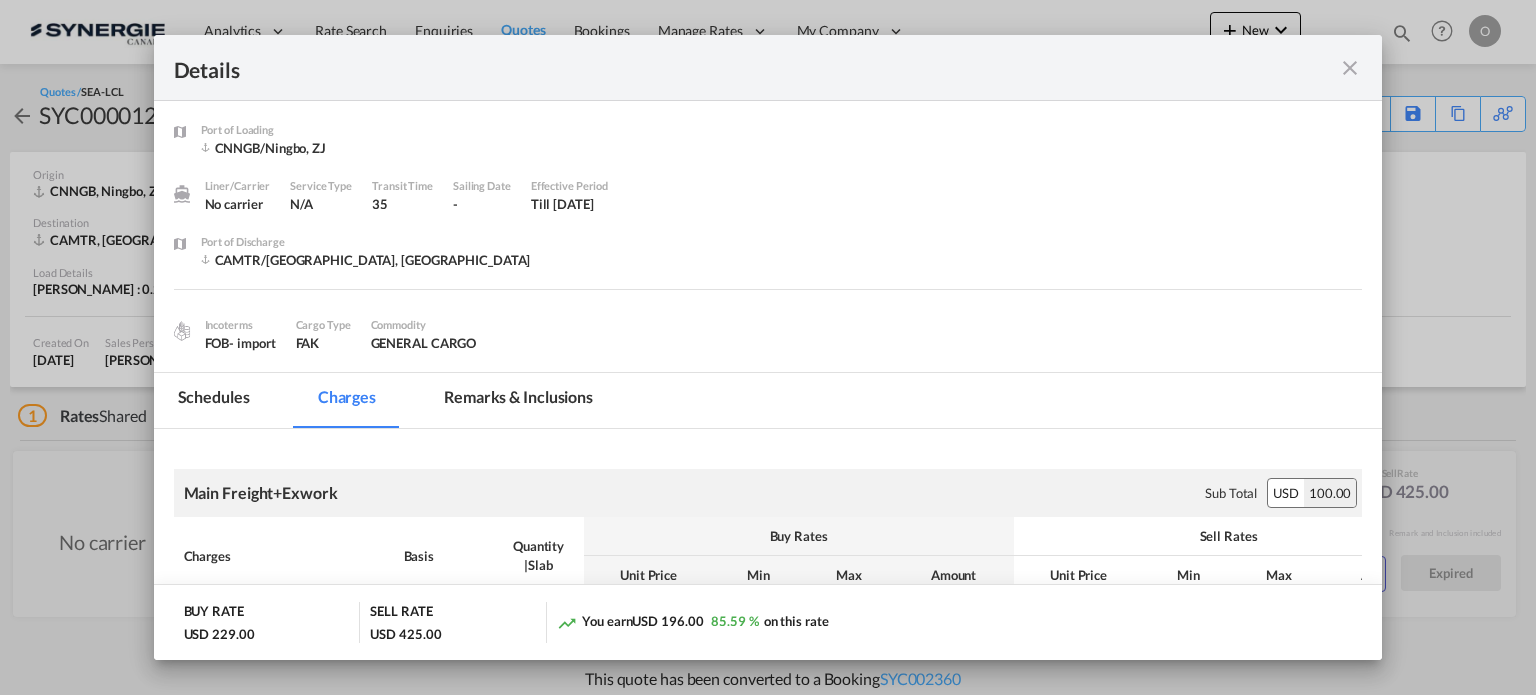 scroll, scrollTop: 300, scrollLeft: 0, axis: vertical 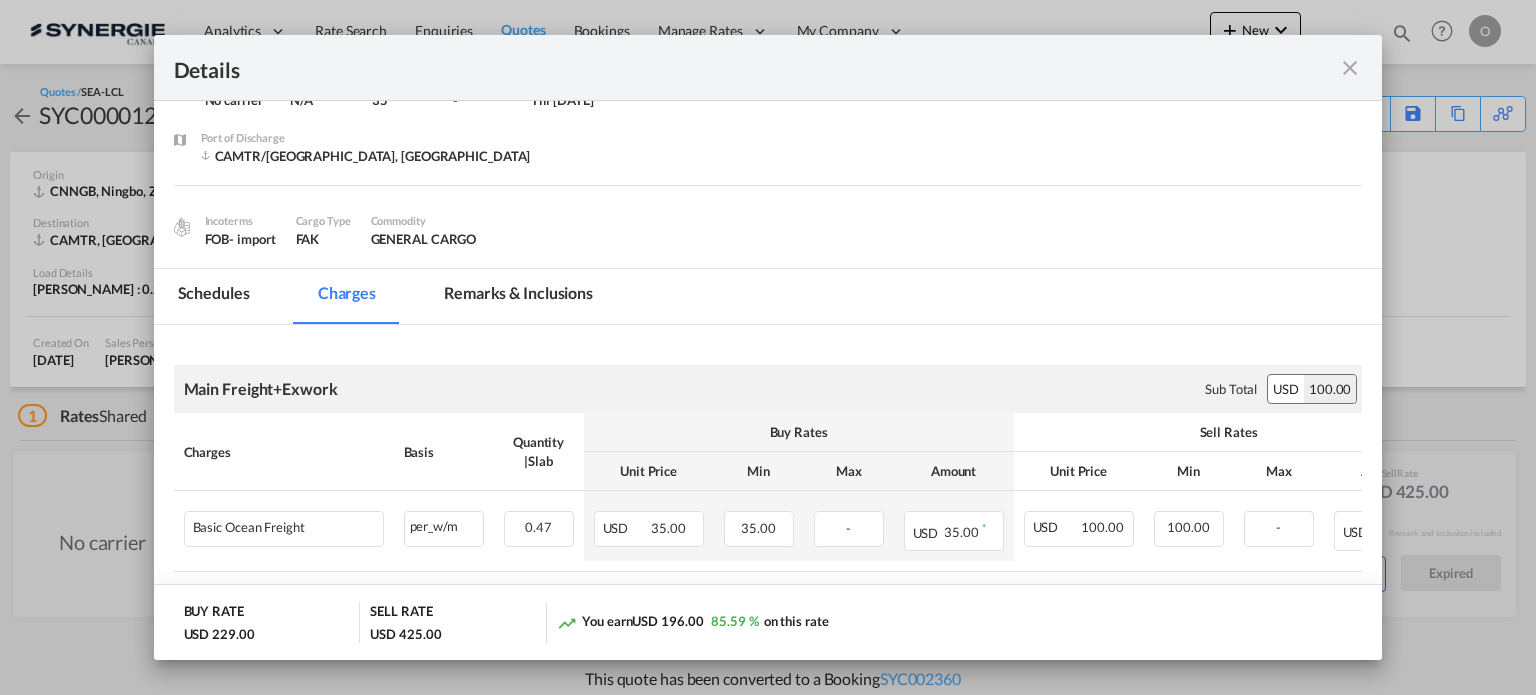 click on "Remarks & Inclusions" at bounding box center [518, 296] 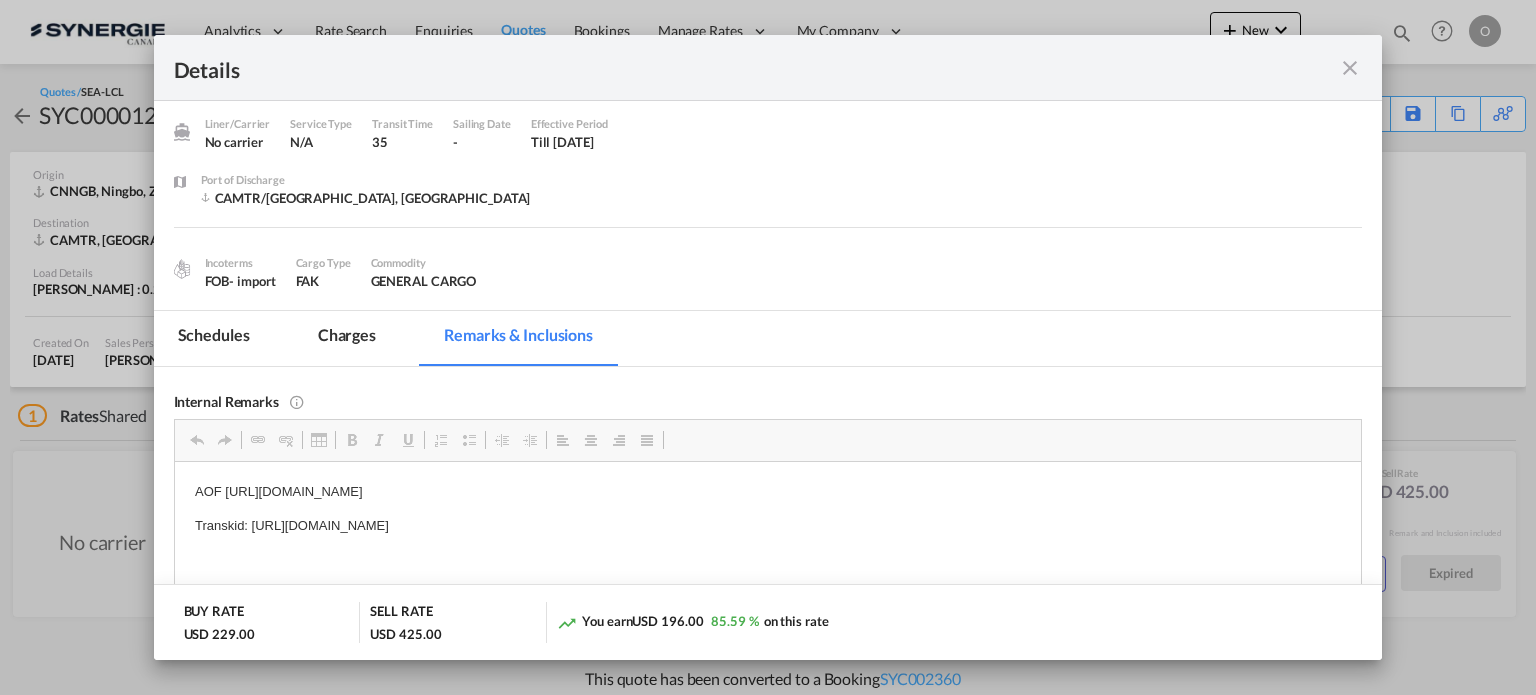 scroll, scrollTop: 104, scrollLeft: 0, axis: vertical 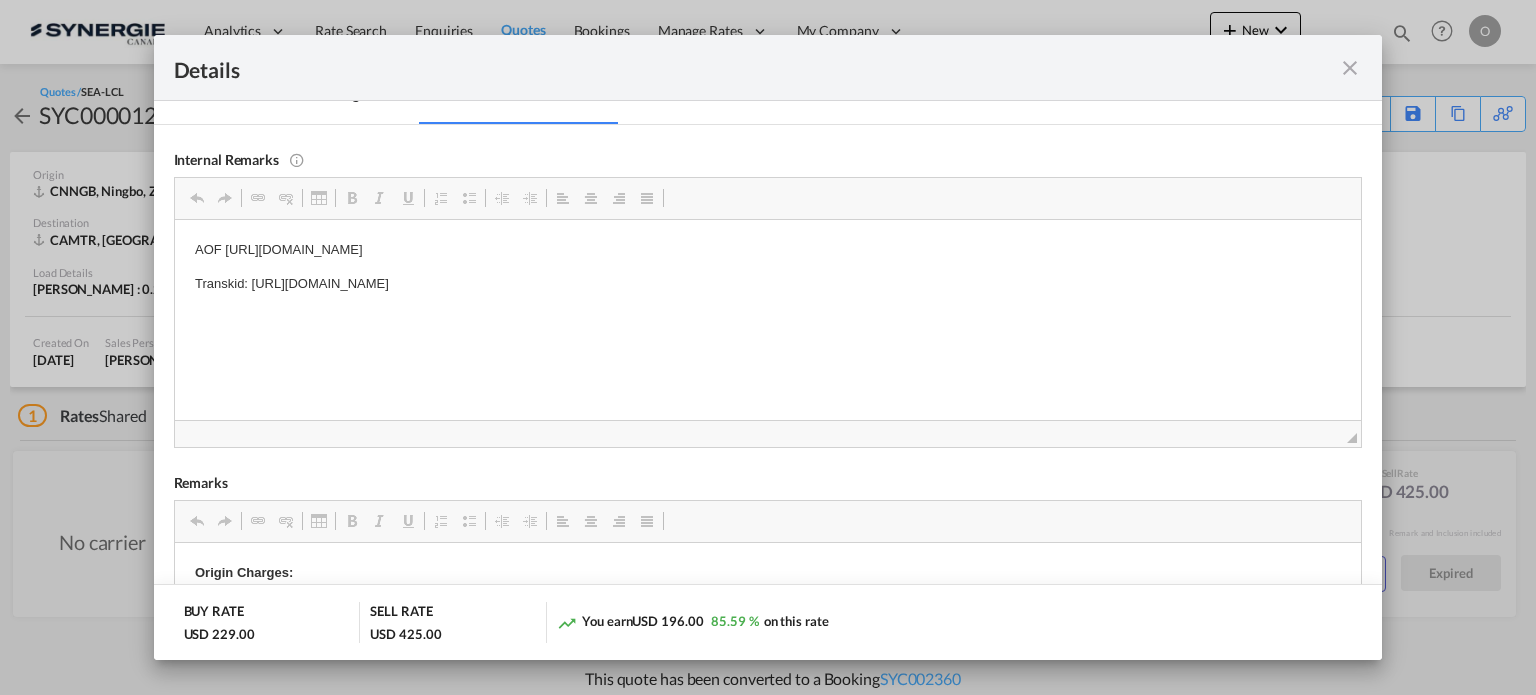 drag, startPoint x: 253, startPoint y: 285, endPoint x: 705, endPoint y: 299, distance: 452.21677 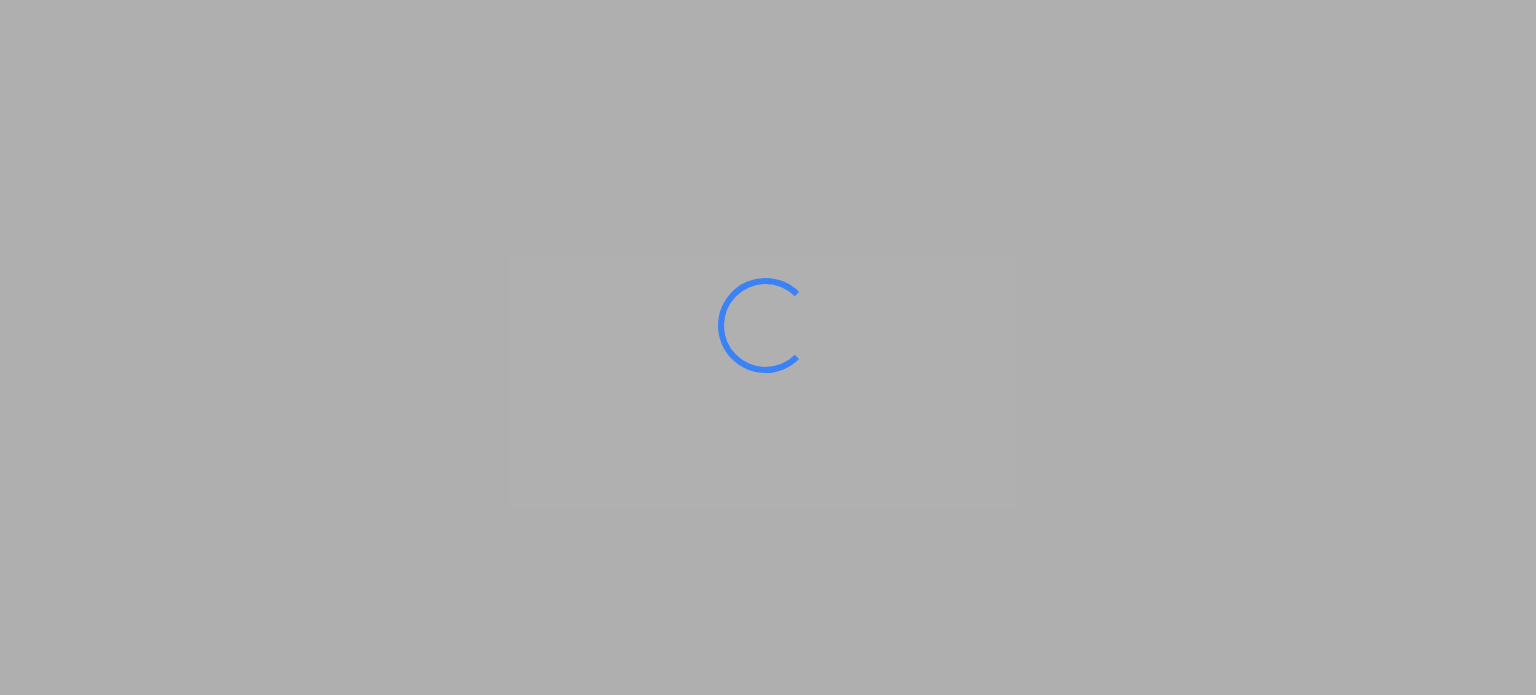 scroll, scrollTop: 0, scrollLeft: 0, axis: both 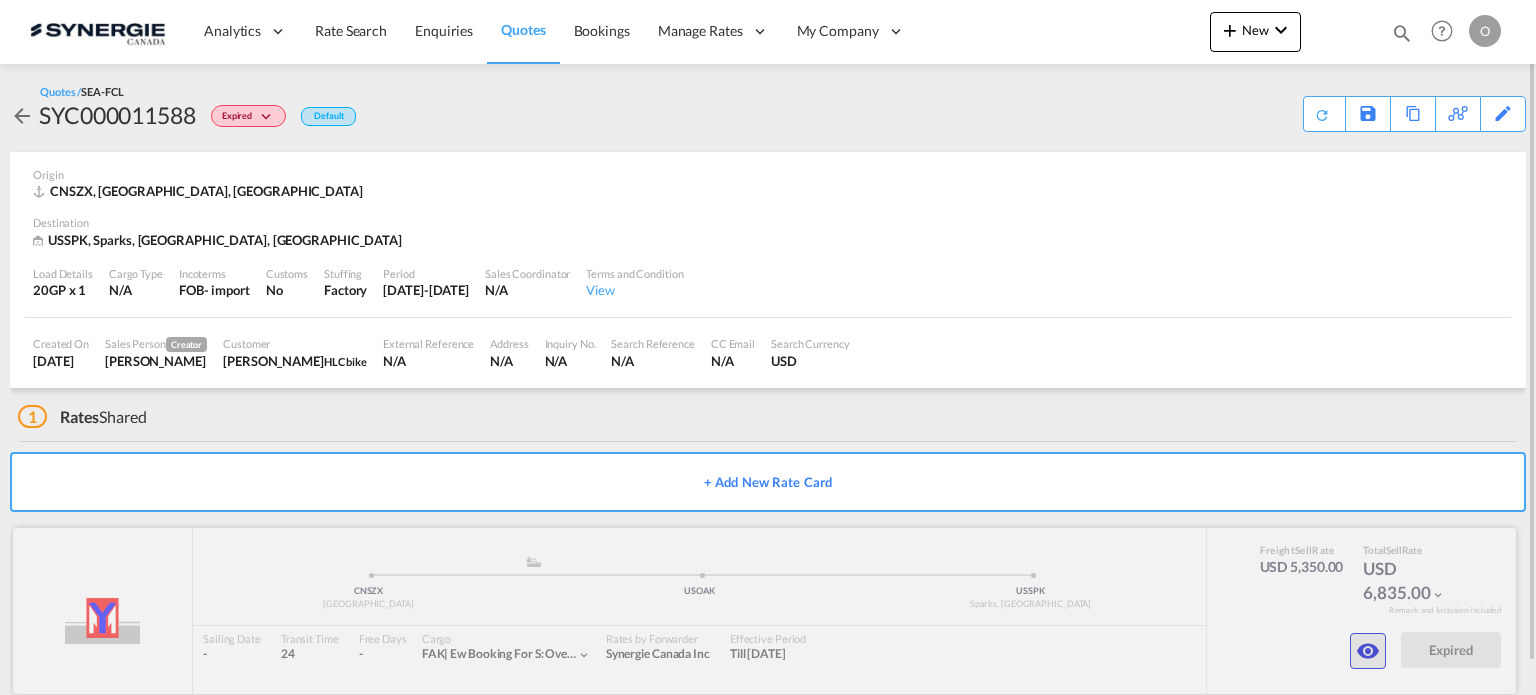 click at bounding box center (1368, 651) 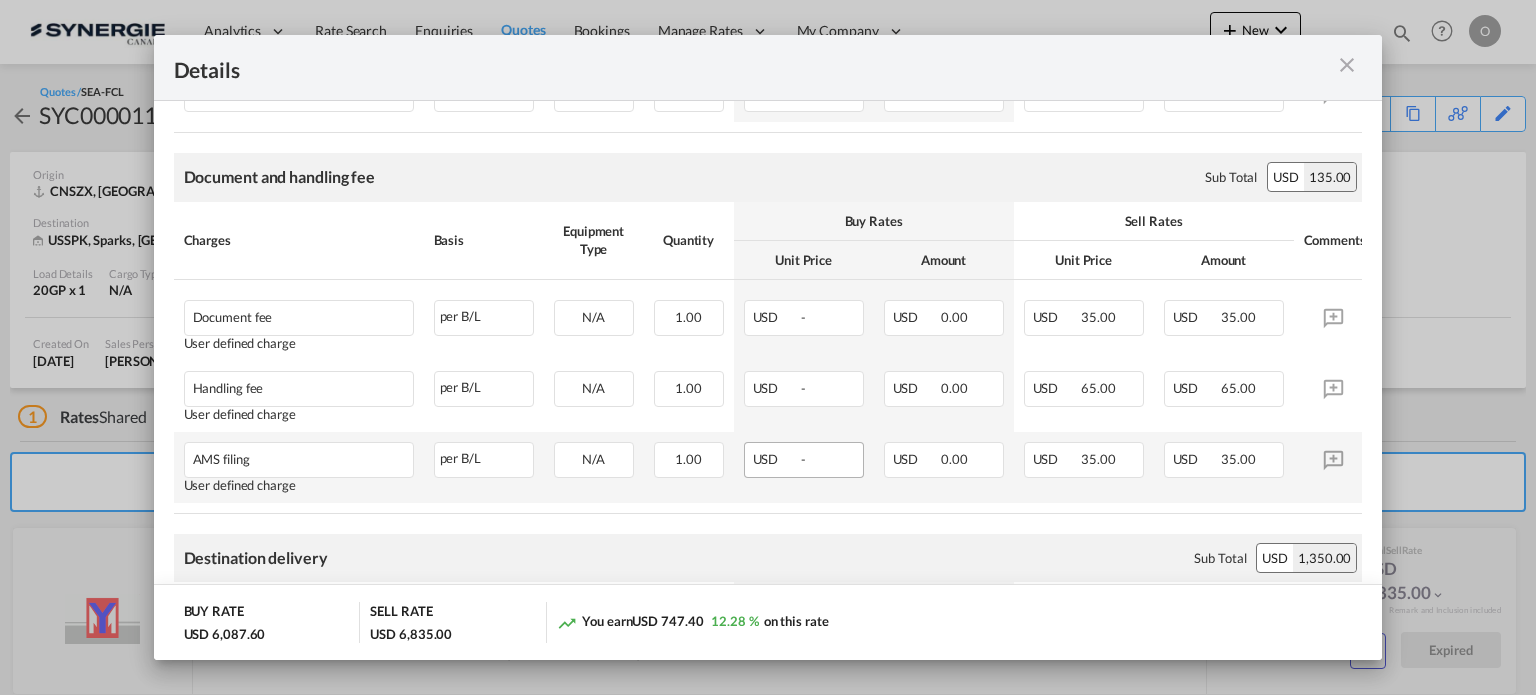scroll, scrollTop: 883, scrollLeft: 0, axis: vertical 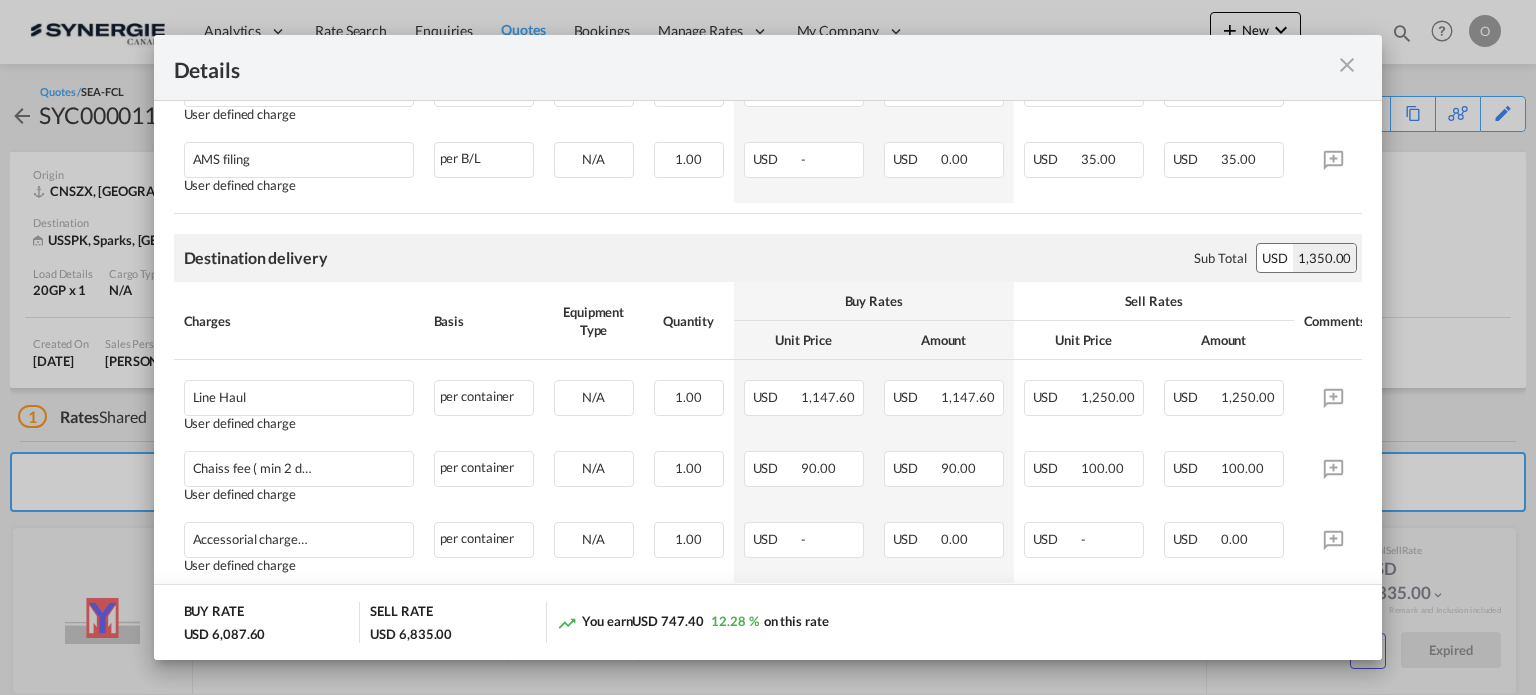 click at bounding box center (1347, 65) 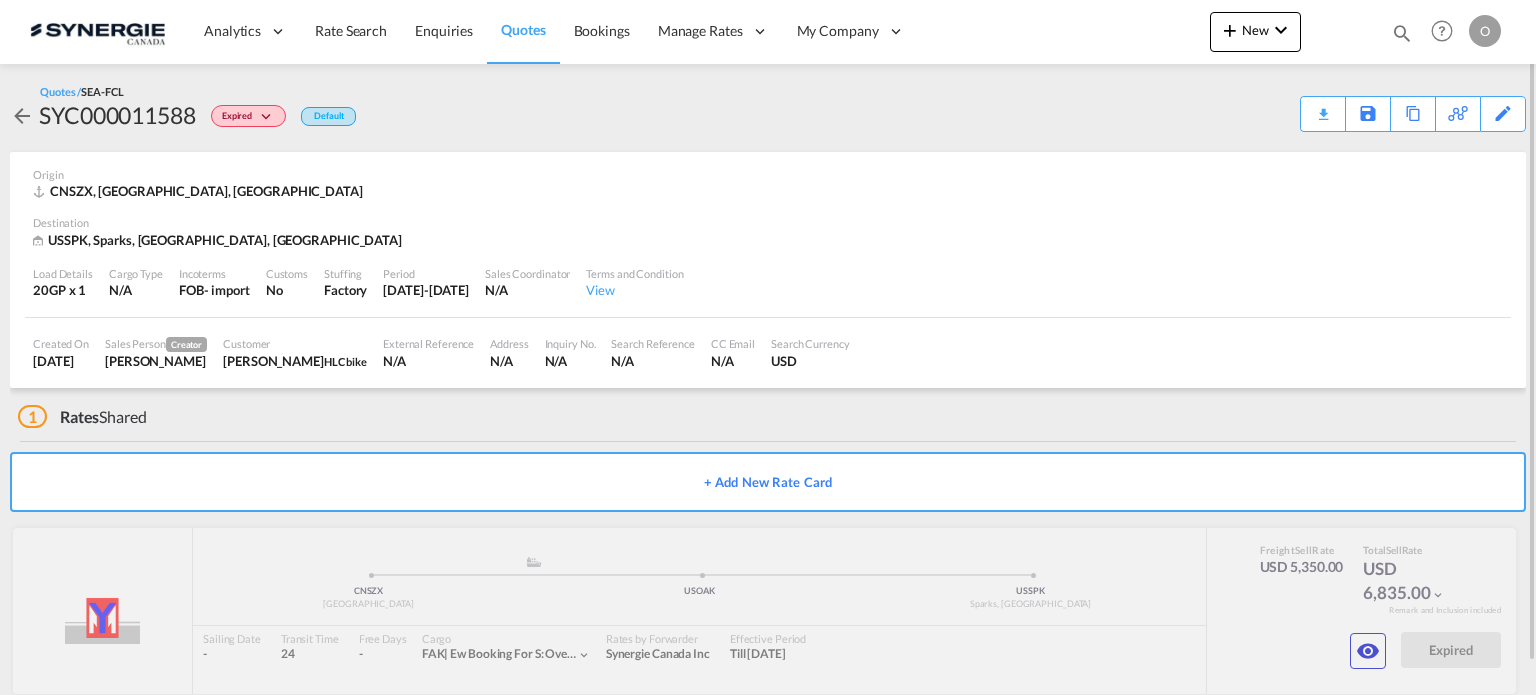 click at bounding box center [1402, 33] 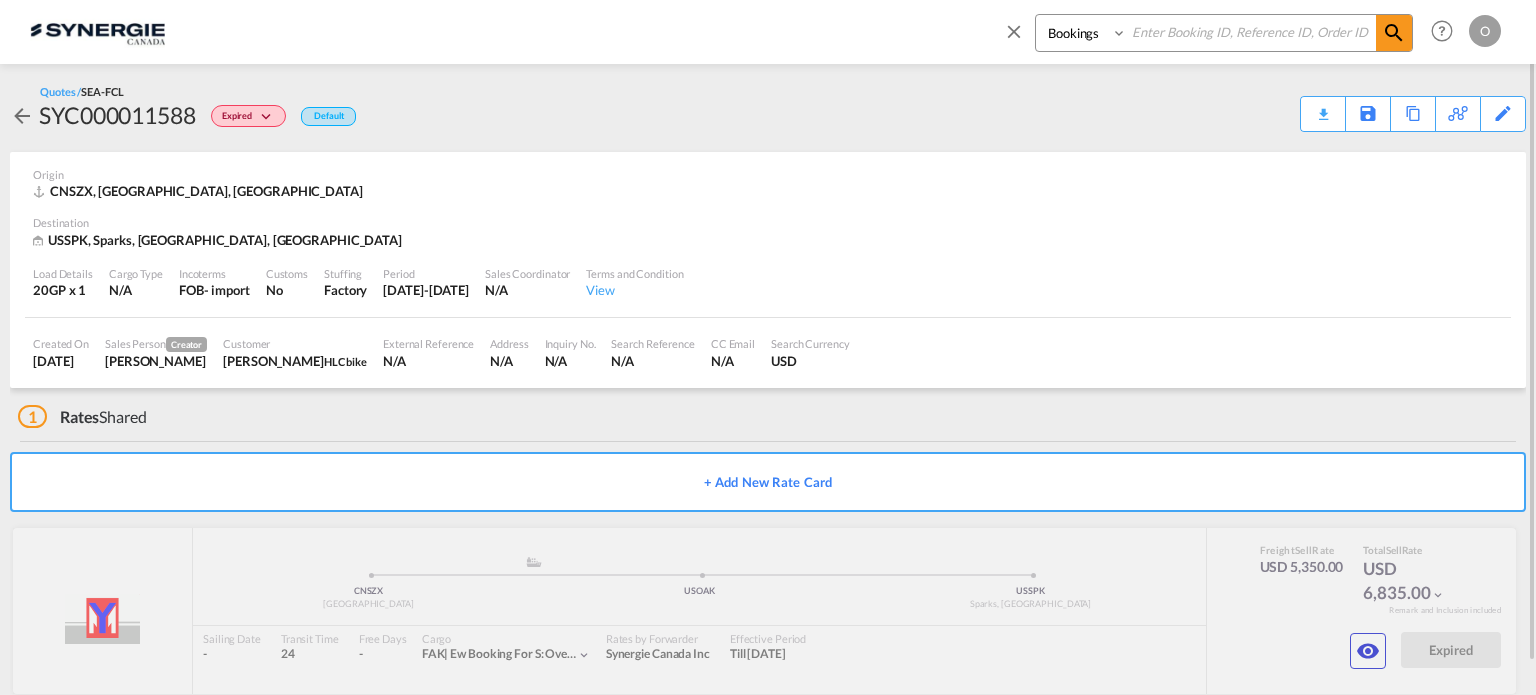 drag, startPoint x: 1045, startPoint y: 32, endPoint x: 1061, endPoint y: 48, distance: 22.627417 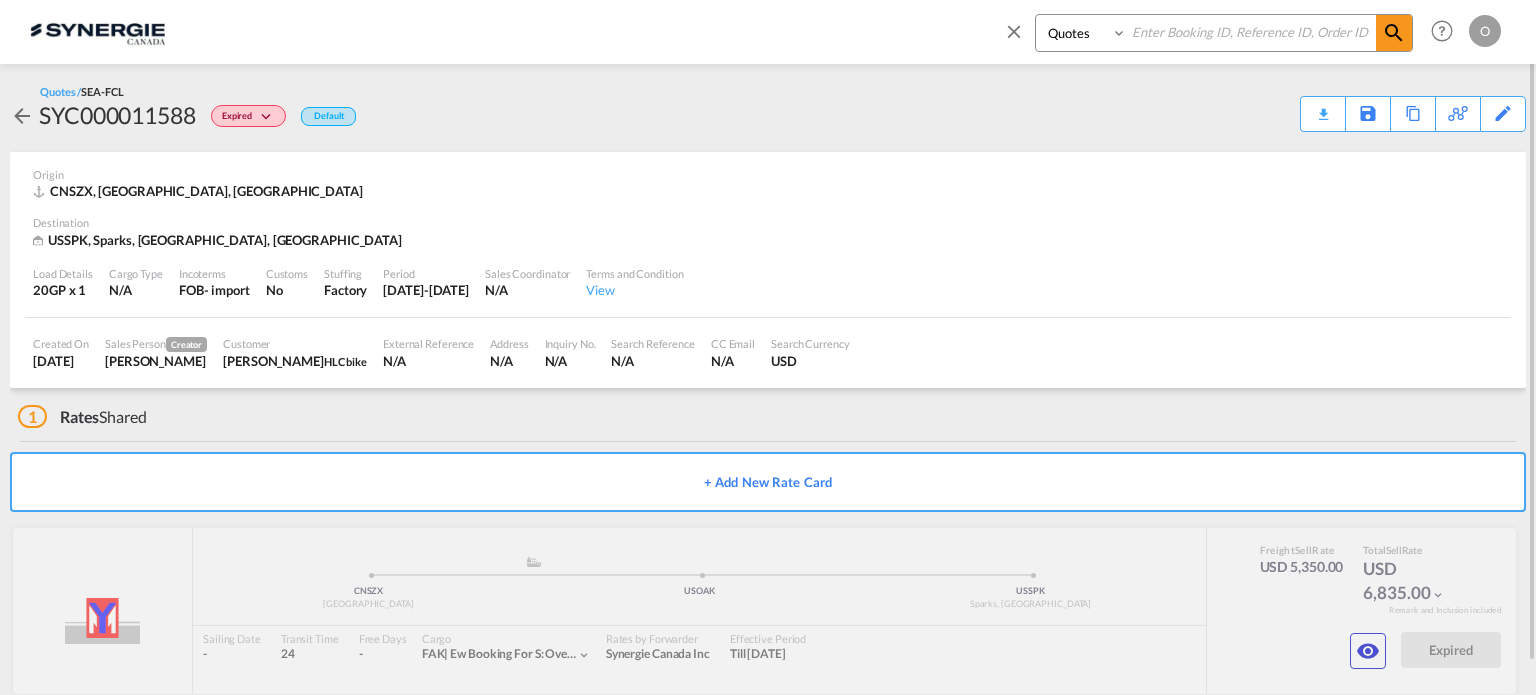 click on "Bookings Quotes Enquiries" at bounding box center [1083, 33] 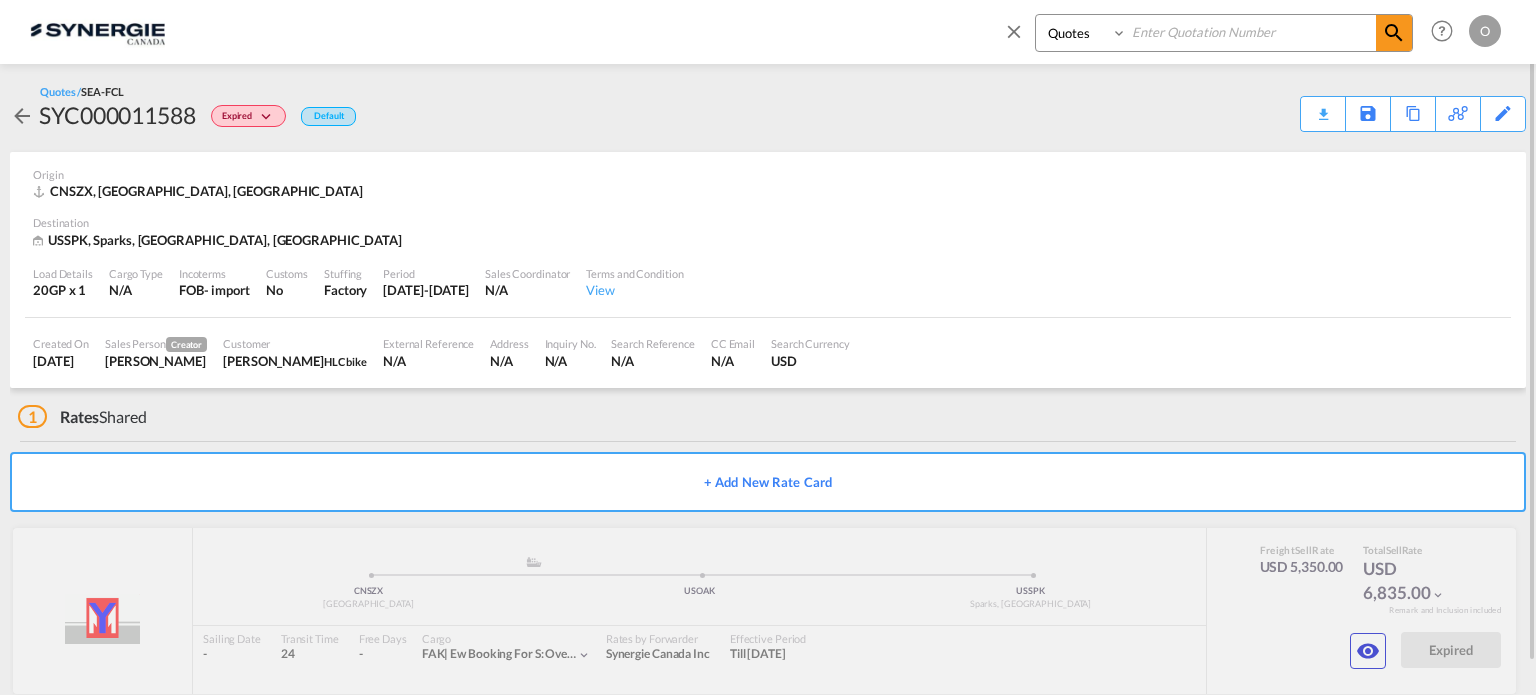 click at bounding box center [1251, 32] 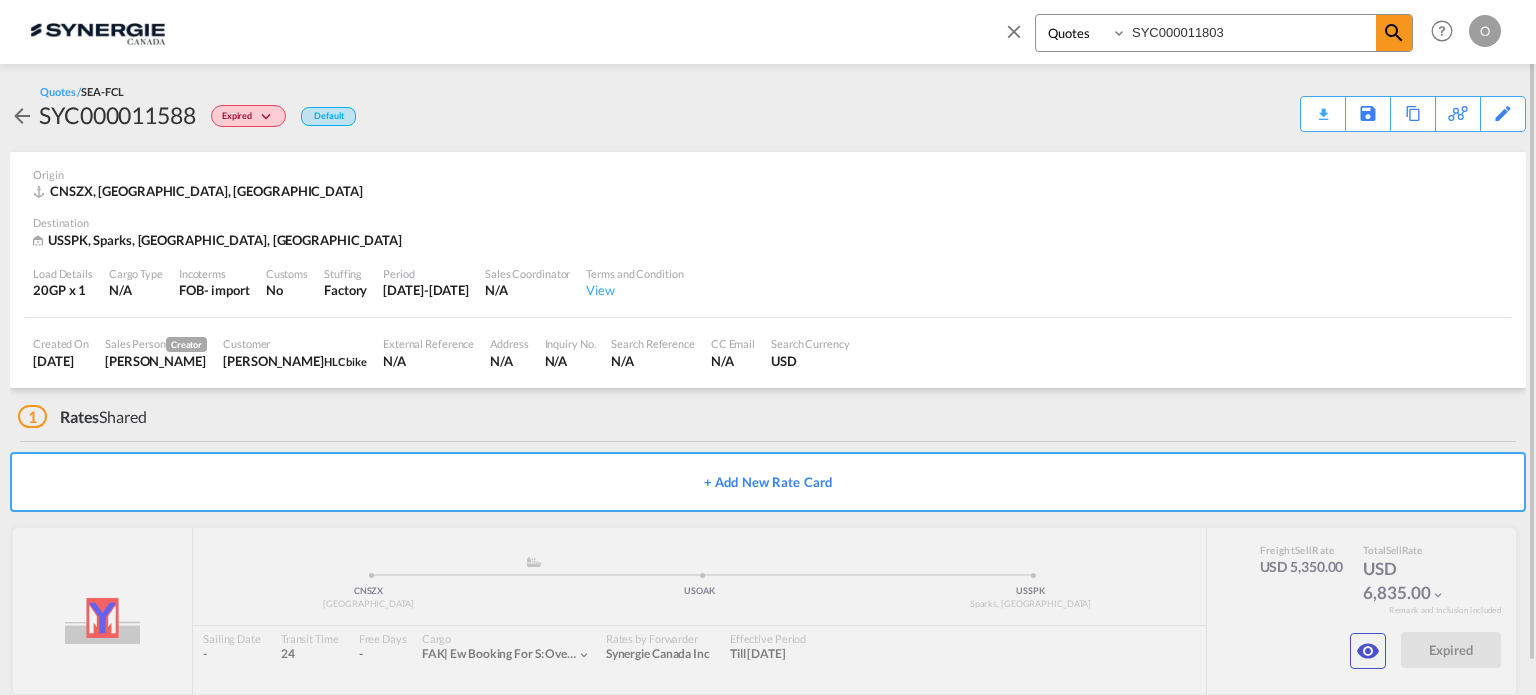 type on "SYC000011803" 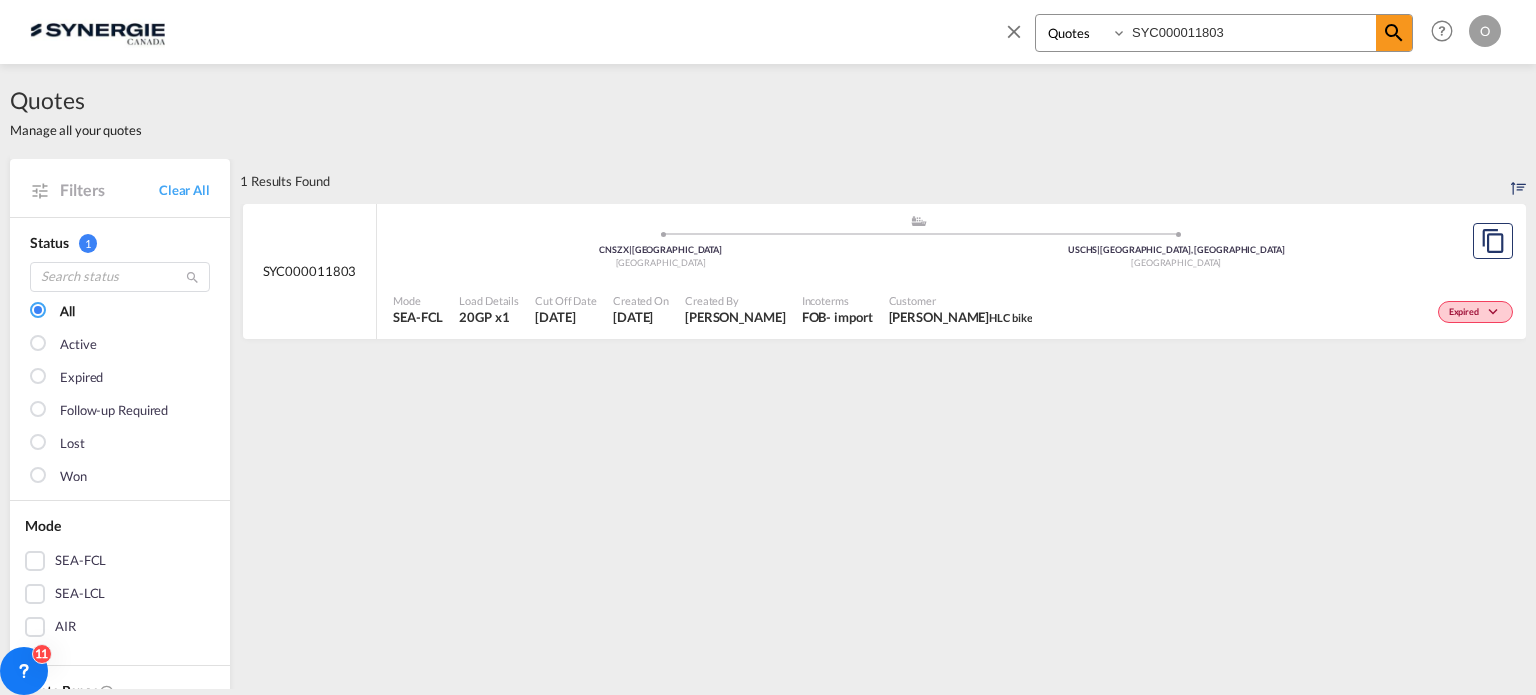click on "Customer" at bounding box center (961, 300) 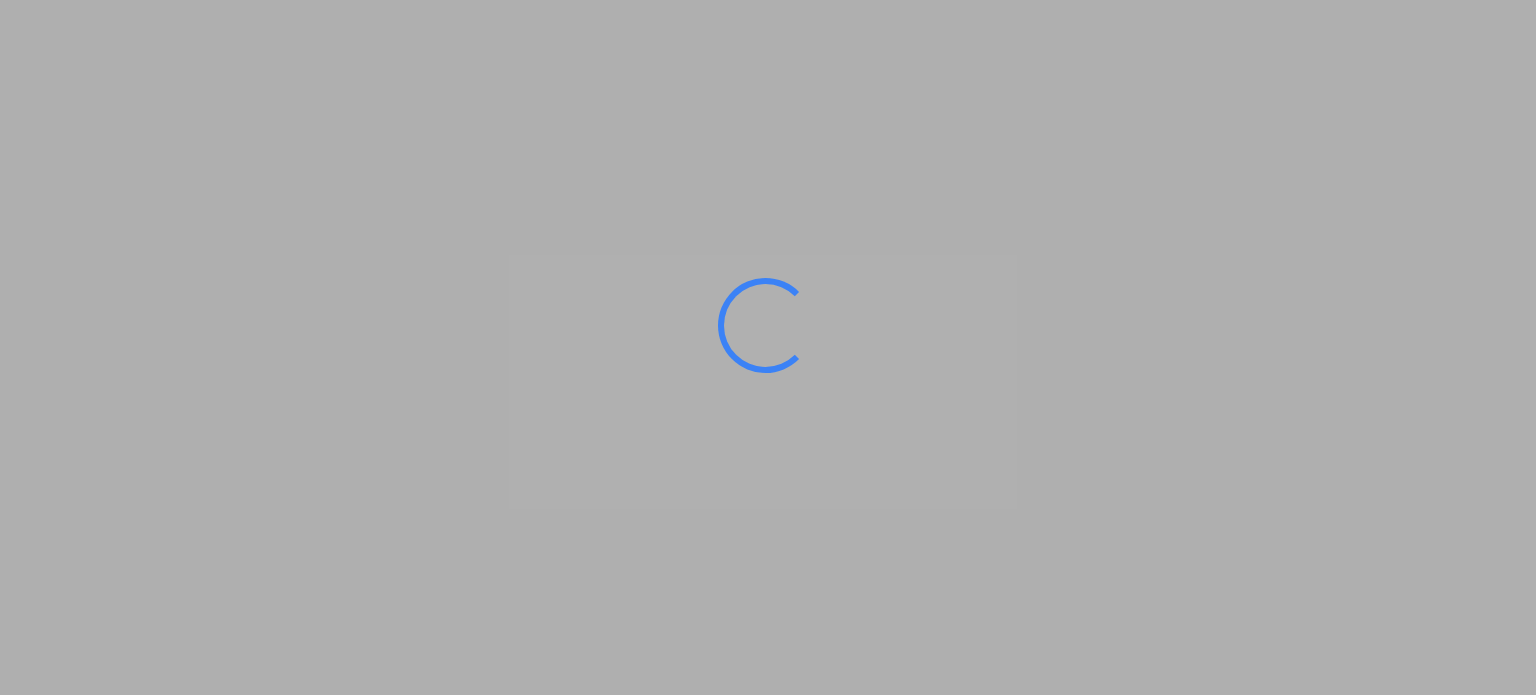 scroll, scrollTop: 0, scrollLeft: 0, axis: both 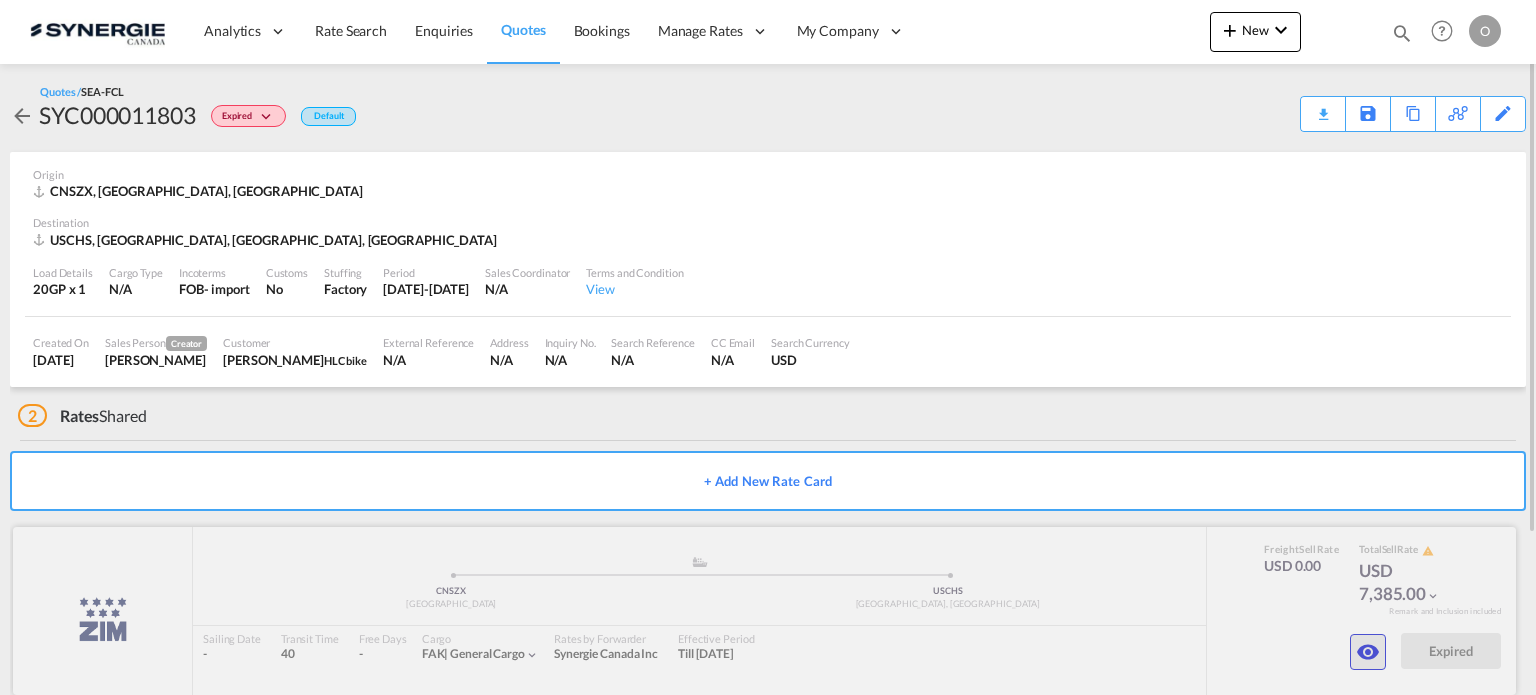 click at bounding box center [1368, 652] 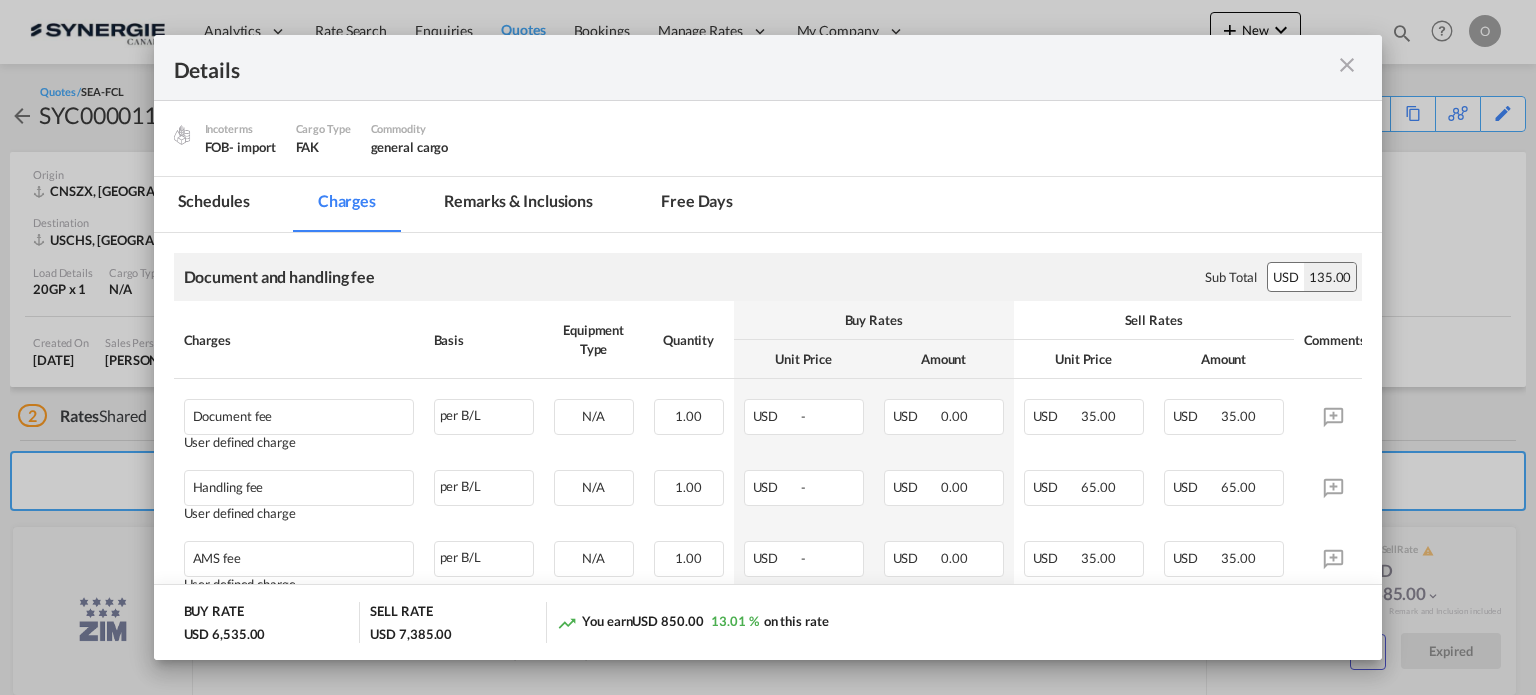 scroll, scrollTop: 200, scrollLeft: 0, axis: vertical 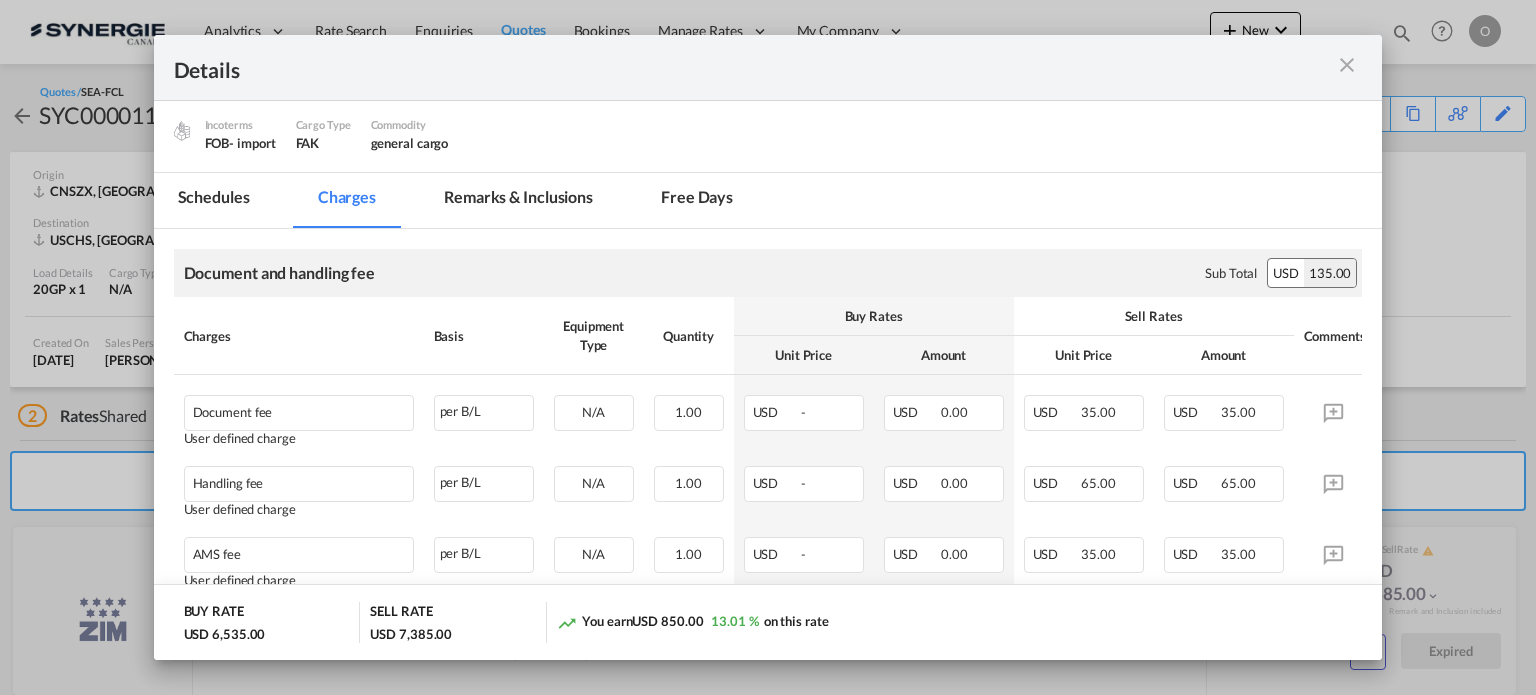 click at bounding box center [1347, 65] 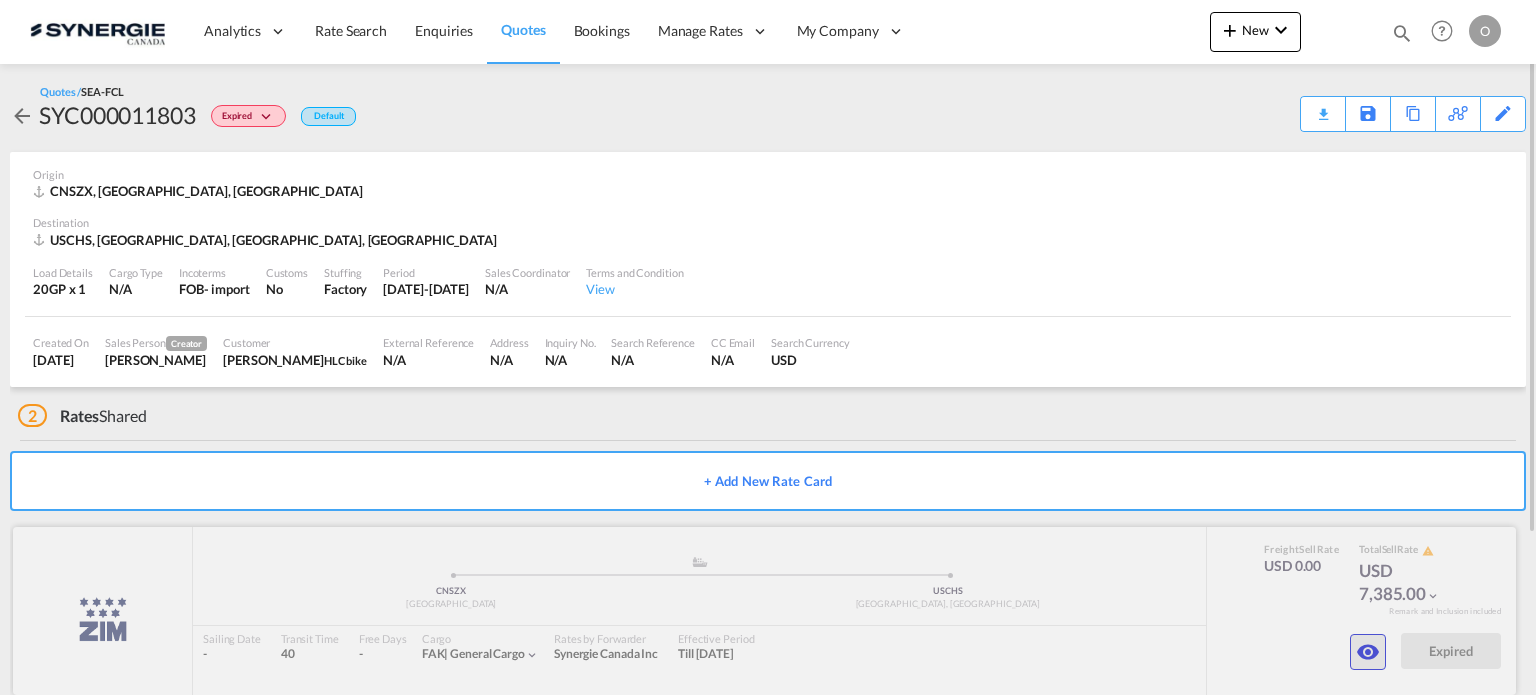 click at bounding box center [1368, 652] 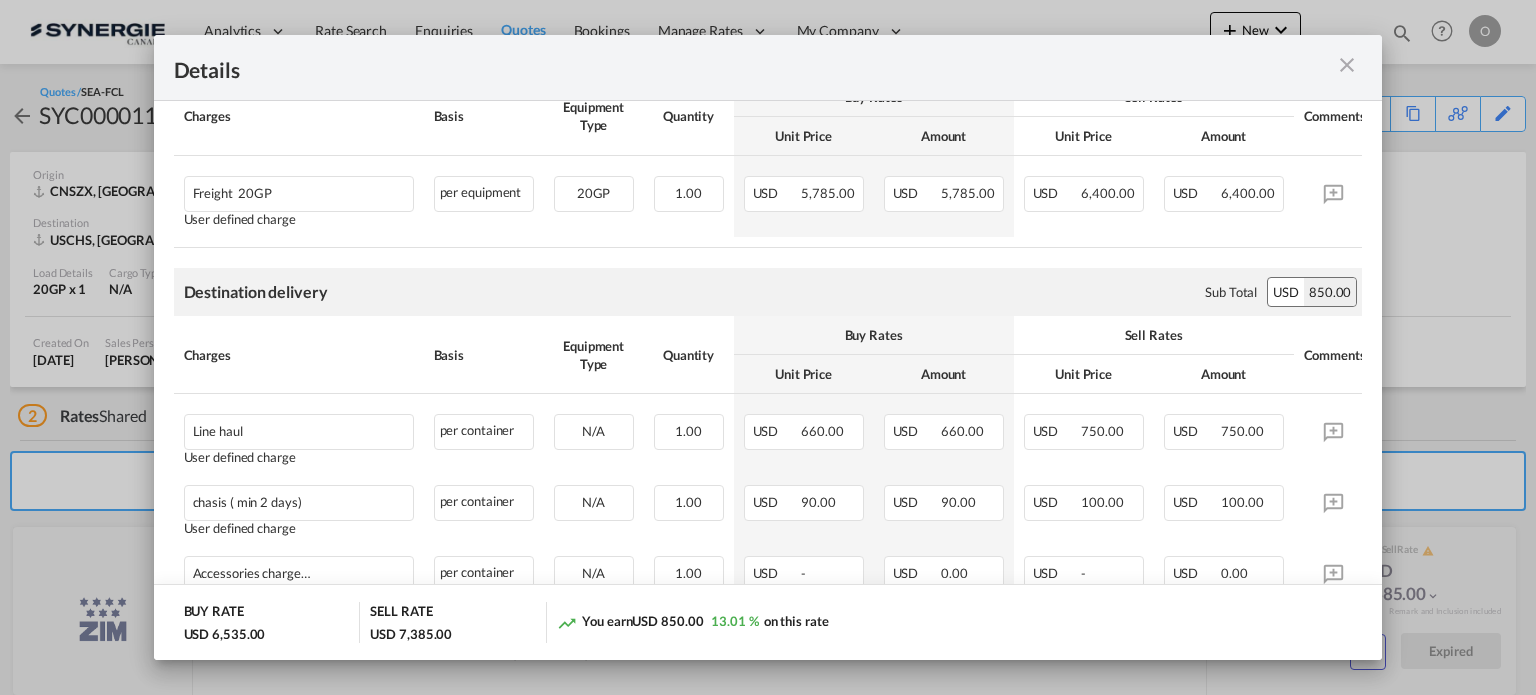 scroll, scrollTop: 897, scrollLeft: 0, axis: vertical 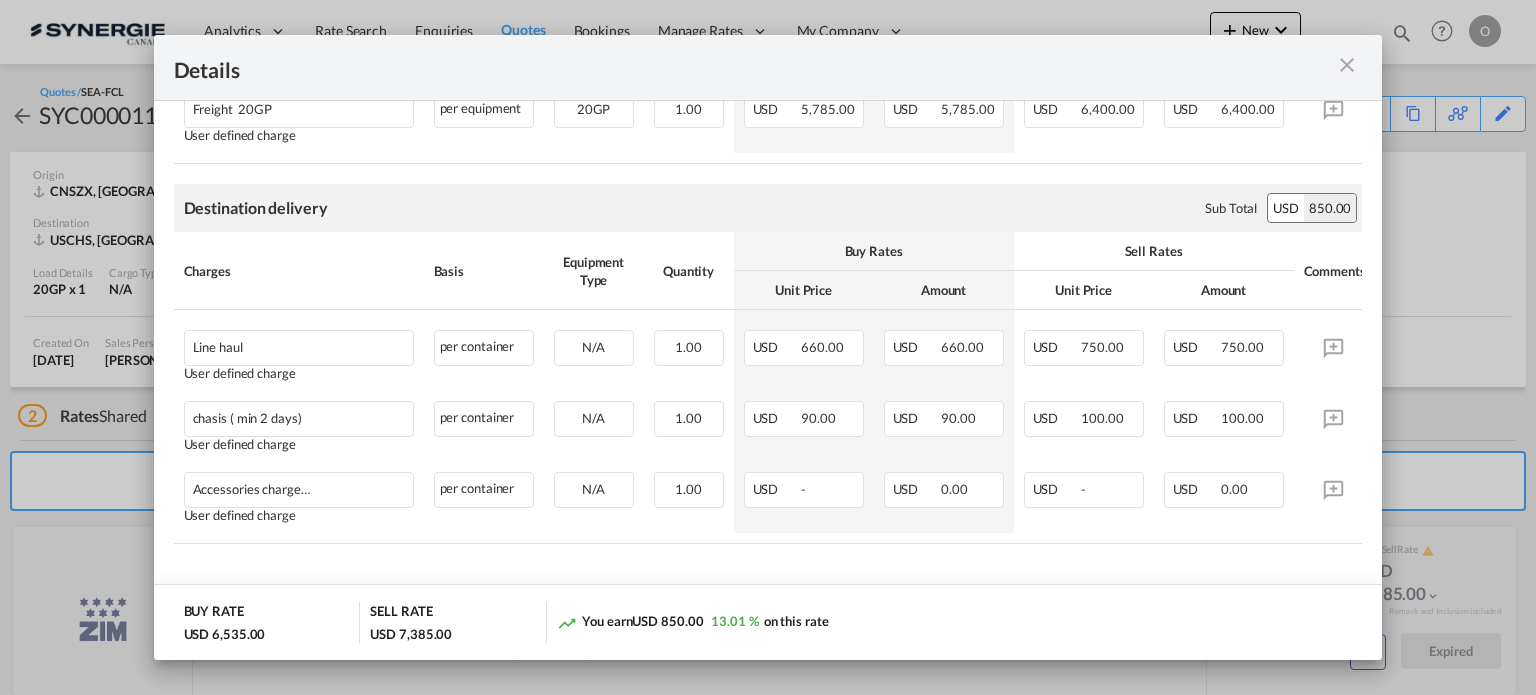 drag, startPoint x: 1344, startPoint y: 80, endPoint x: 1334, endPoint y: 92, distance: 15.6205 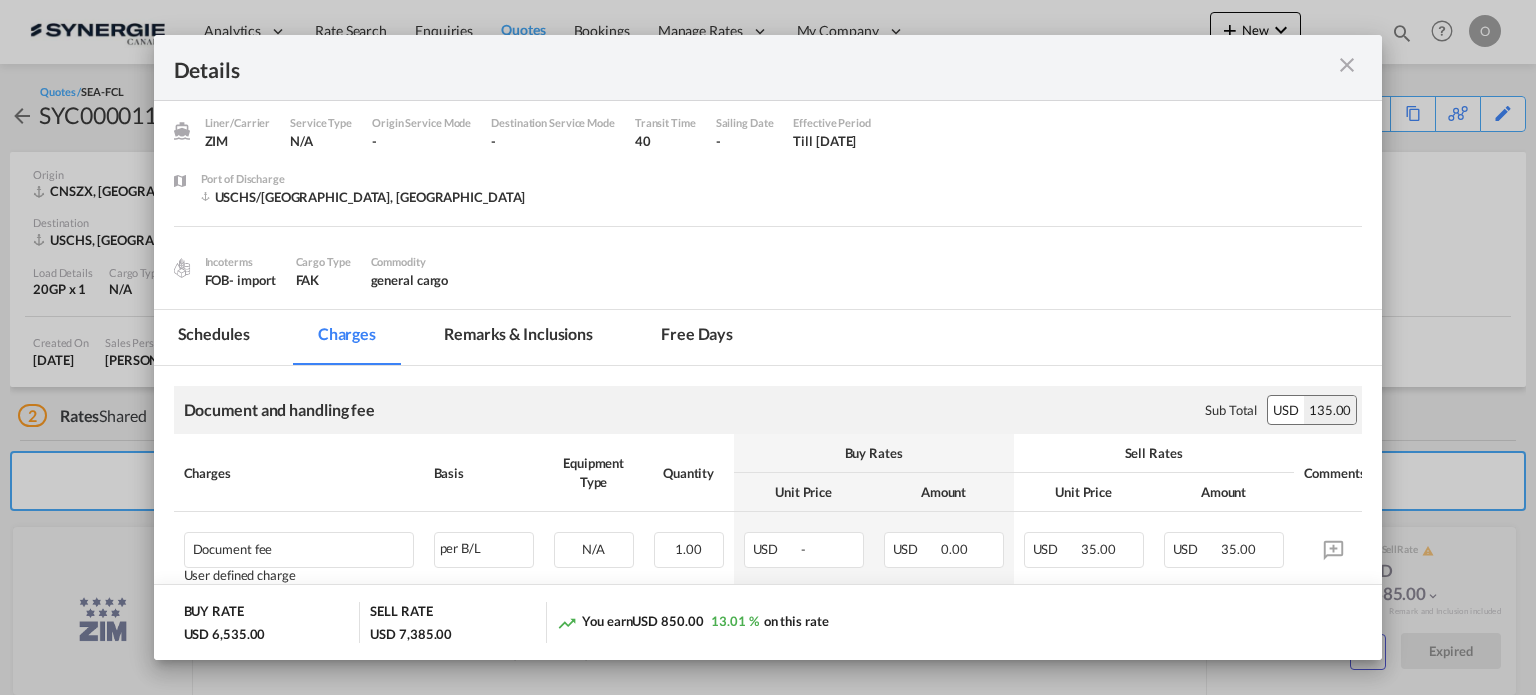 scroll, scrollTop: 0, scrollLeft: 0, axis: both 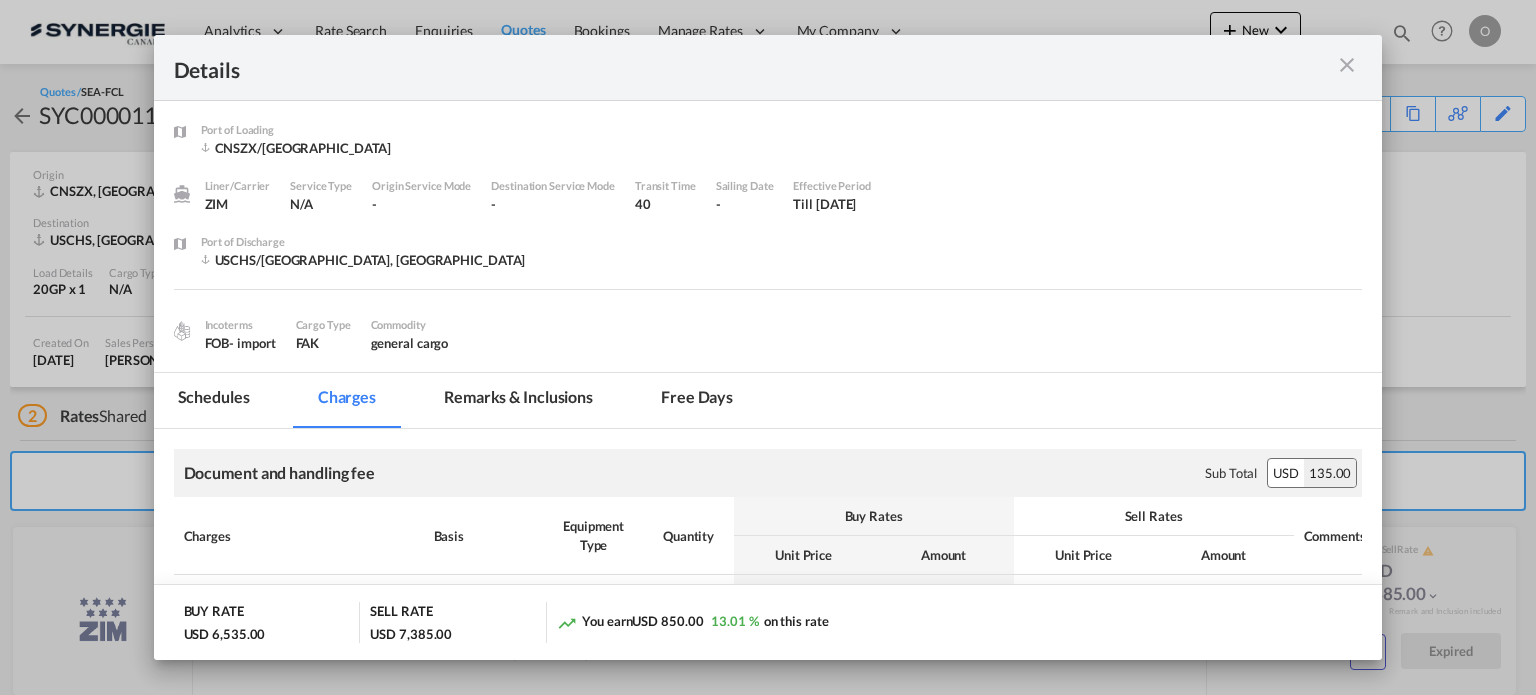 click on "Remarks & Inclusions" at bounding box center [518, 400] 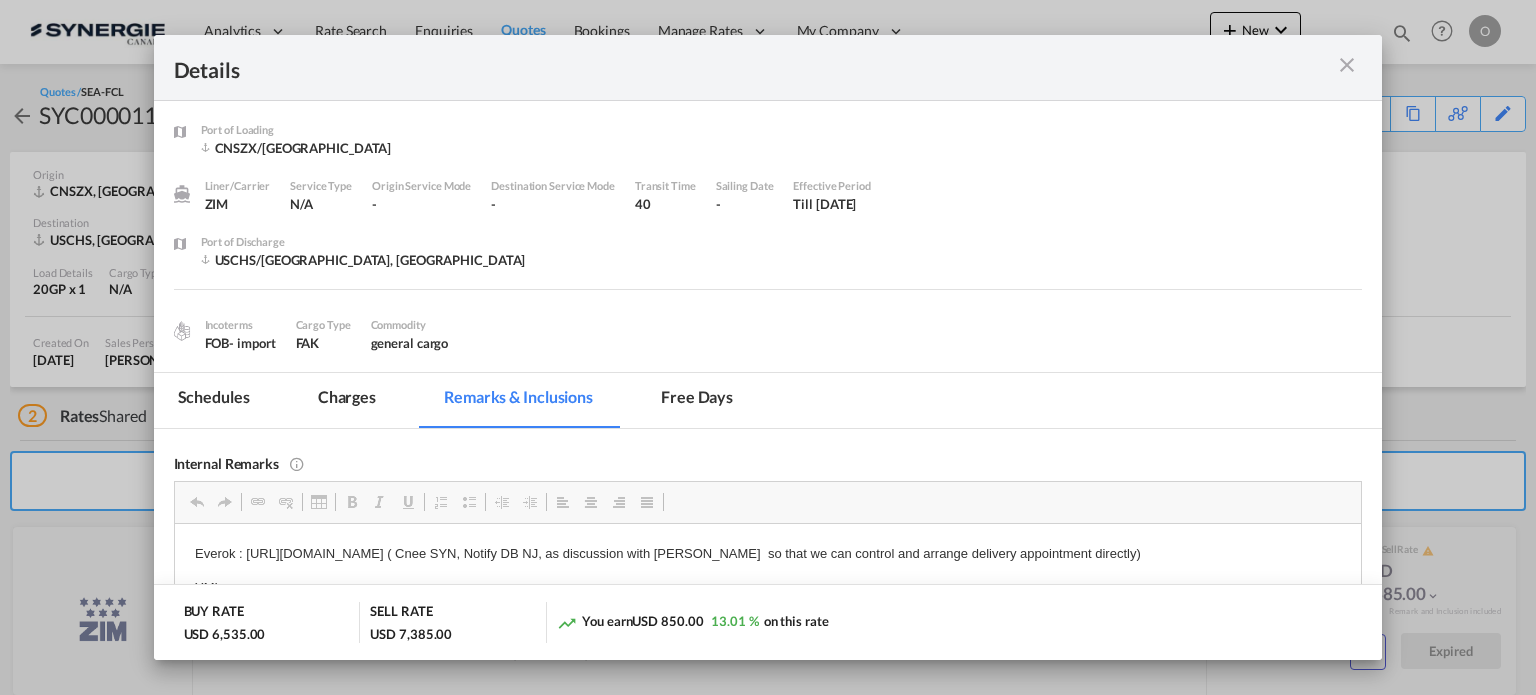scroll, scrollTop: 0, scrollLeft: 0, axis: both 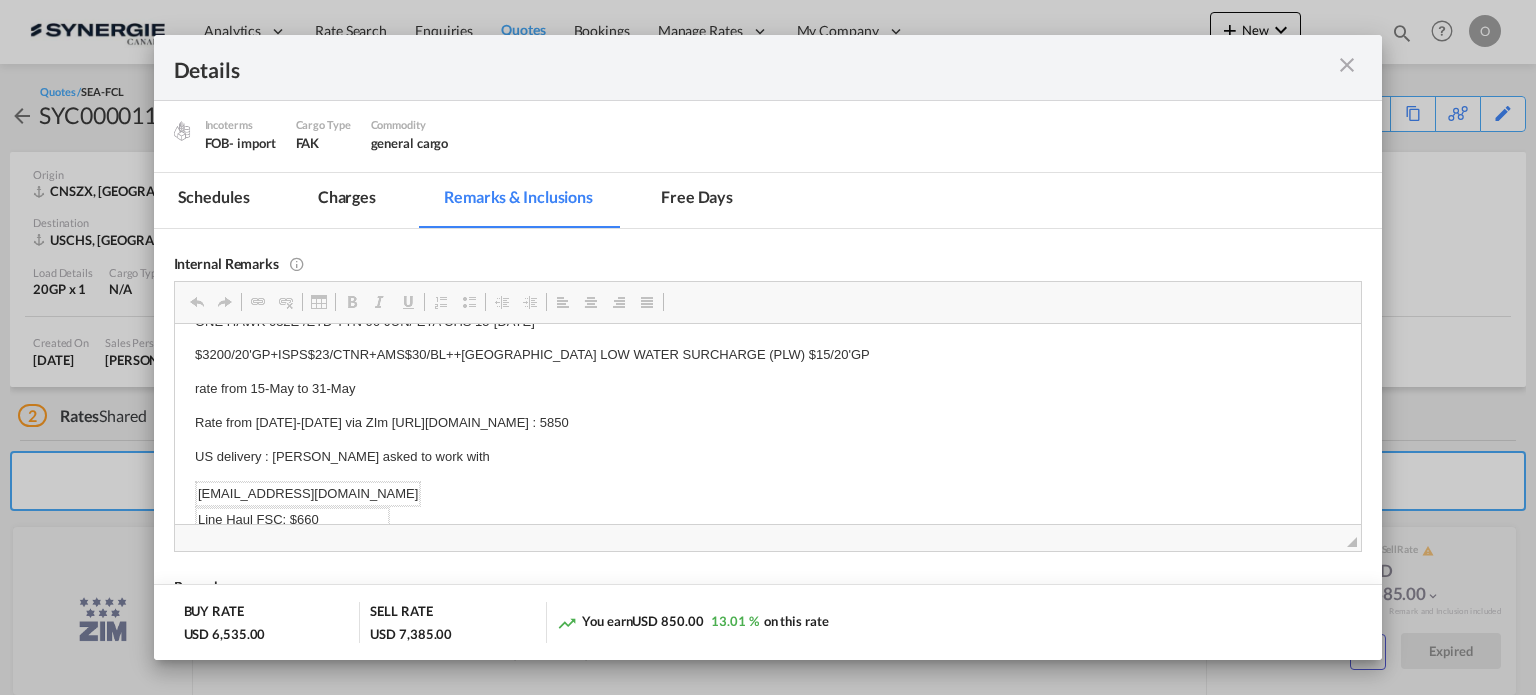 drag, startPoint x: 357, startPoint y: 444, endPoint x: 842, endPoint y: 433, distance: 485.12473 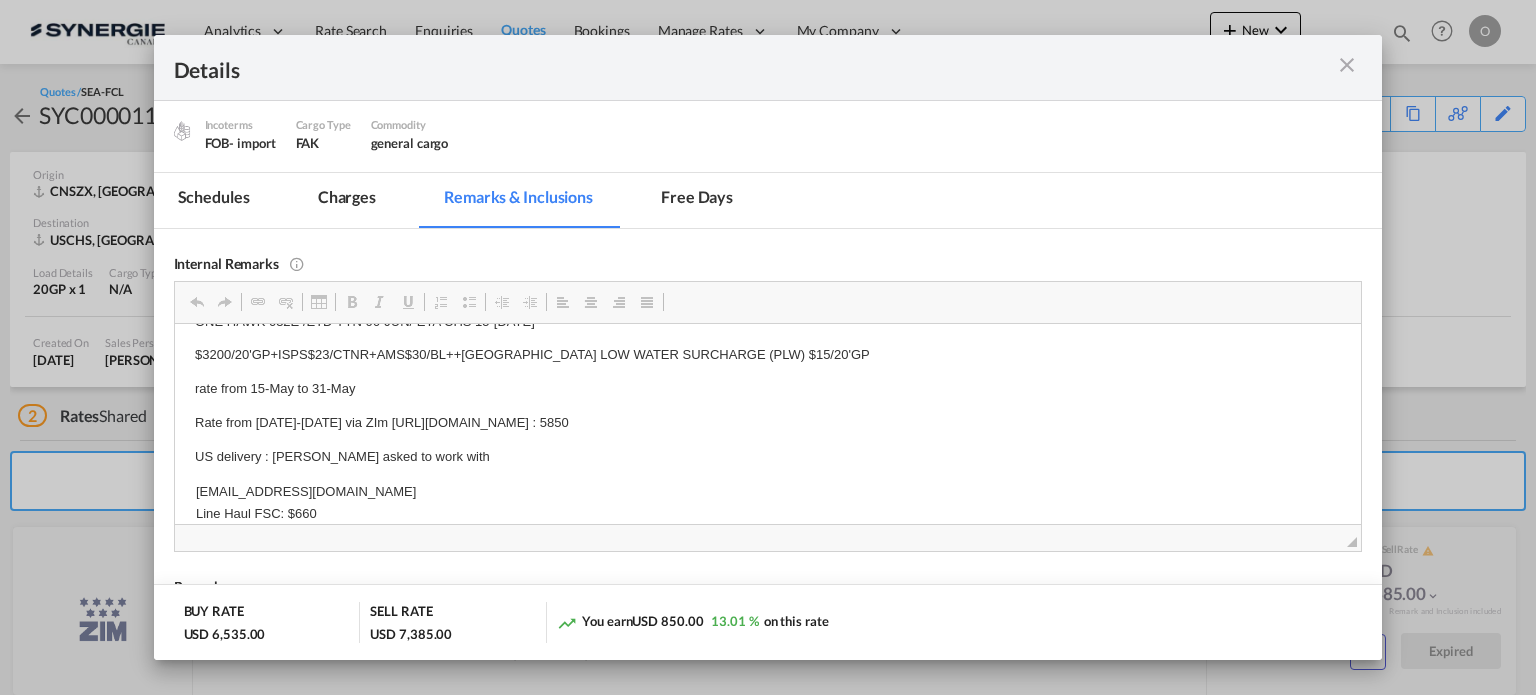 scroll, scrollTop: 100, scrollLeft: 0, axis: vertical 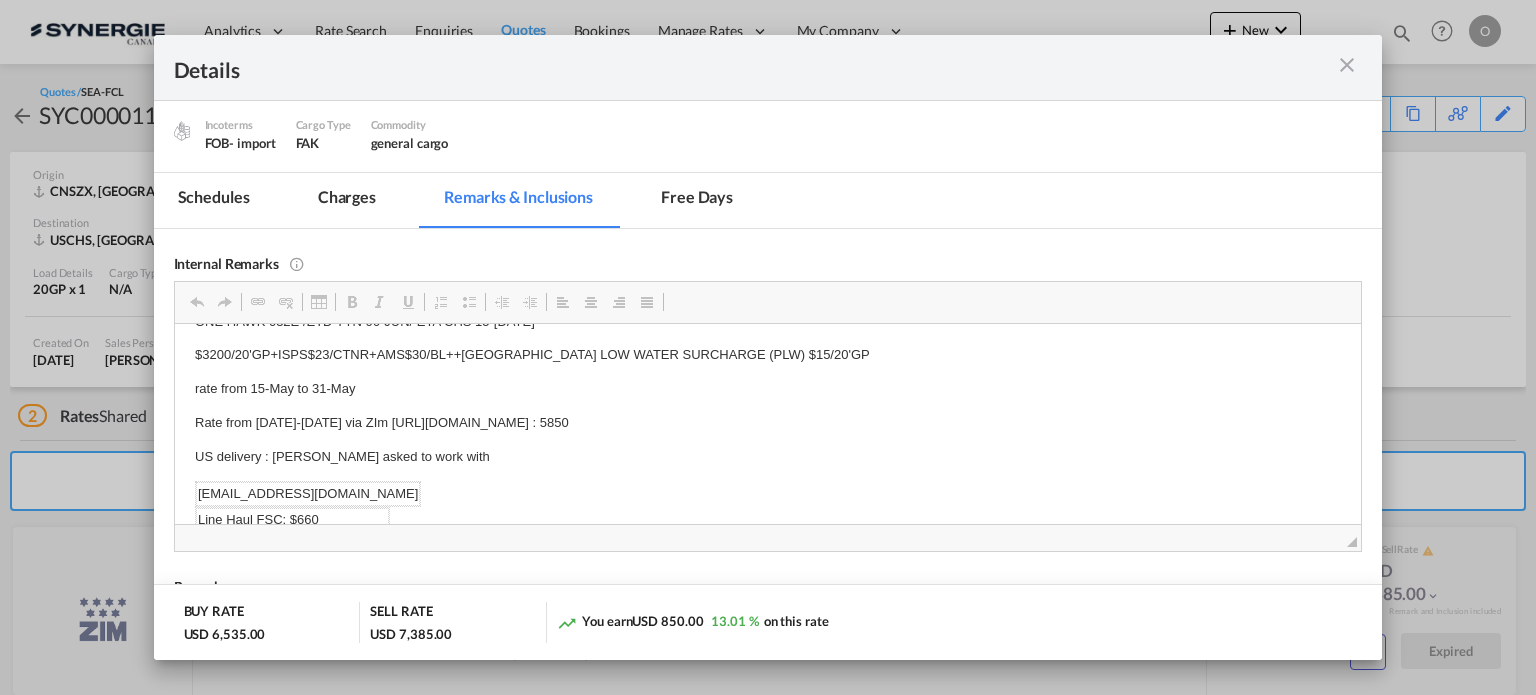 click on "Everok : https://app.frontapp.com/open/msg_1f3fu3kf?key=GxxRa47SDtCsfRJmWaGQWZBZeFQeKwKh ( Cnee SYN, Notify DB NJ, as discussion with Gabrielle  so that we can control and arrange delivery appointment directly) YML ONE HAWK 032E /ETD YTN 06-JUN/ ETA CHS 15-JUL $3200/20'GP+ISPS$23/CTNR+AMS$30/BL++PANAMA CANAL LOW WATER SURCHARGE (PLW) $15/20'GP rate from 15-May to 31-May Rate from 1-14 June via ZIm https://app.frontapp.com/open/msg_1f8woeq7?key=GxxRa47SDtCsfRJmWaGQWZBZeFQeKwKh : 5850 US delivery : Laurent asked to work with  ewatson@armstrongtransport.com Line Haul FSC: $660 Chassis: $45/day × 2 days = $90 Accessorial Charges: Pre-Pull: $135 Storage: $45/day Split: $145" at bounding box center [767, 450] 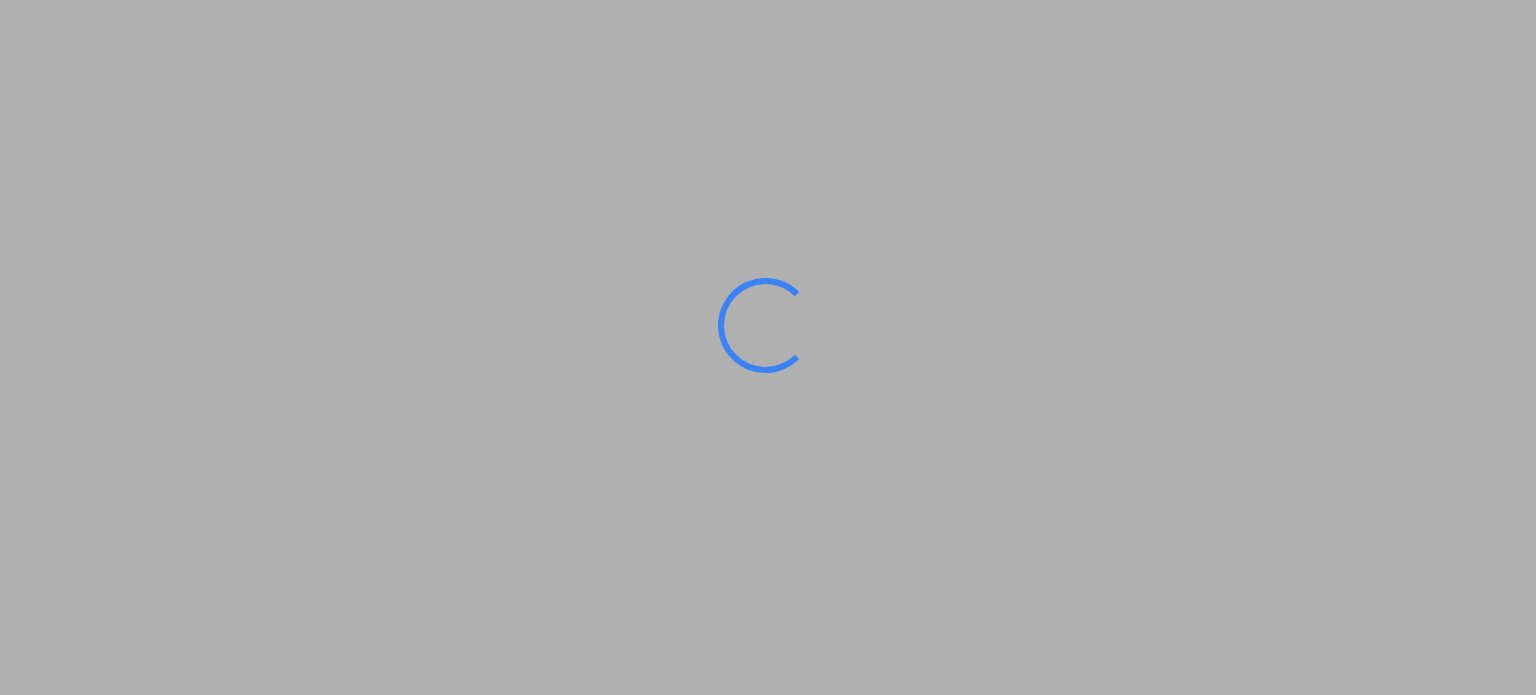 scroll, scrollTop: 0, scrollLeft: 0, axis: both 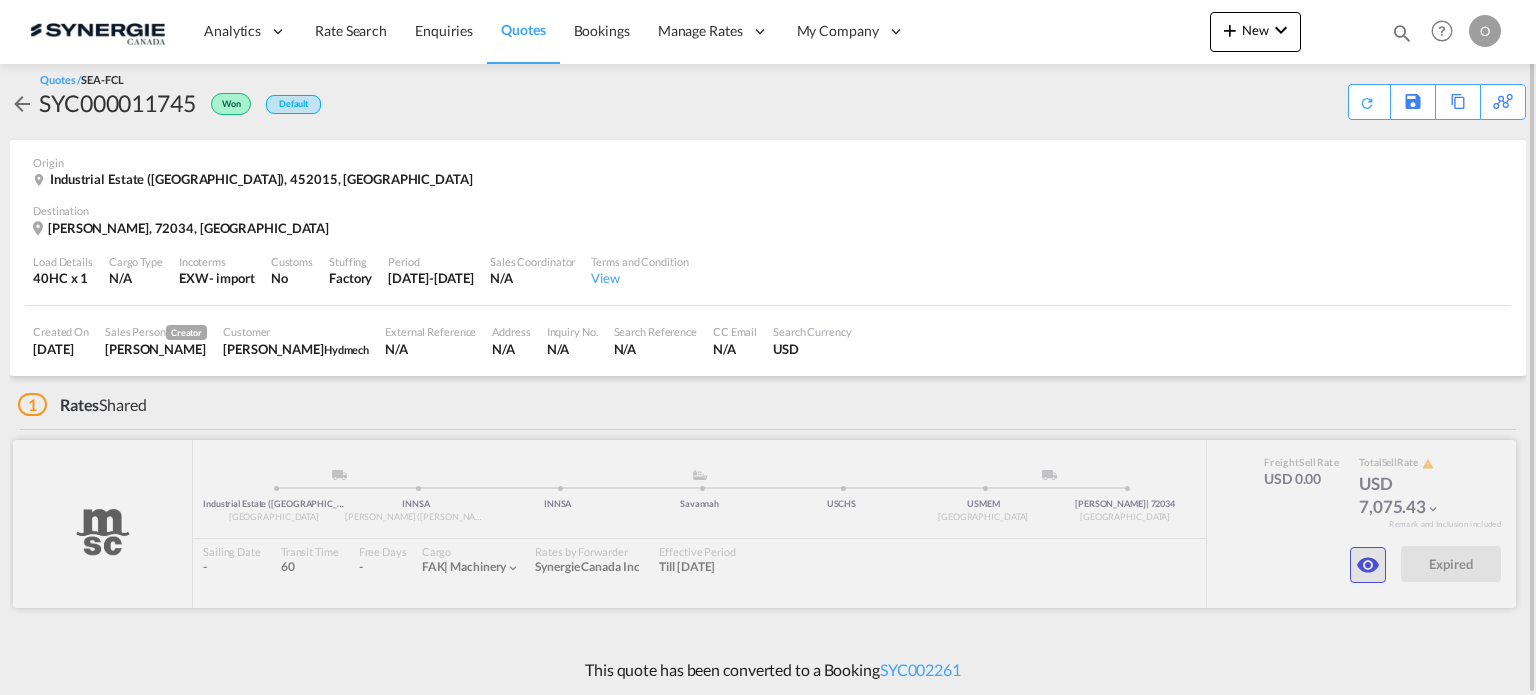 click at bounding box center [1368, 565] 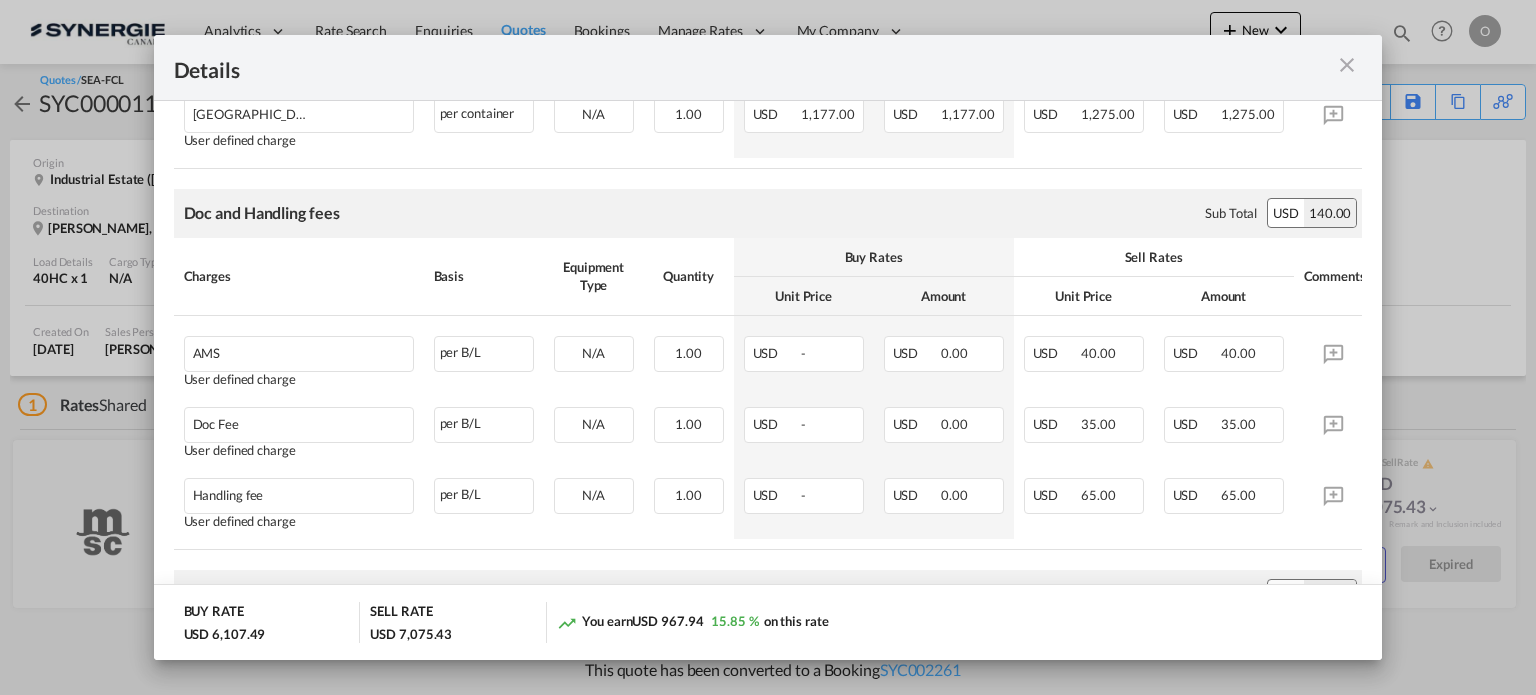 scroll, scrollTop: 228, scrollLeft: 0, axis: vertical 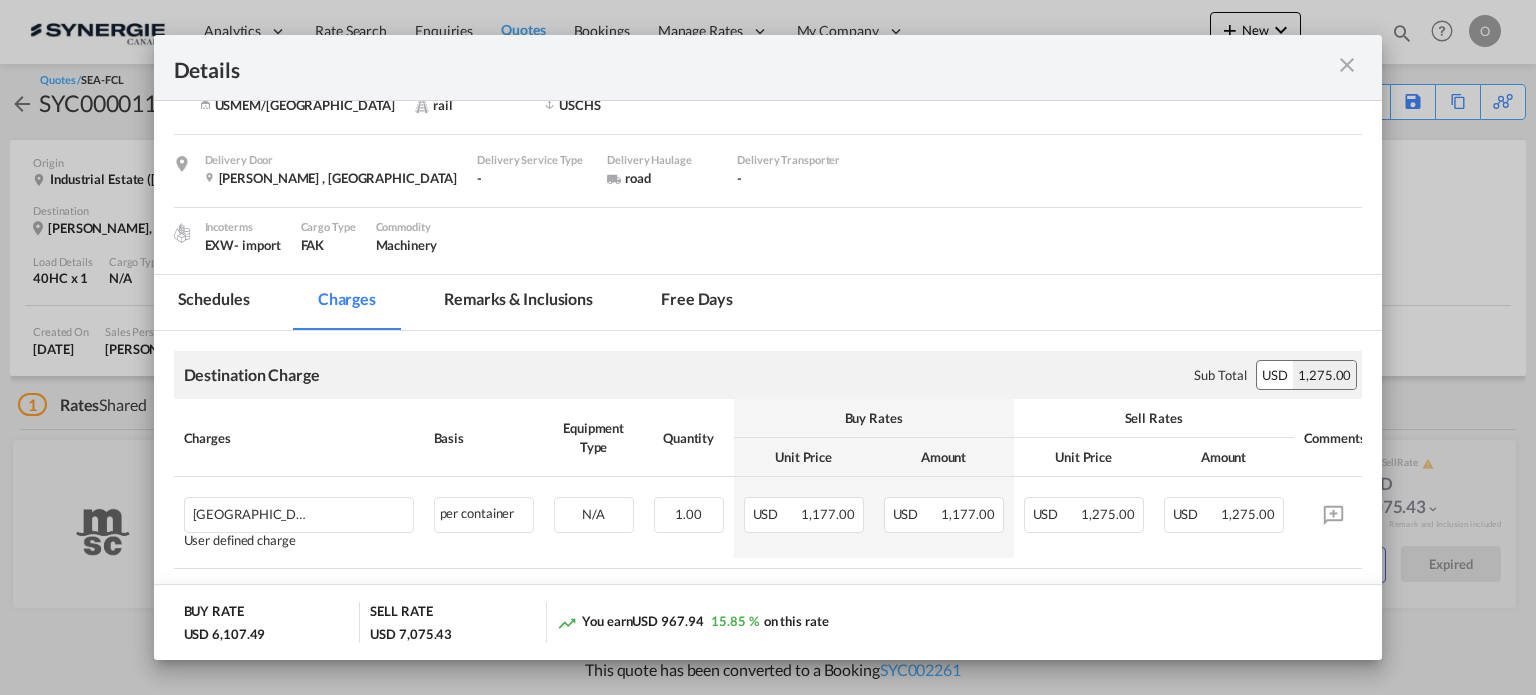 click on "Remarks & Inclusions" at bounding box center [518, 302] 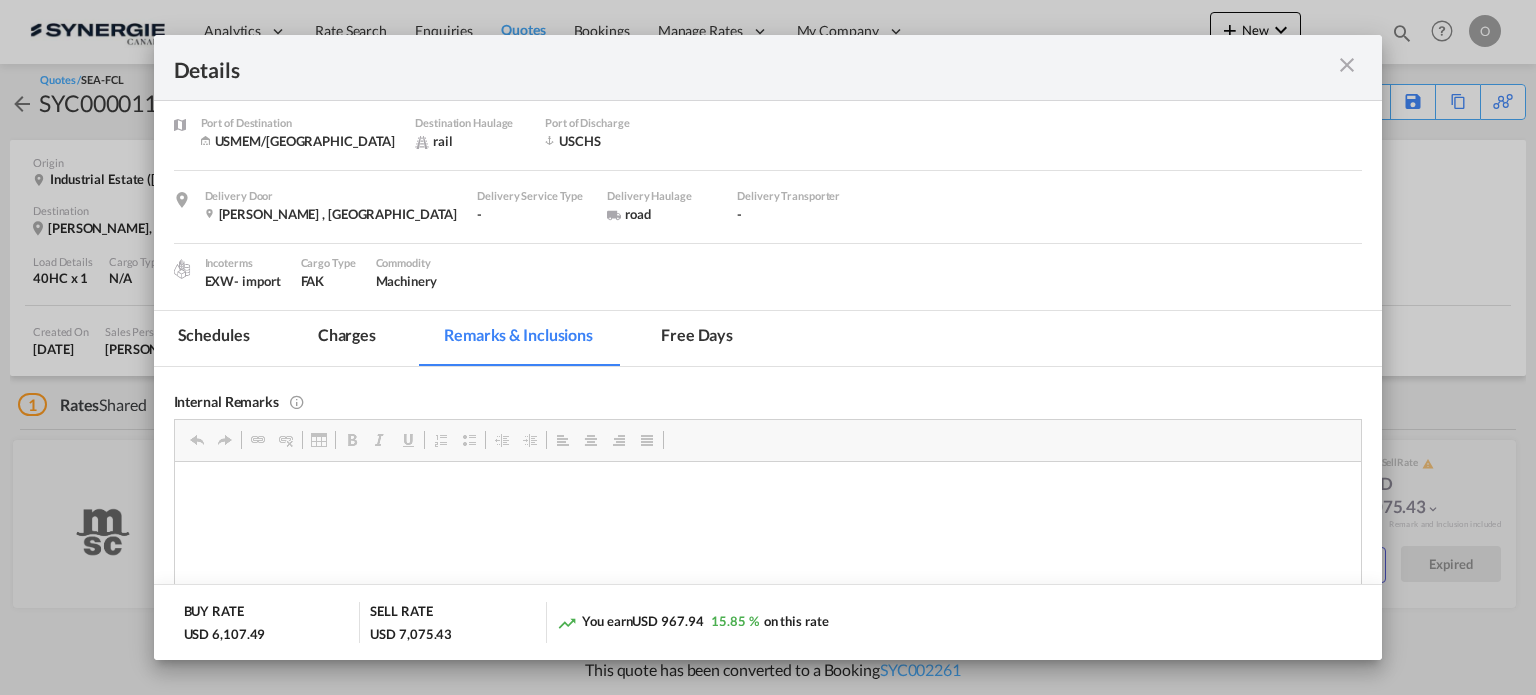 scroll, scrollTop: 228, scrollLeft: 0, axis: vertical 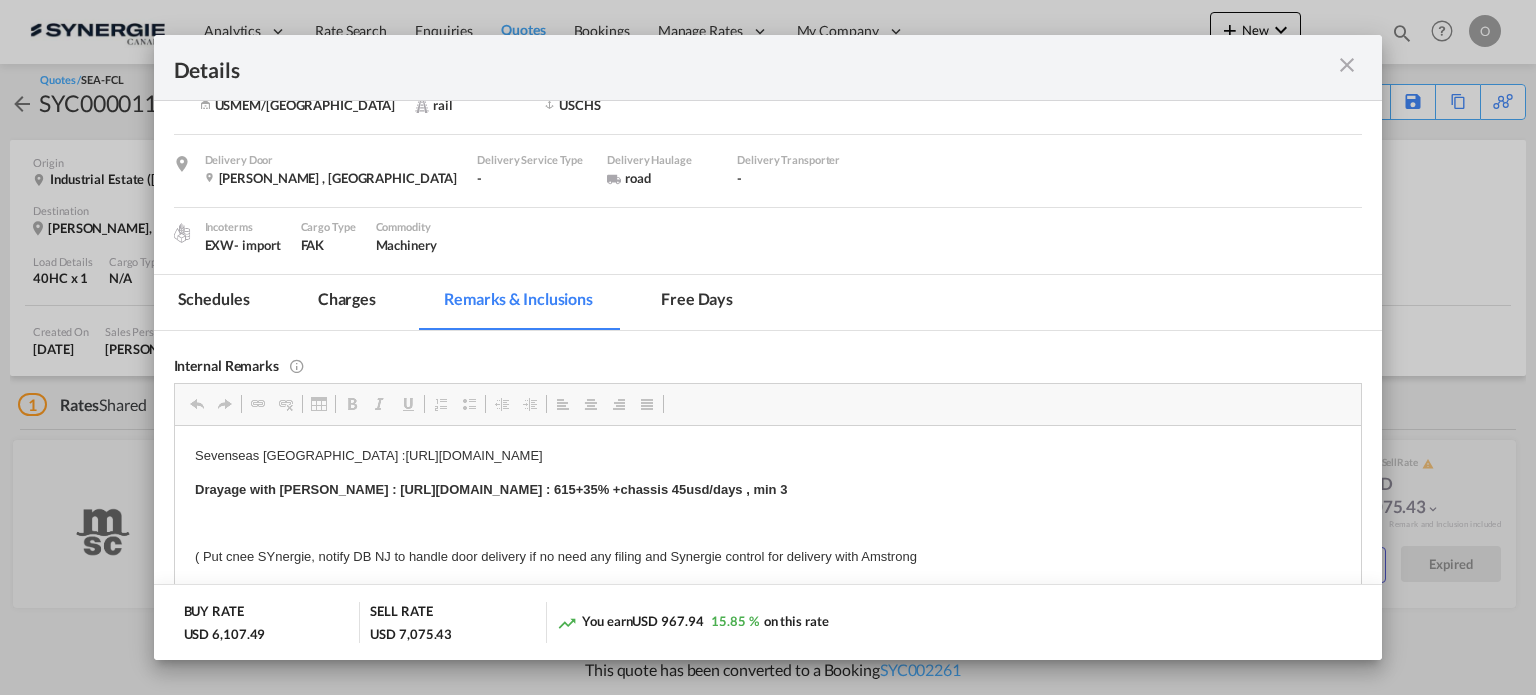drag, startPoint x: 356, startPoint y: 486, endPoint x: 967, endPoint y: 499, distance: 611.1383 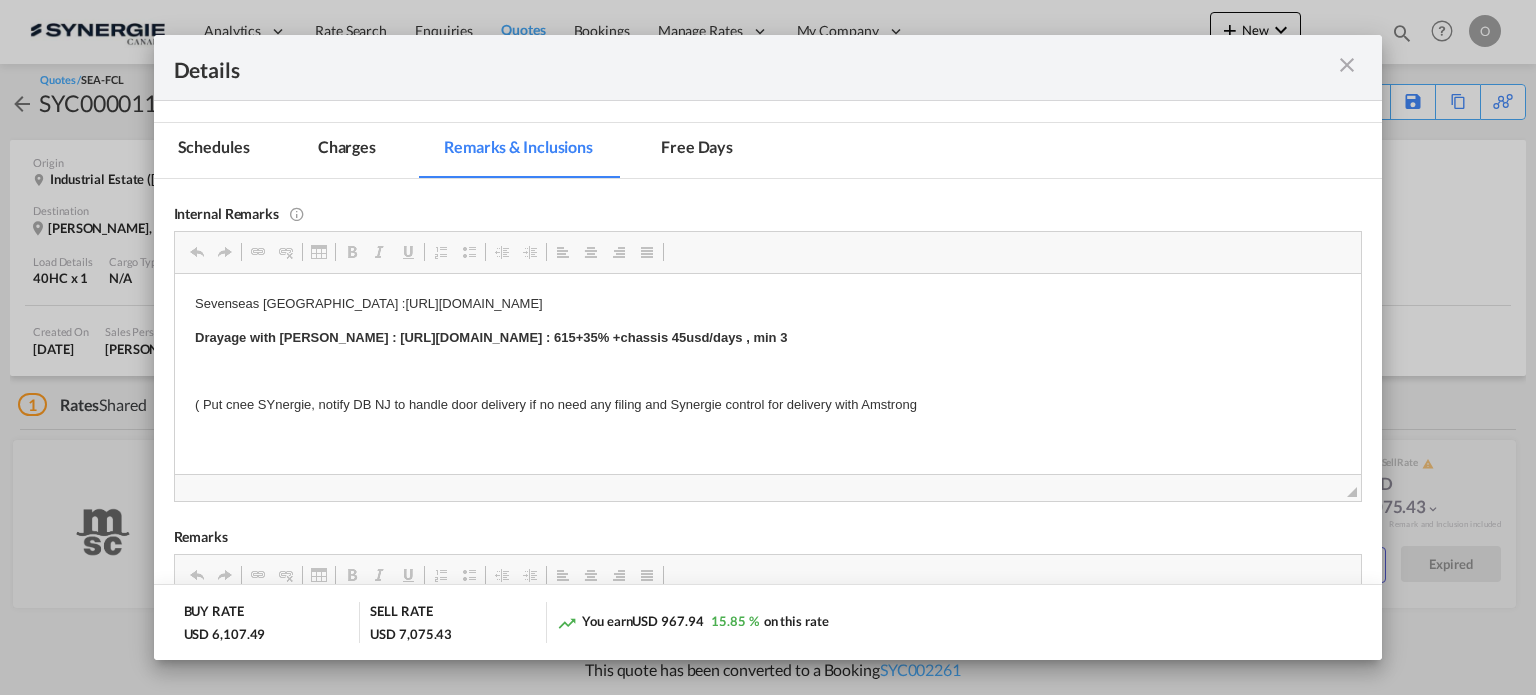 scroll, scrollTop: 428, scrollLeft: 0, axis: vertical 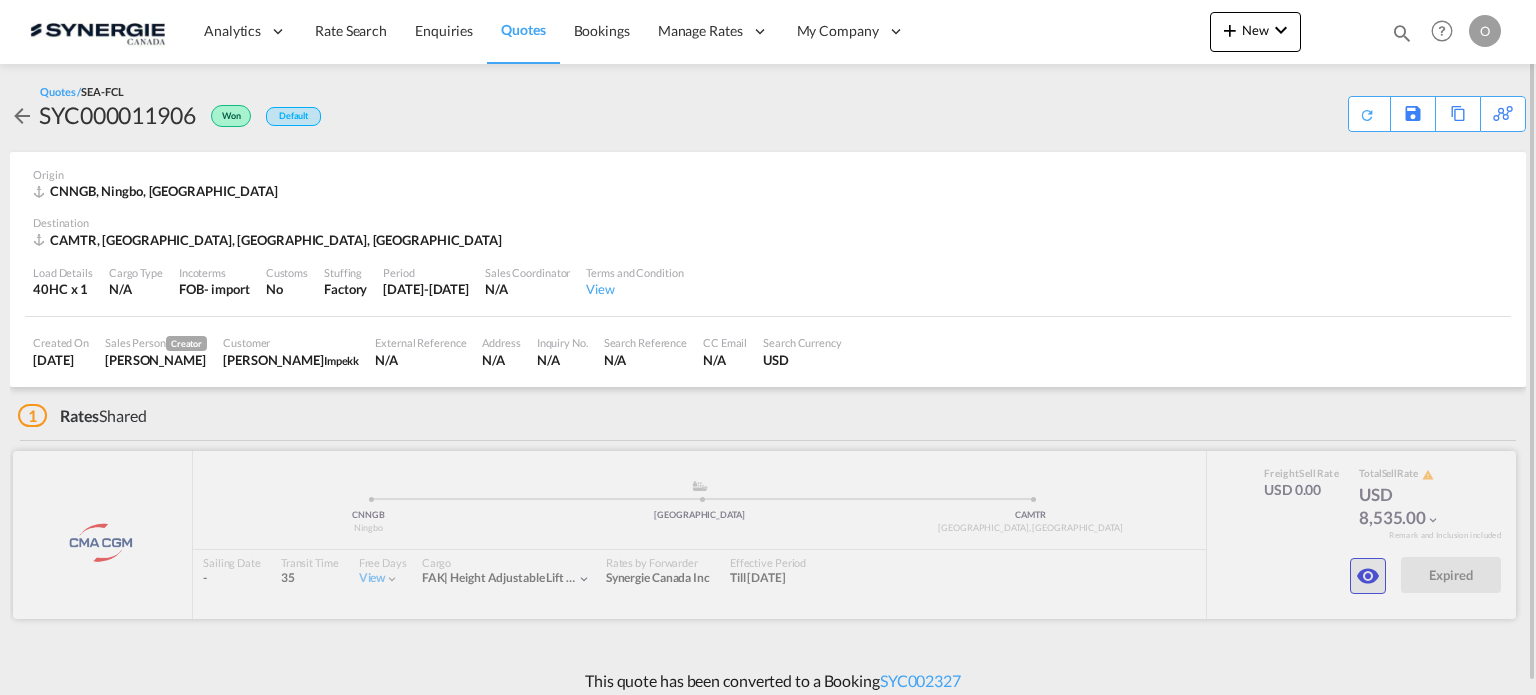 click at bounding box center (1368, 576) 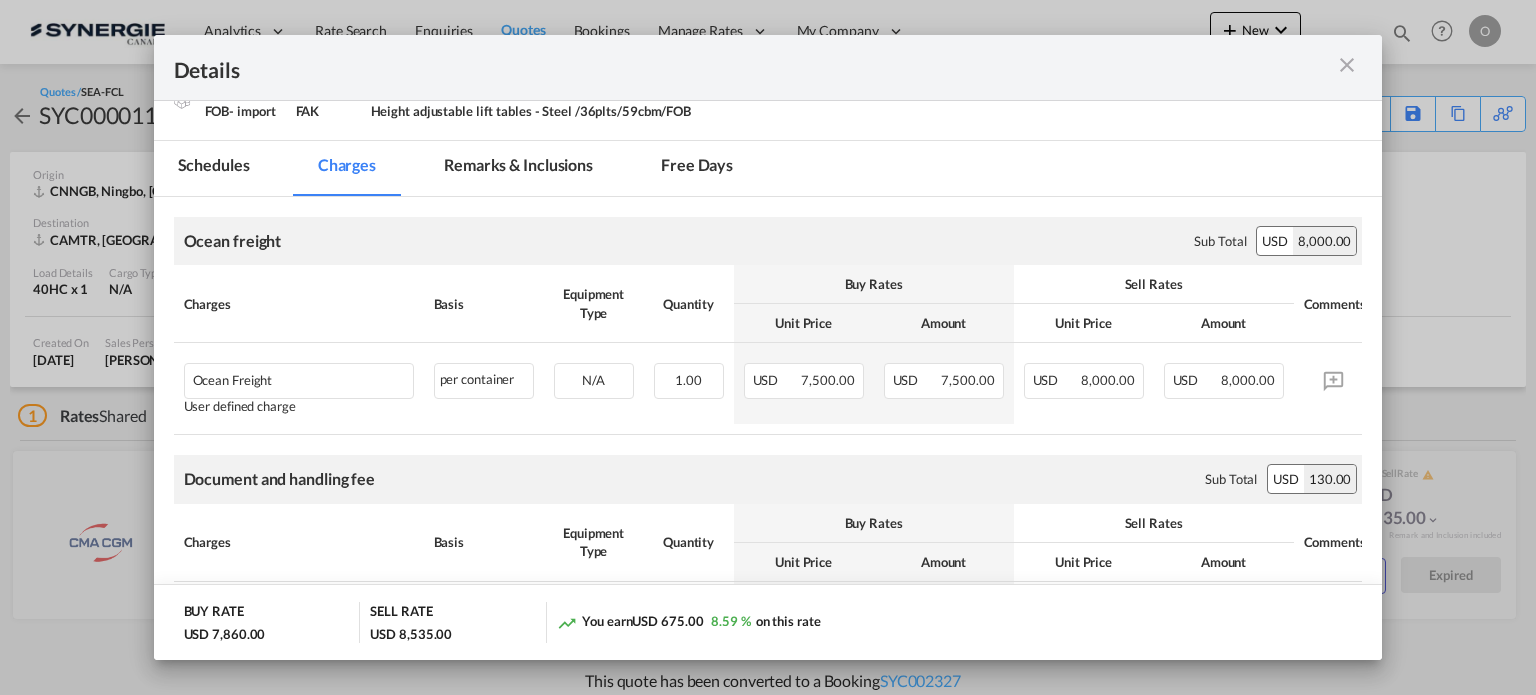 scroll, scrollTop: 141, scrollLeft: 0, axis: vertical 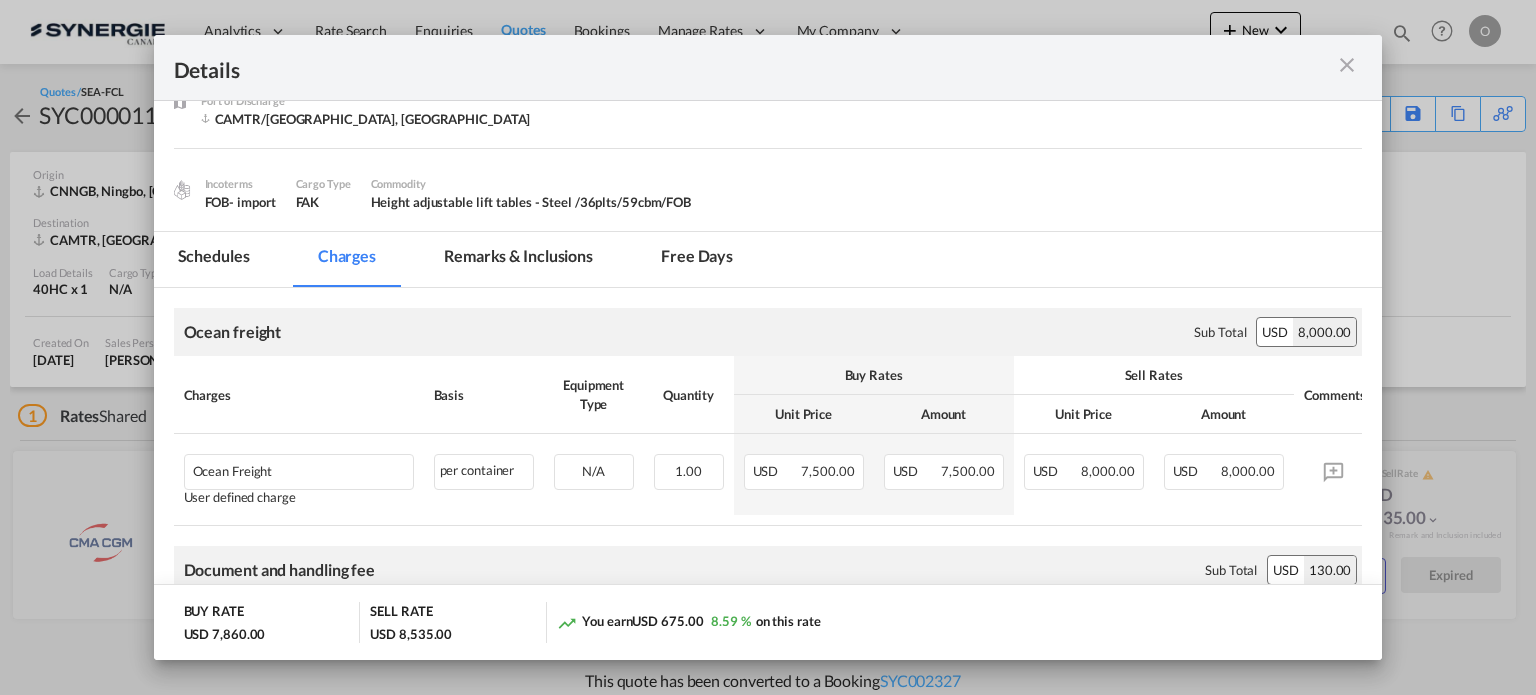 click on "Remarks & Inclusions" at bounding box center [518, 259] 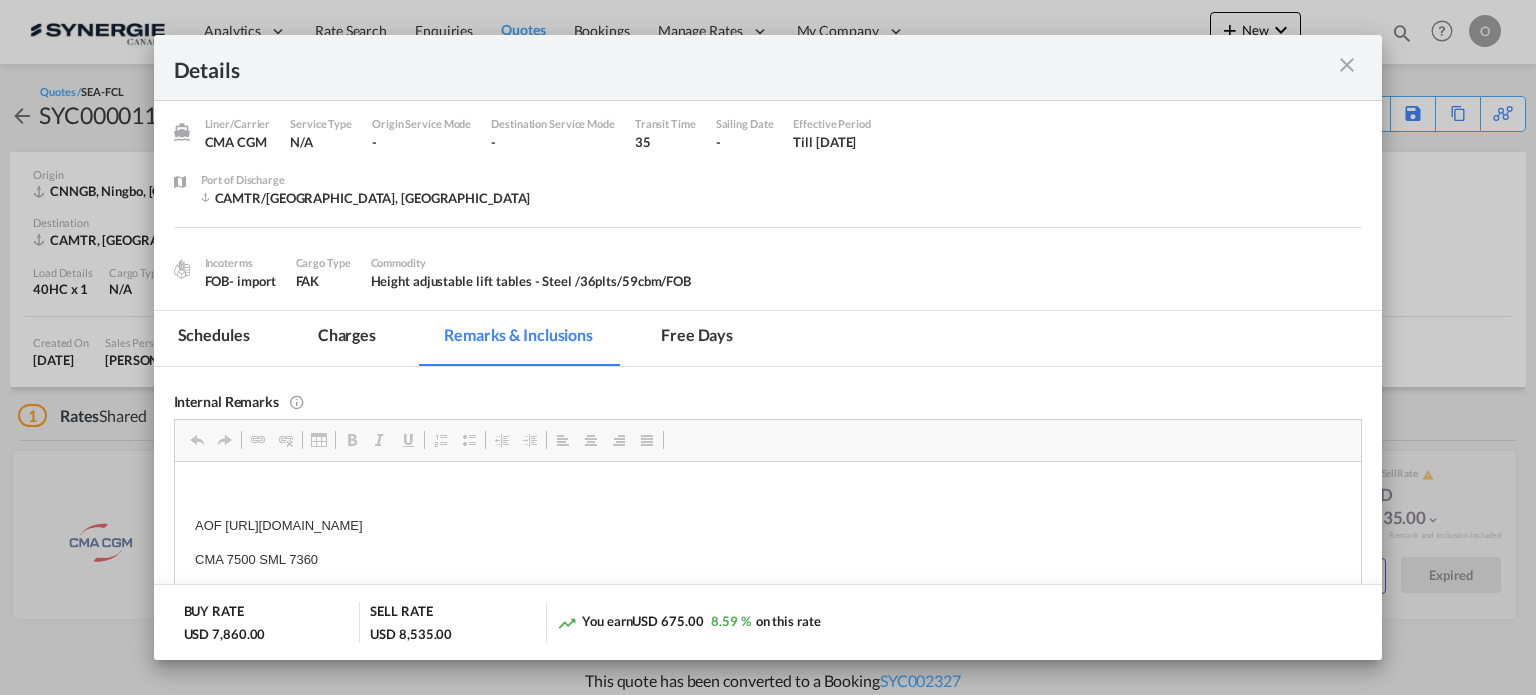 scroll, scrollTop: 0, scrollLeft: 0, axis: both 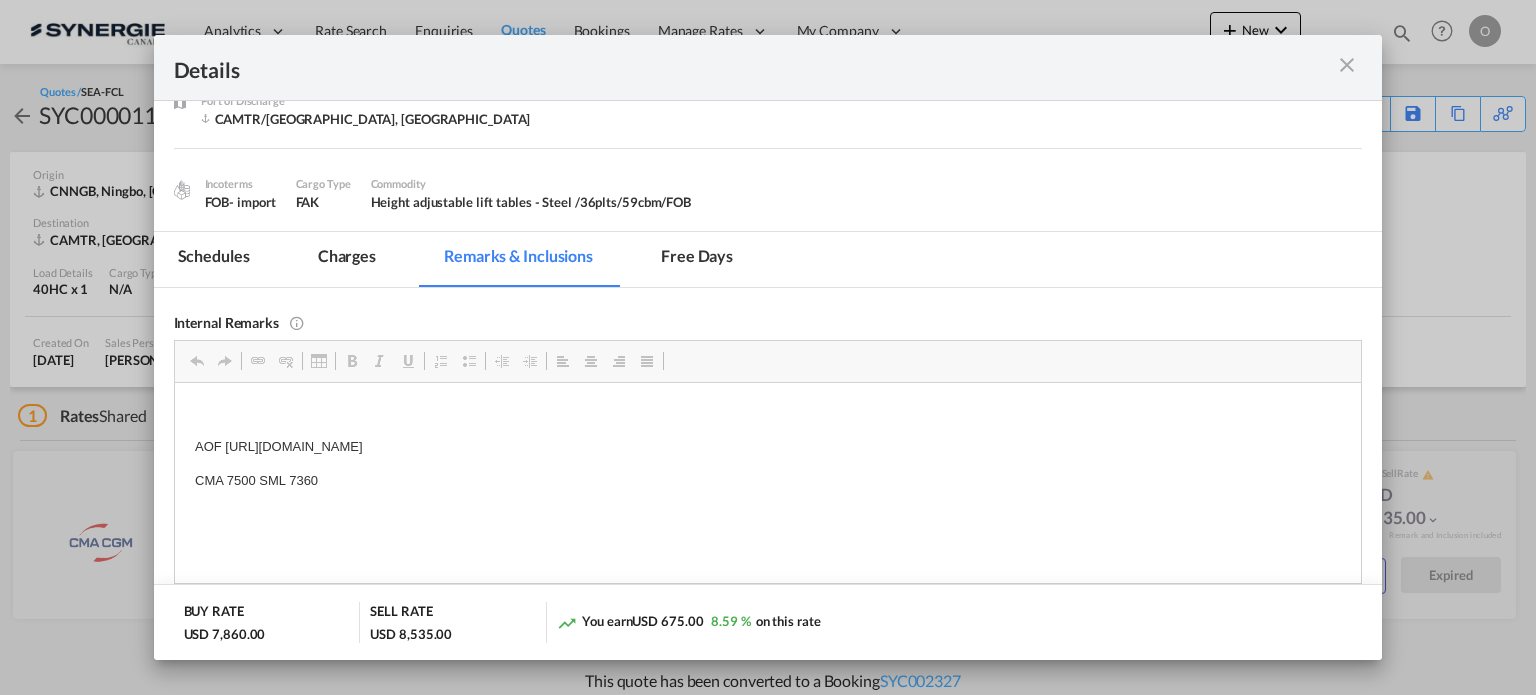 drag, startPoint x: 335, startPoint y: 254, endPoint x: 867, endPoint y: 377, distance: 546.0339 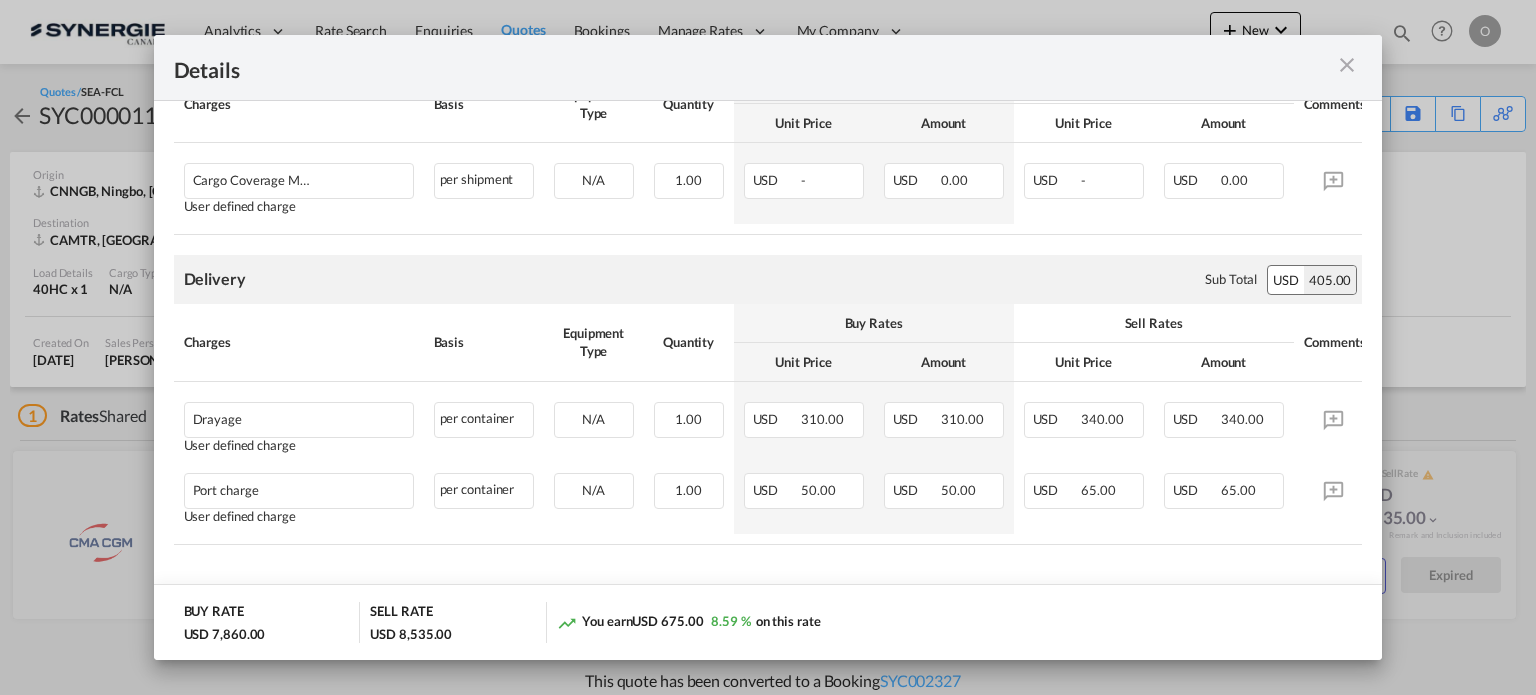 scroll, scrollTop: 1140, scrollLeft: 0, axis: vertical 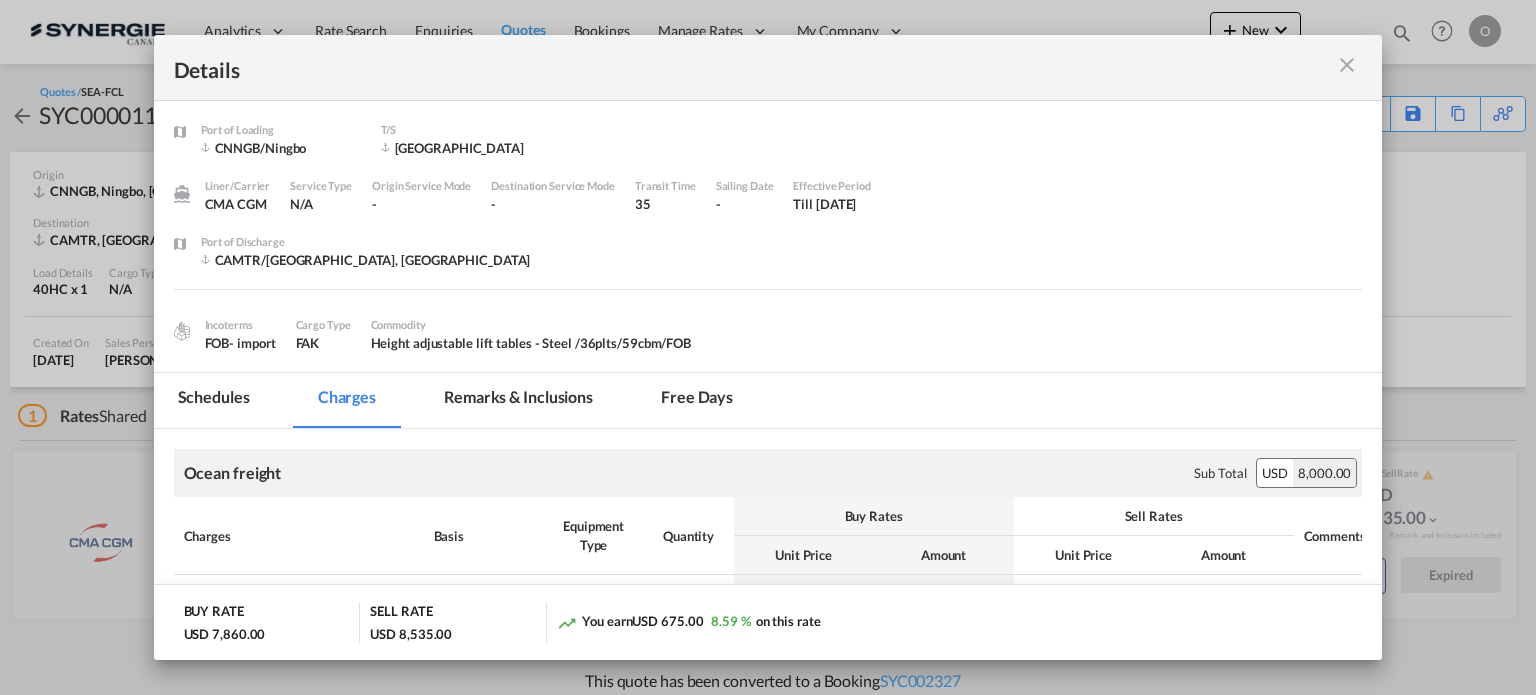 click at bounding box center (1303, 67) 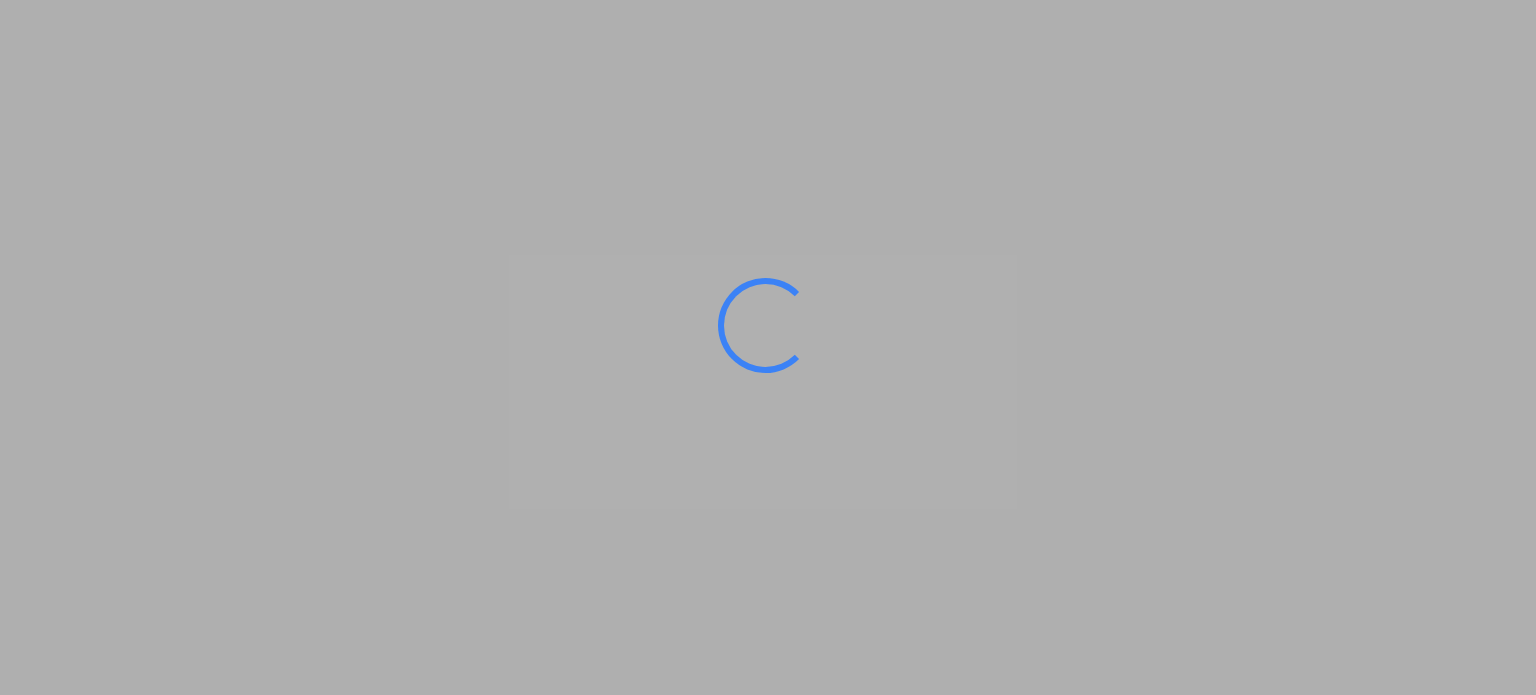 scroll, scrollTop: 0, scrollLeft: 0, axis: both 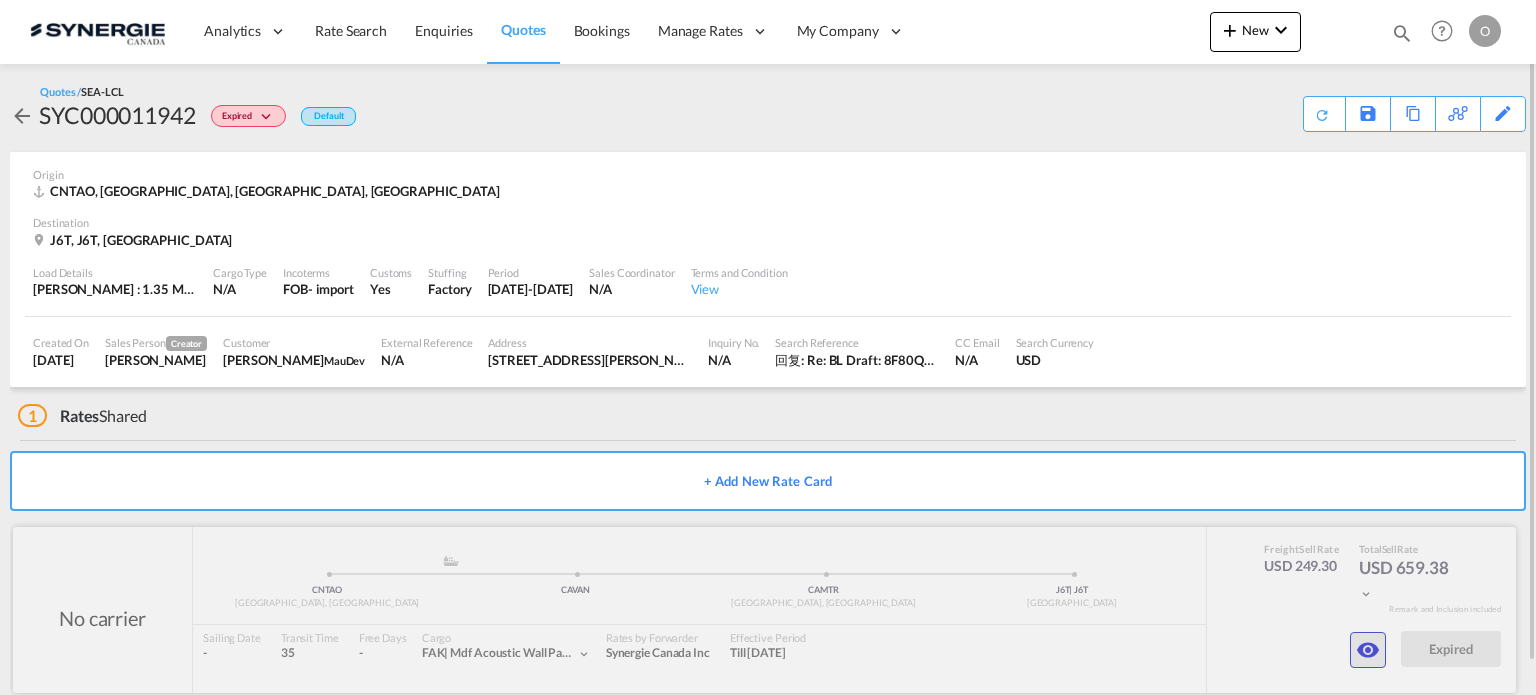 click at bounding box center (1368, 650) 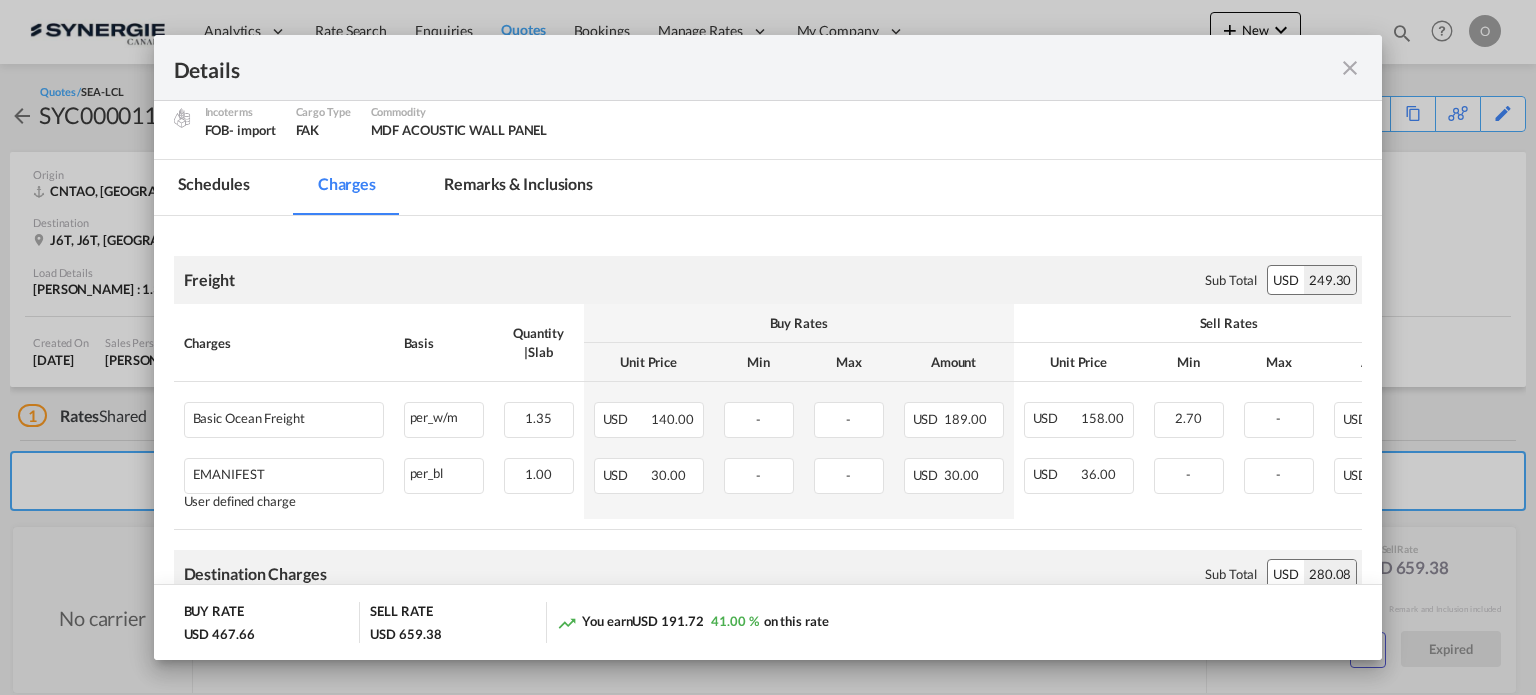 scroll, scrollTop: 300, scrollLeft: 0, axis: vertical 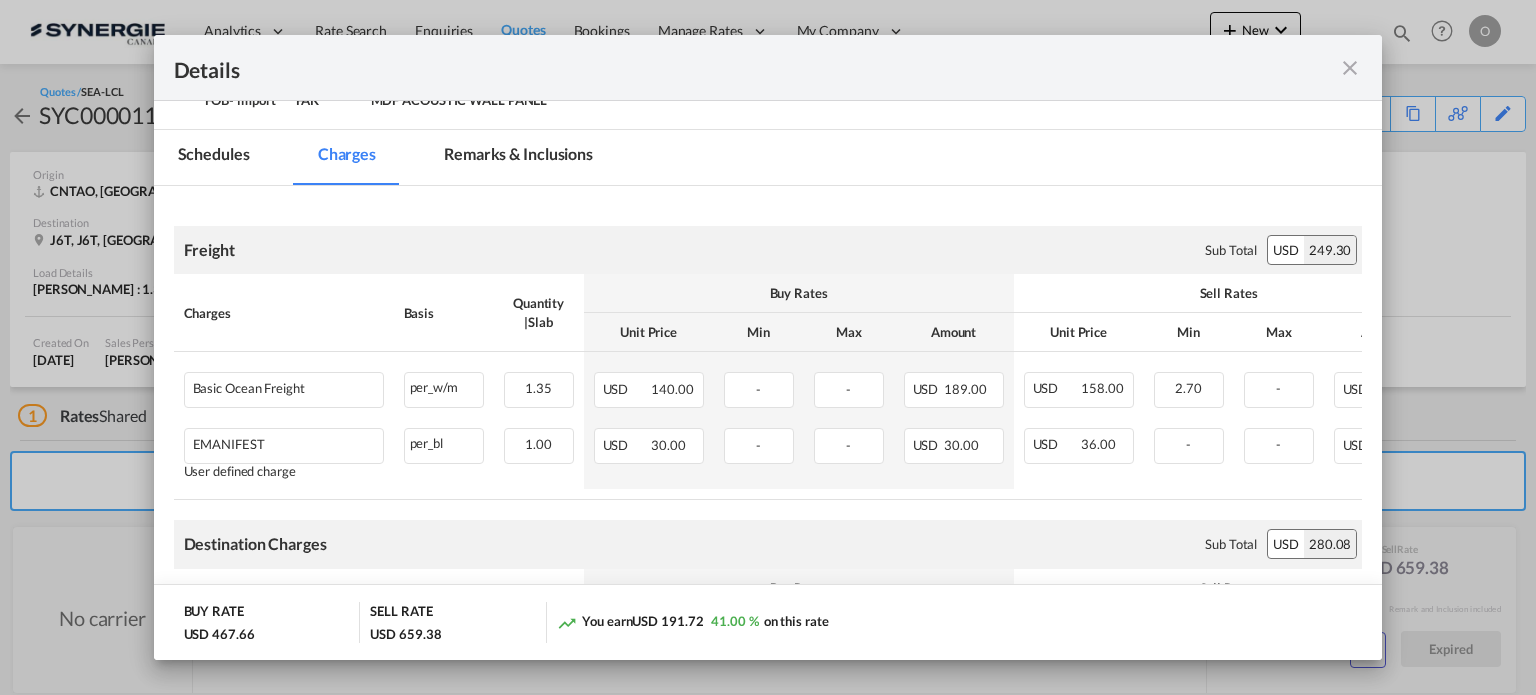 click at bounding box center (1350, 68) 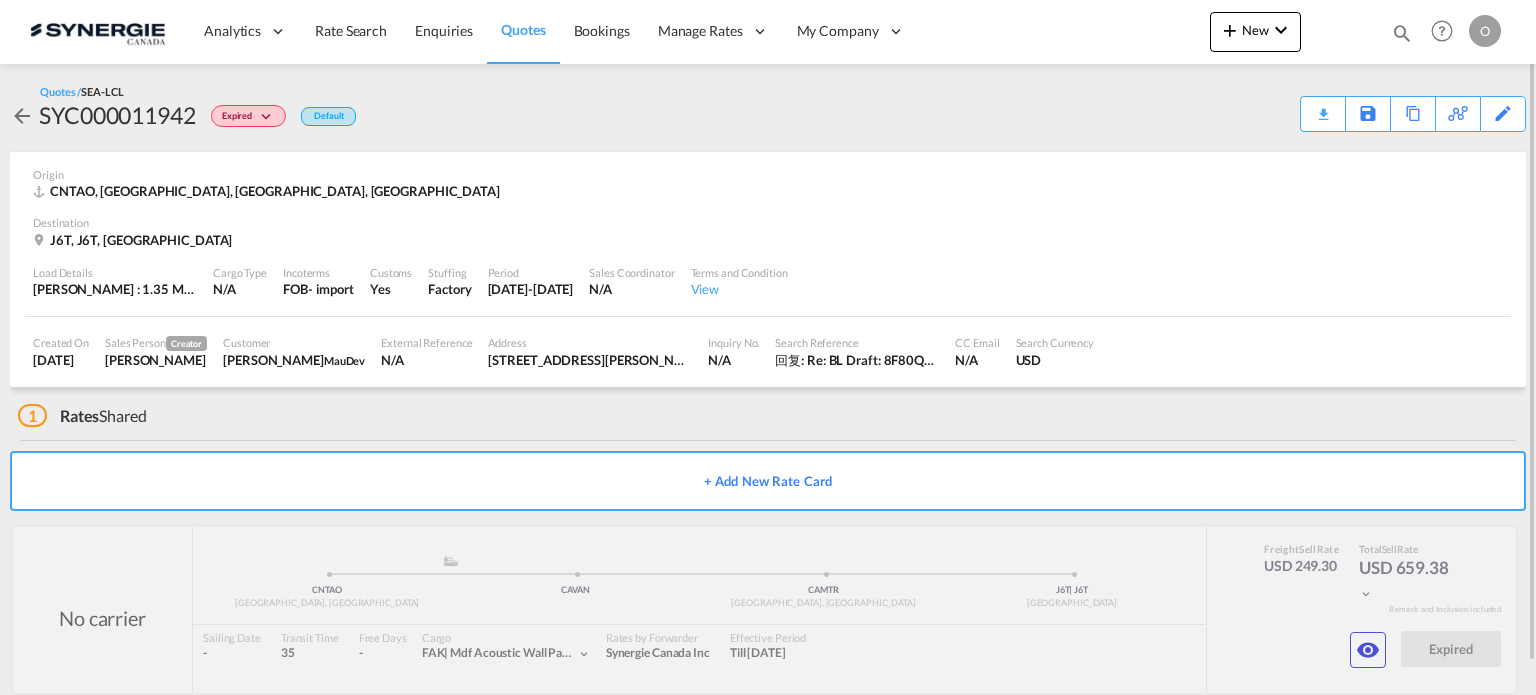 click at bounding box center [1402, 33] 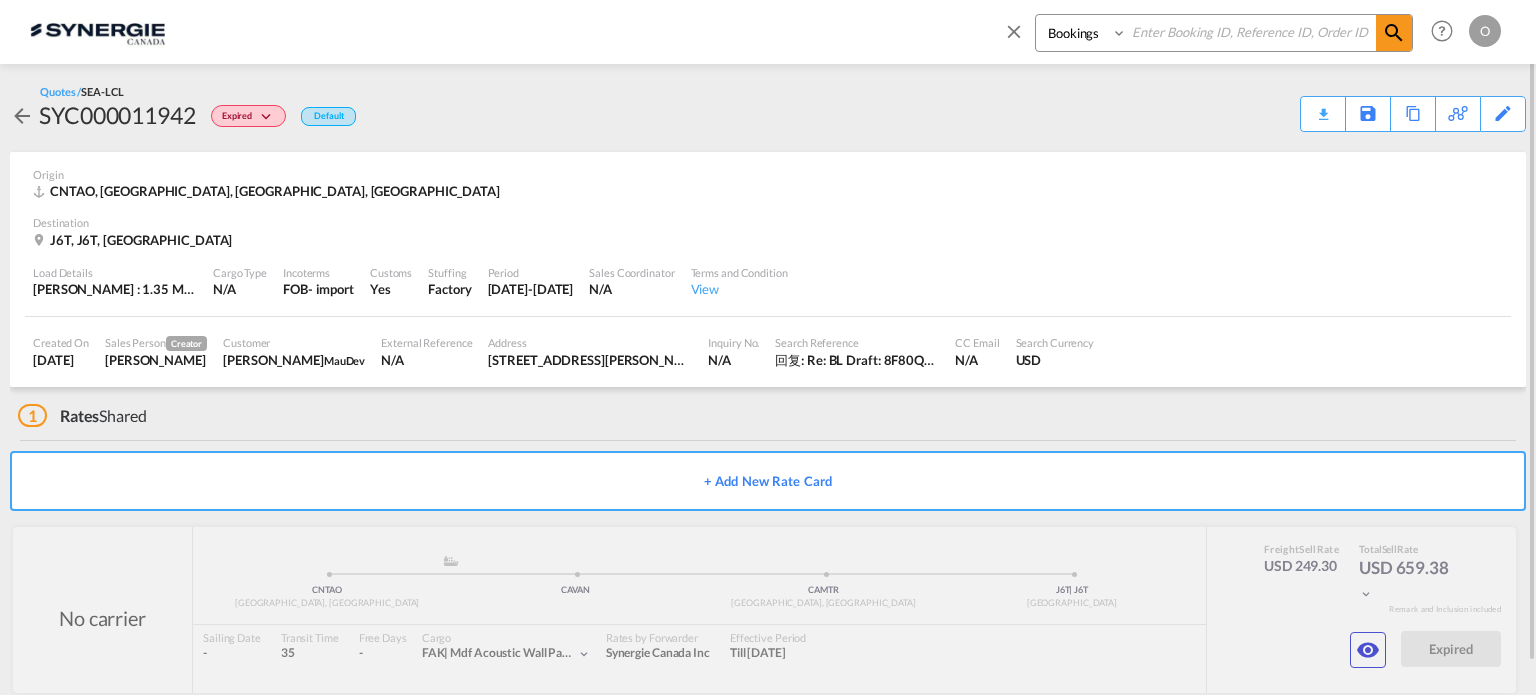 drag, startPoint x: 1088, startPoint y: 24, endPoint x: 1094, endPoint y: 48, distance: 24.738634 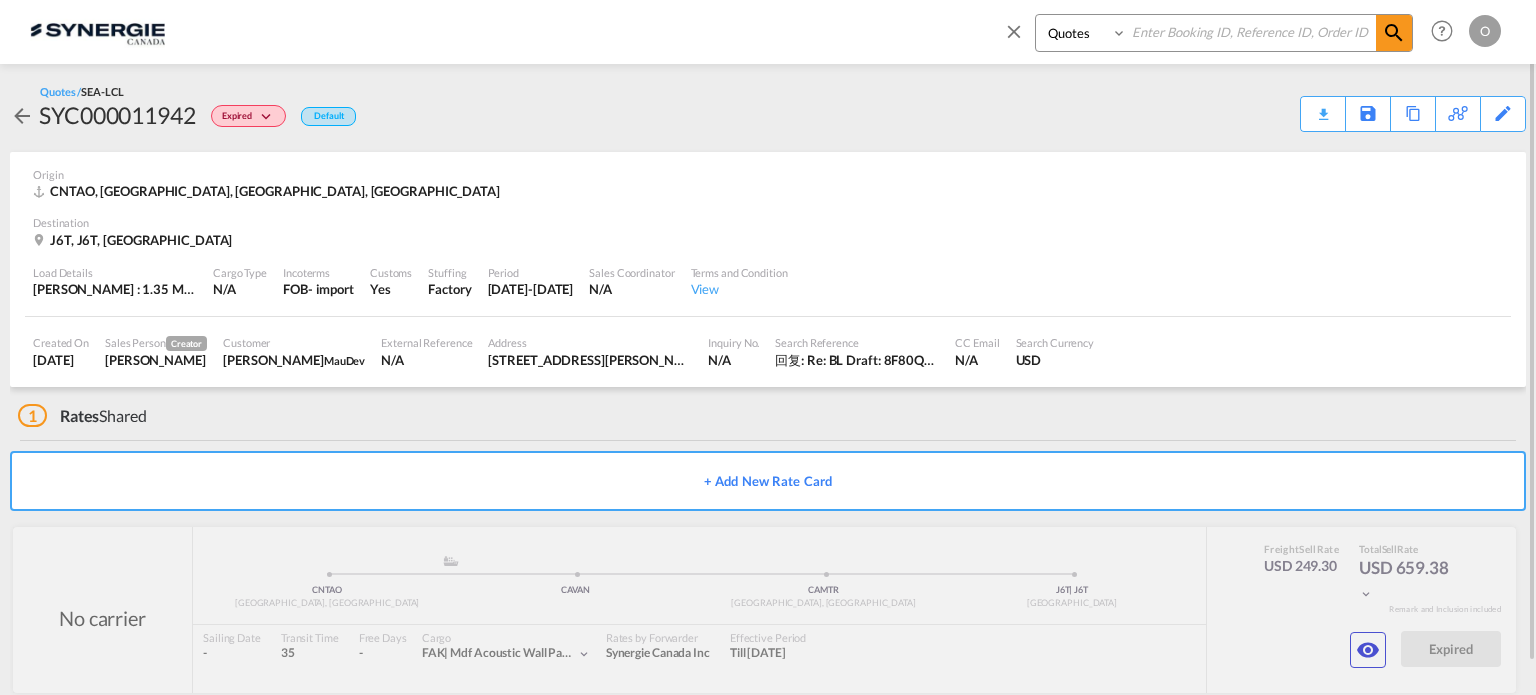 click on "Bookings Quotes Enquiries" at bounding box center (1083, 33) 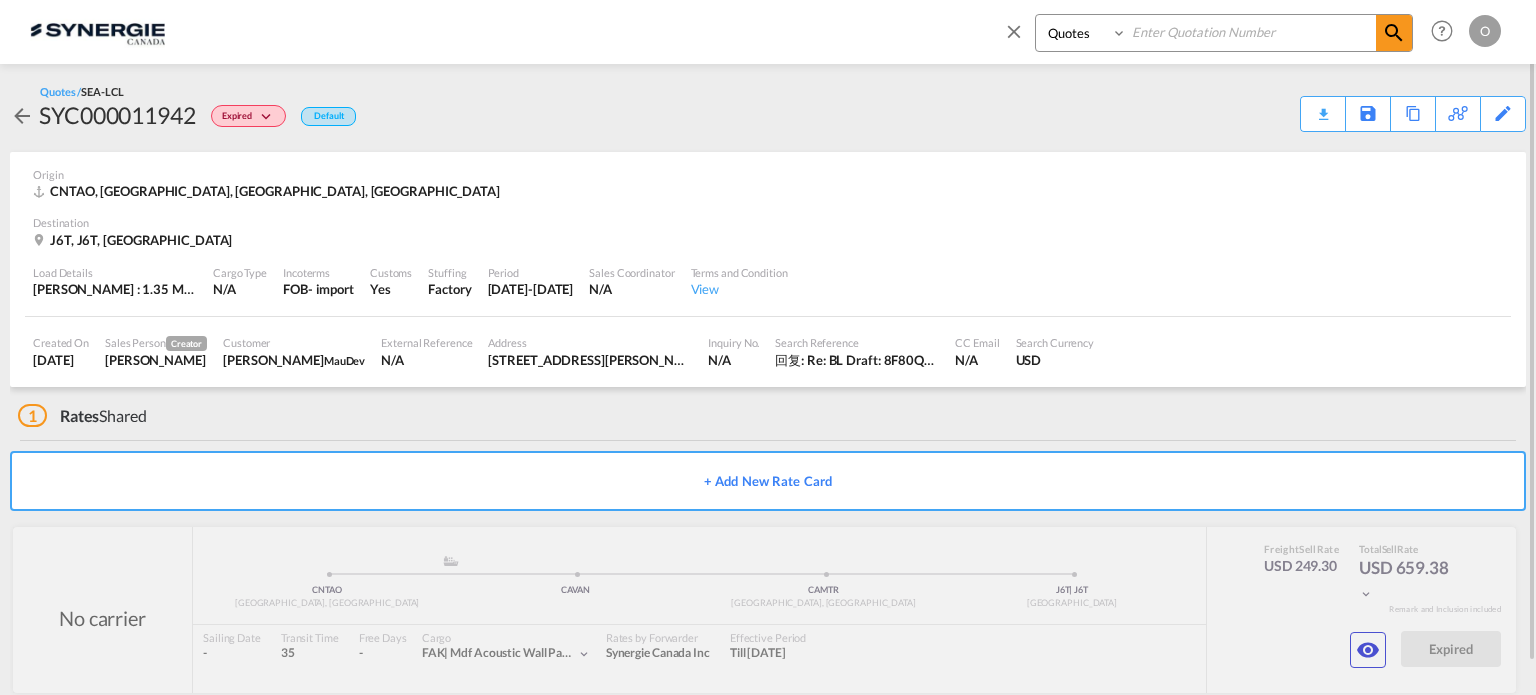 click at bounding box center (1251, 32) 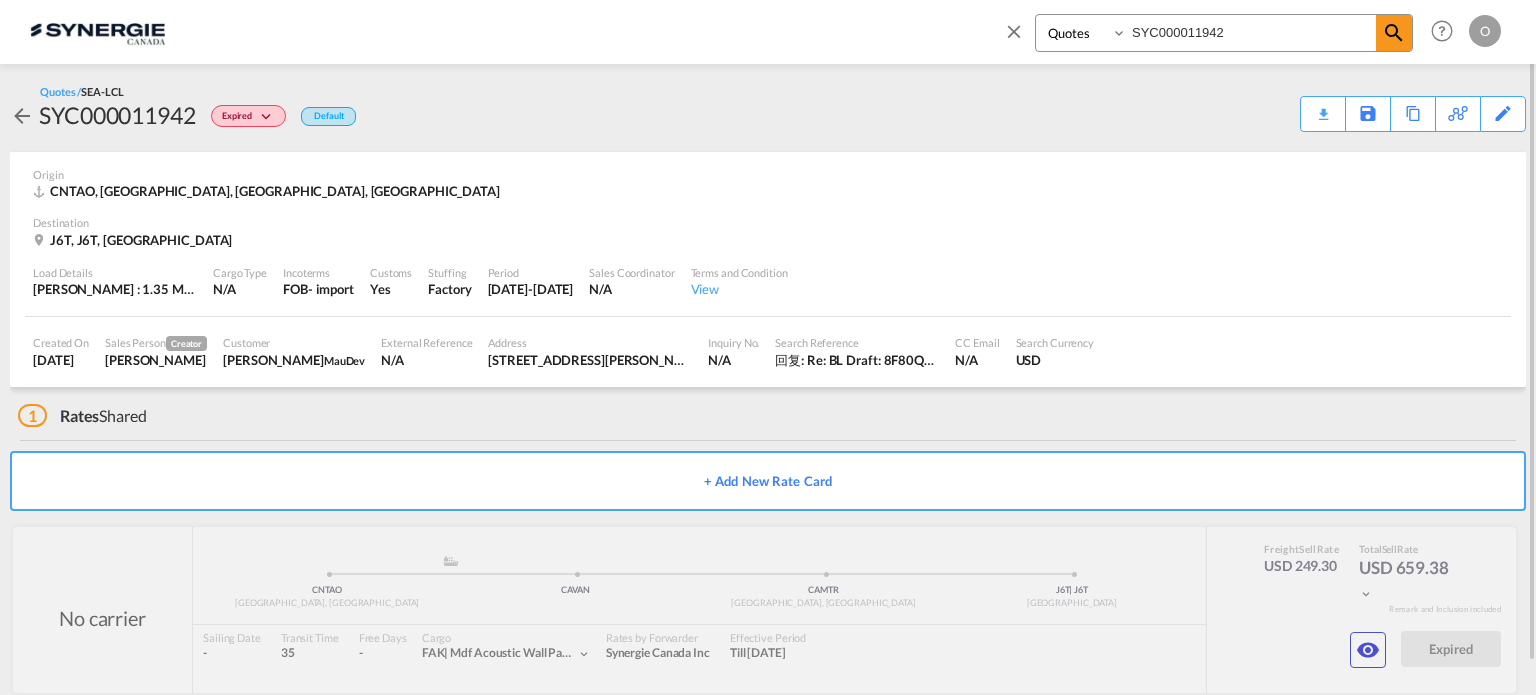 type on "SYC000011942" 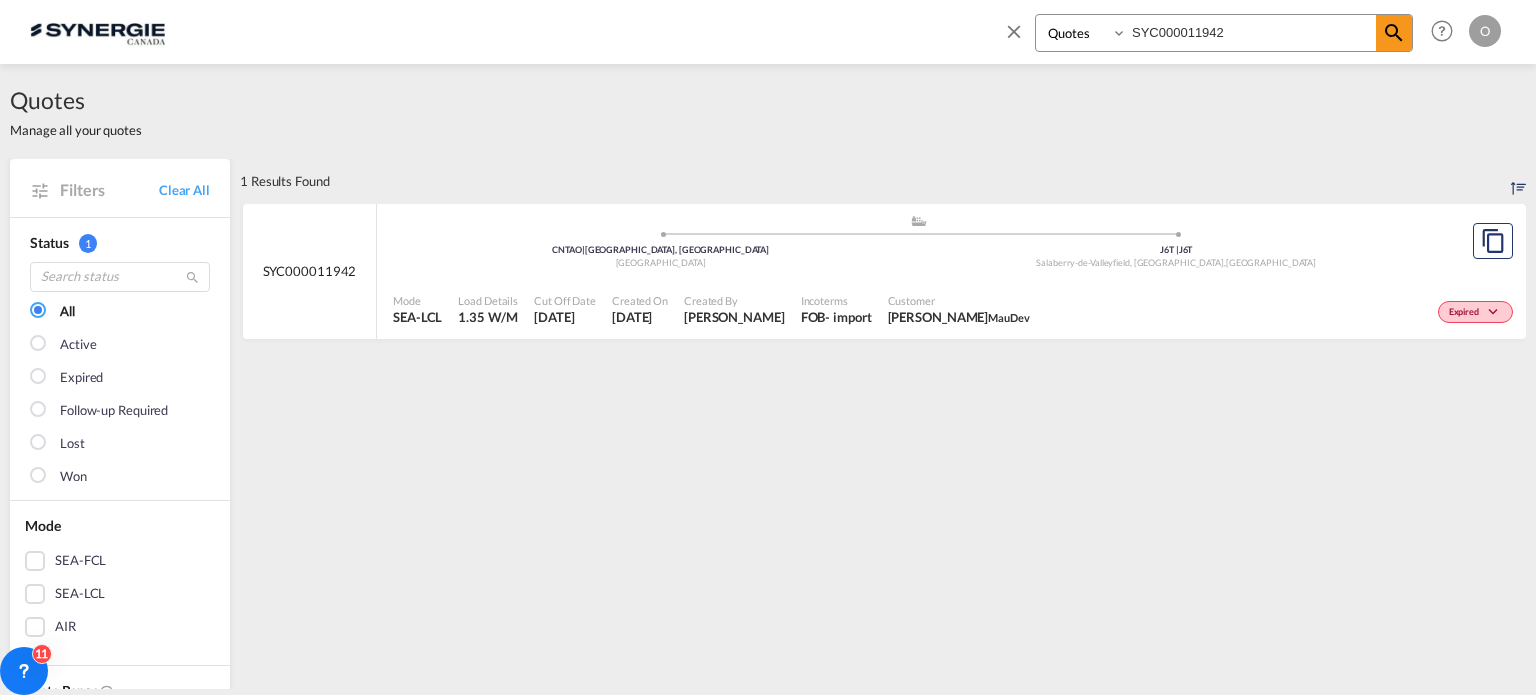 click on "2 Jun 2025" at bounding box center [640, 317] 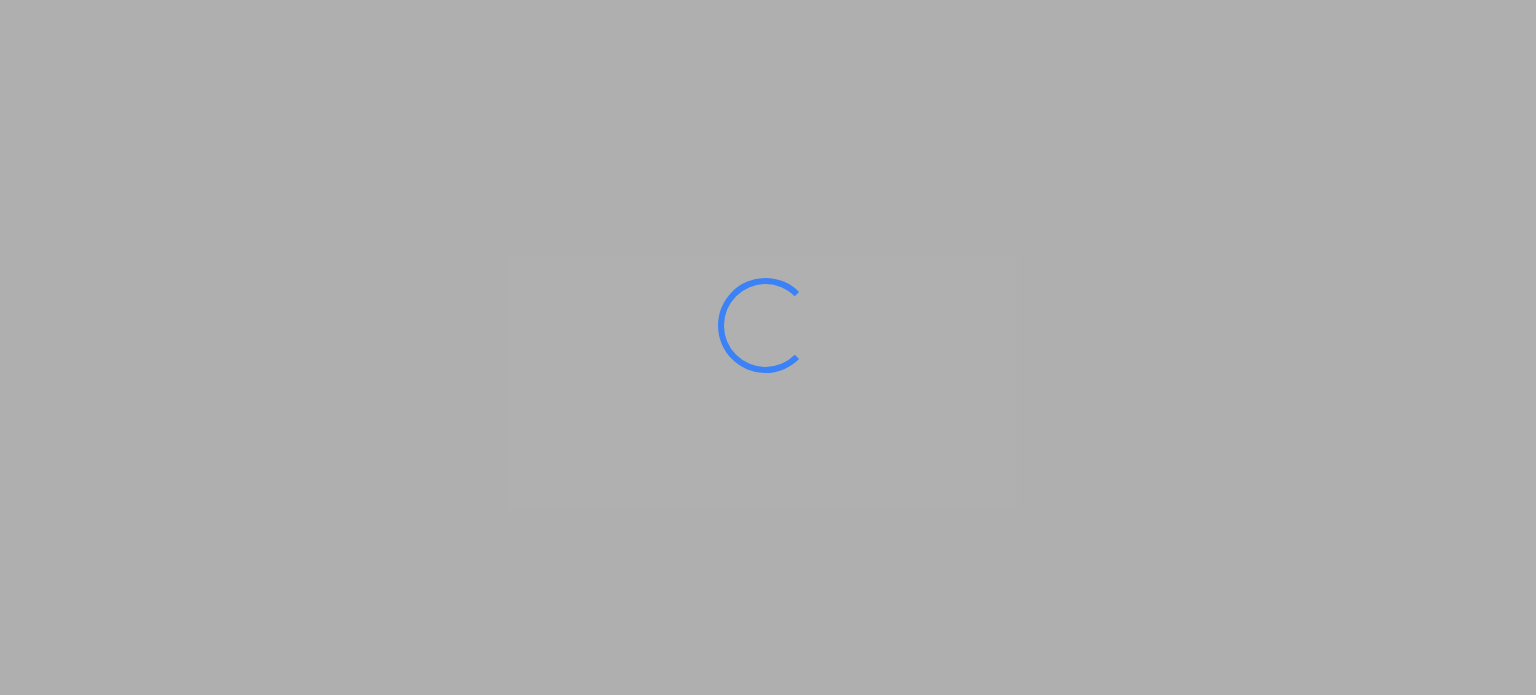 scroll, scrollTop: 0, scrollLeft: 0, axis: both 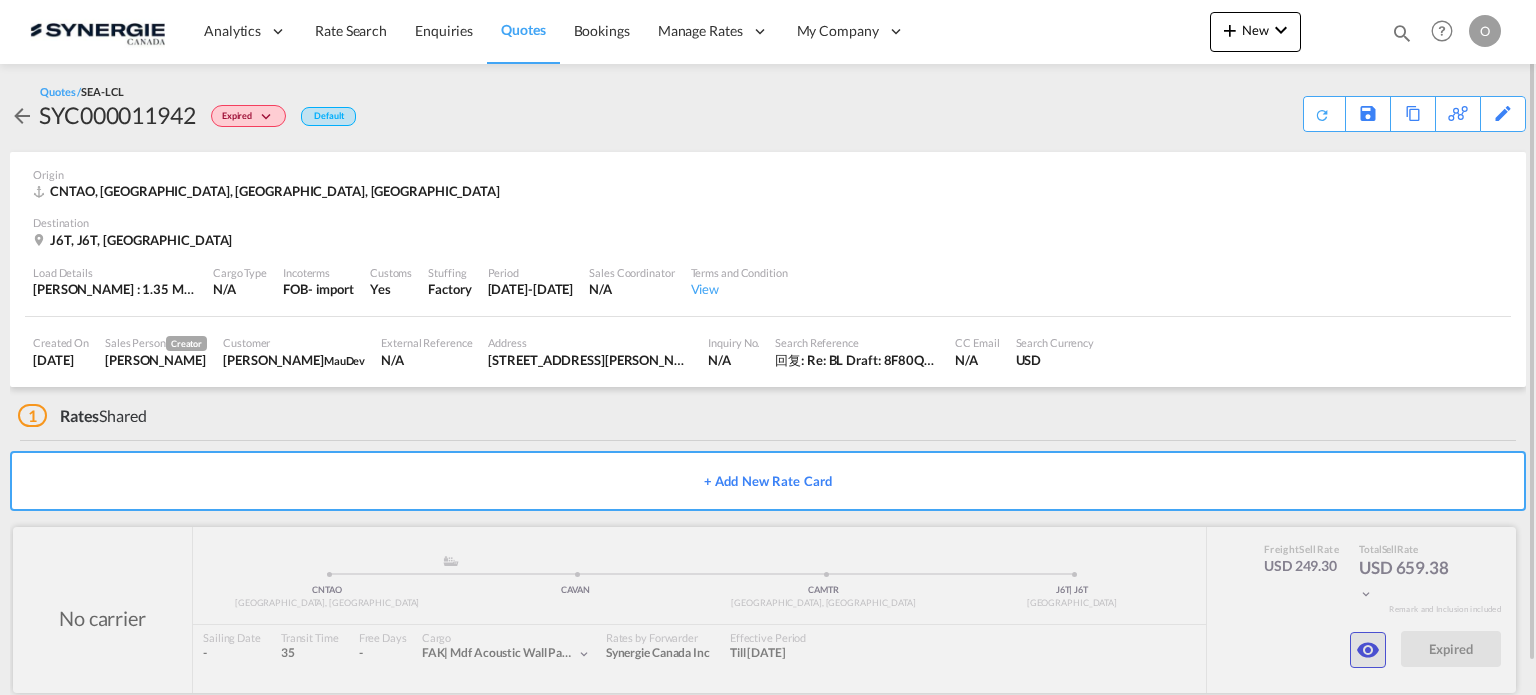 click at bounding box center [1368, 650] 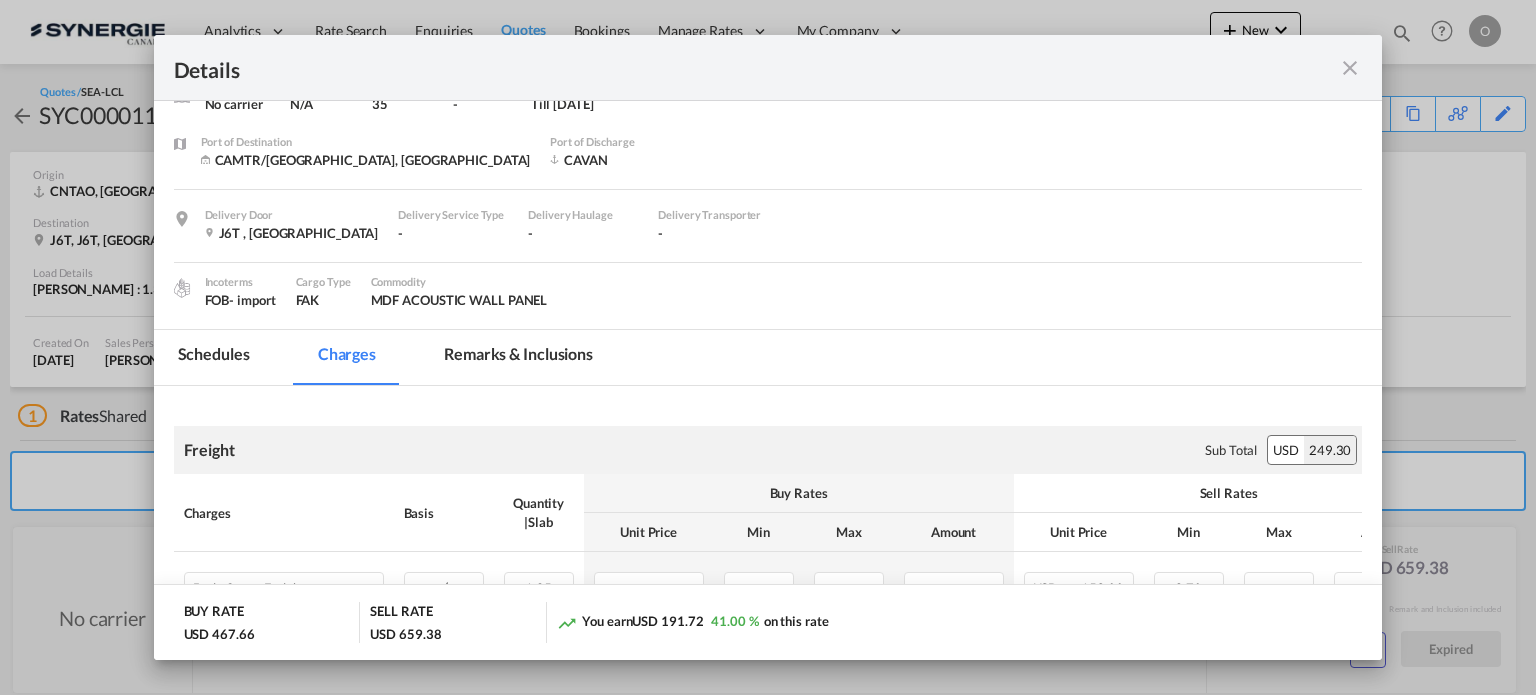 scroll, scrollTop: 300, scrollLeft: 0, axis: vertical 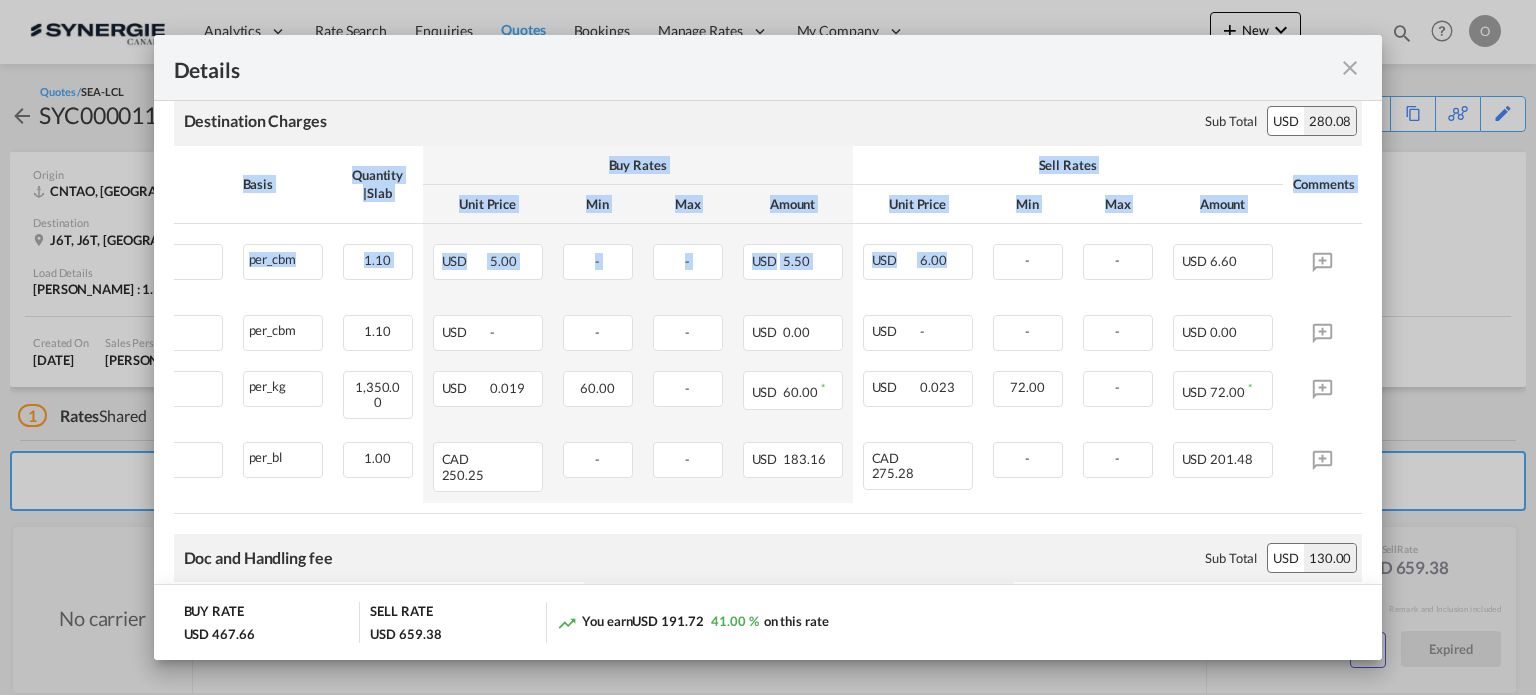 drag, startPoint x: 1132, startPoint y: 300, endPoint x: 1444, endPoint y: 300, distance: 312 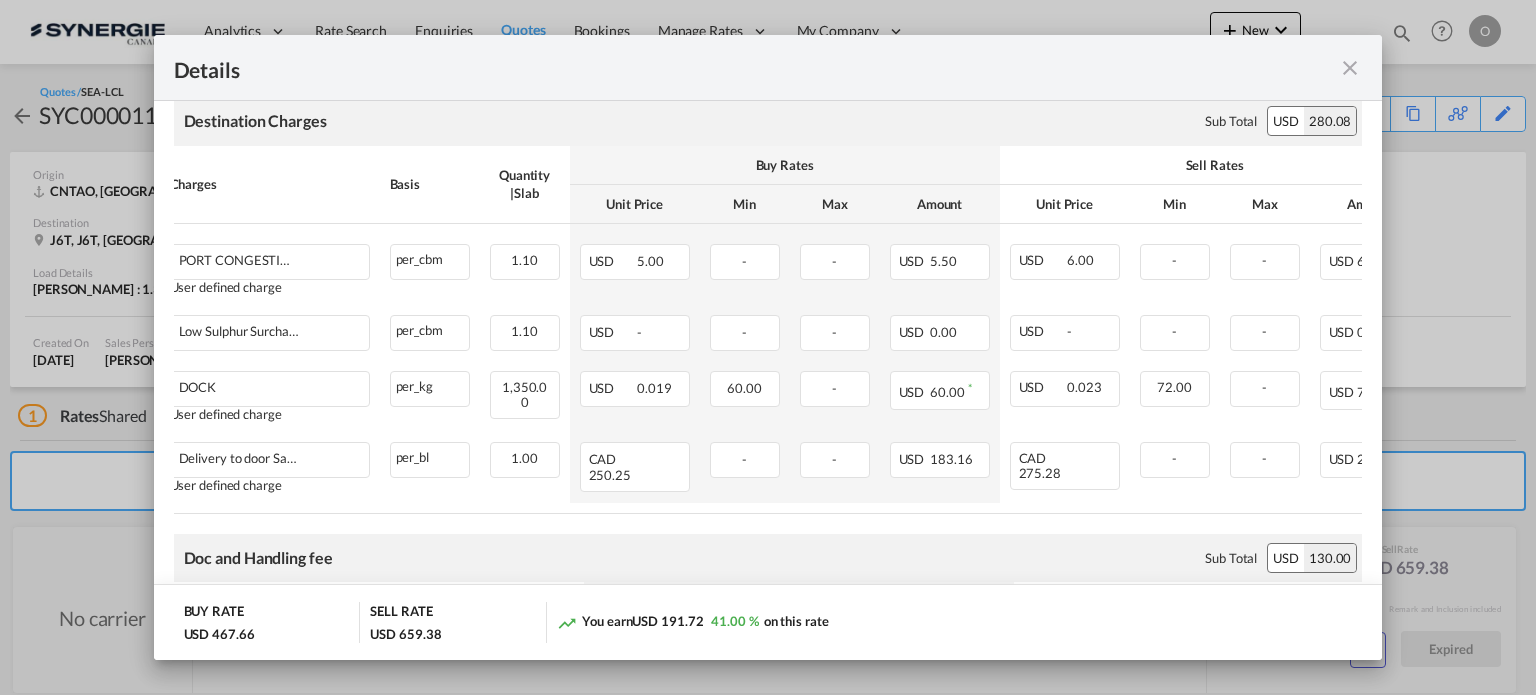 scroll, scrollTop: 0, scrollLeft: 0, axis: both 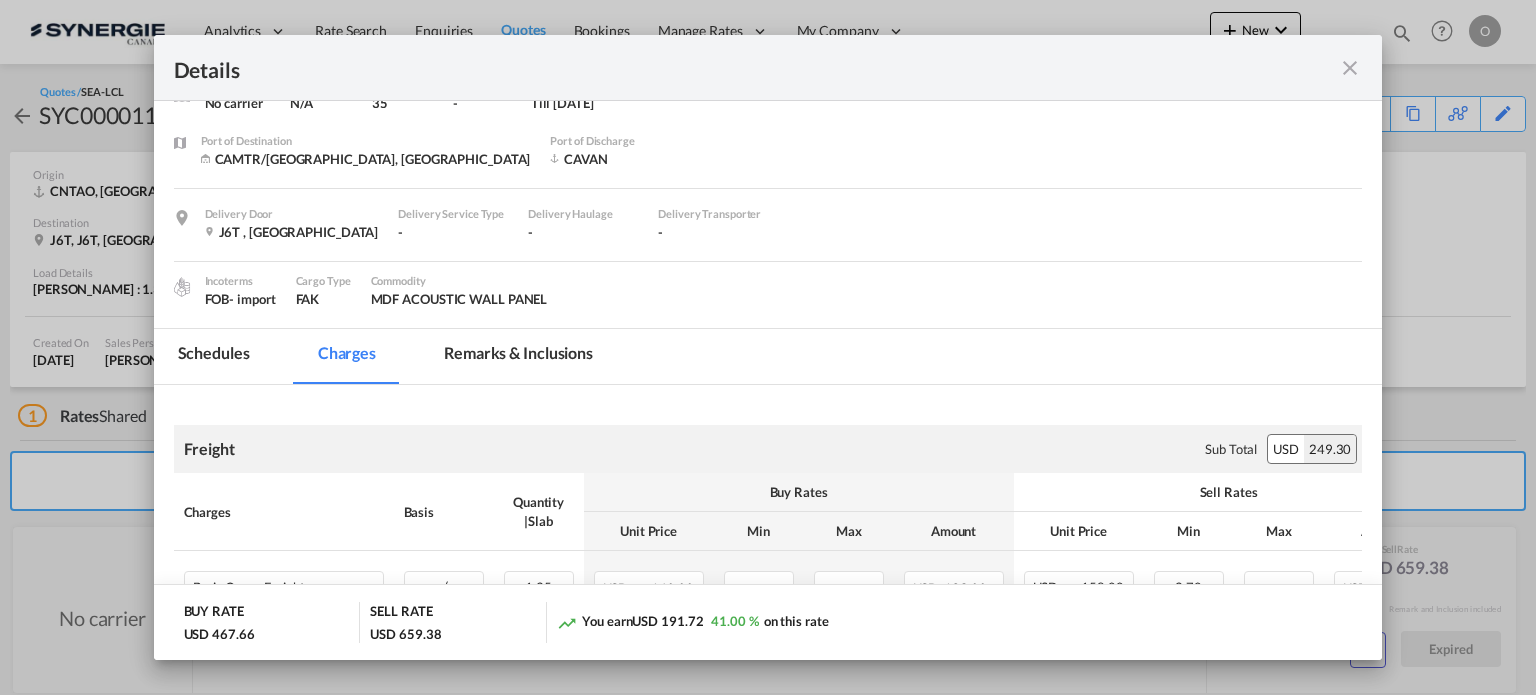 click on "Remarks & Inclusions" at bounding box center [518, 356] 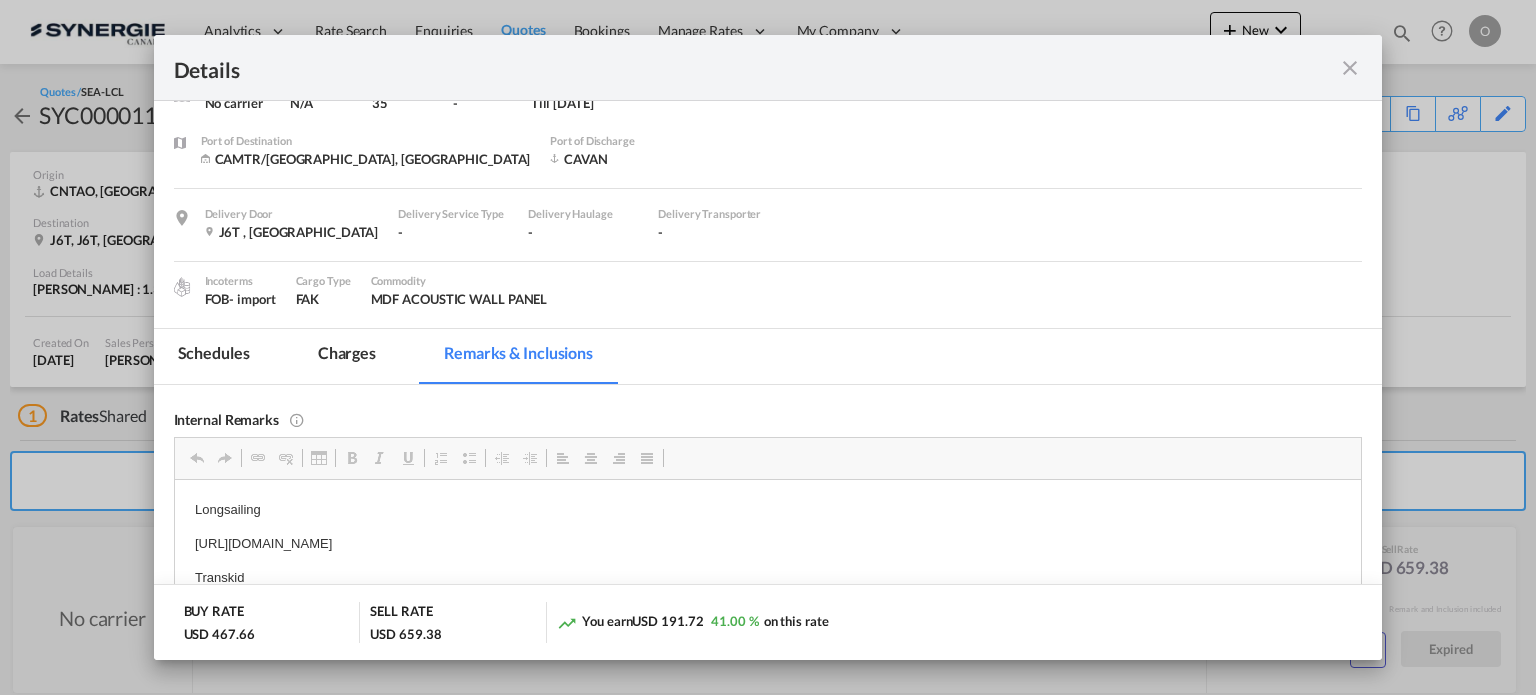 scroll, scrollTop: 29, scrollLeft: 0, axis: vertical 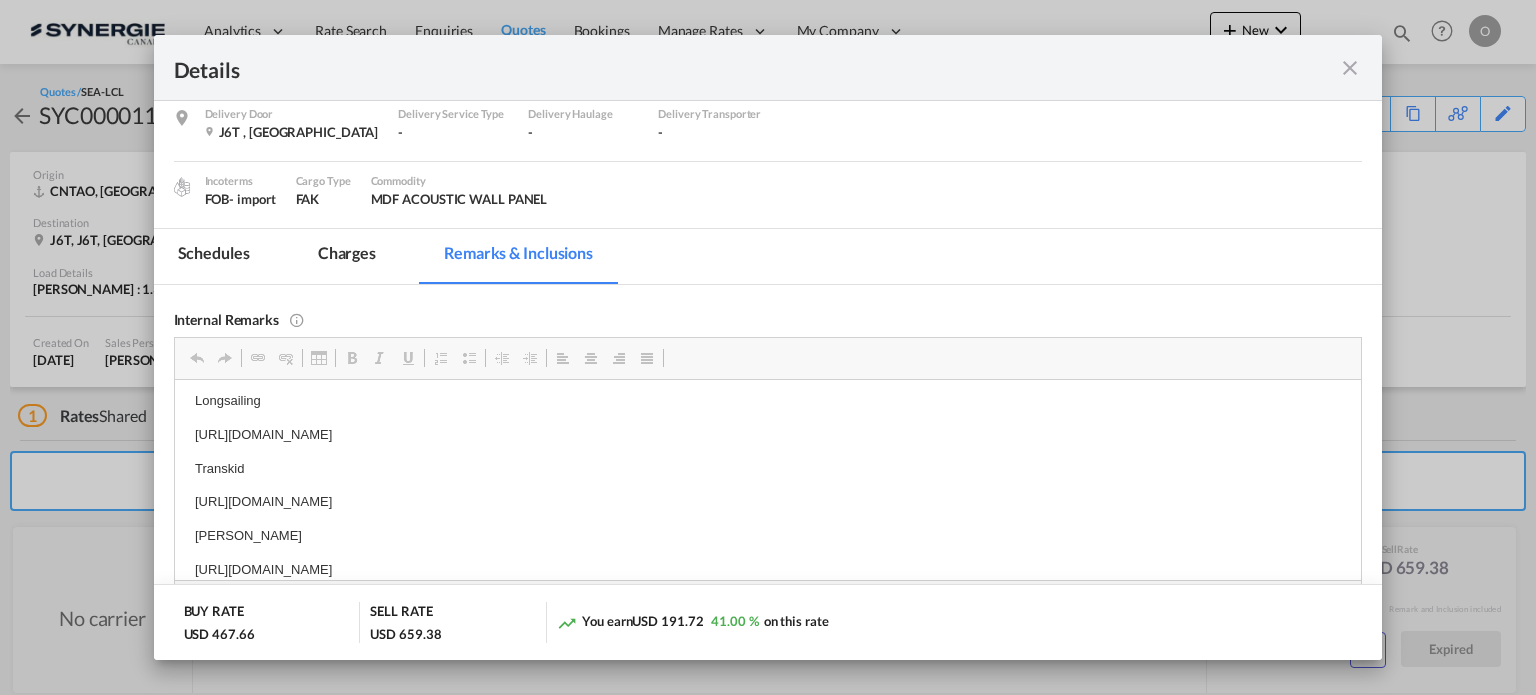 click on "Longsailing https://app.frontapp.com/open/msg_1fckhg0f?key=zlk9NYtrMVTFK6sjLGYrSCCQetLnNWWG Transkid https://app.frontapp.com/open/msg_1fbx9x5b?key=l5t5VFVGa0ZeBGr_HFyvXfg_DaUiSEW3 MAu Dev https://app.frontapp.com/open/msg_1em42l73?key=CmxIZAaxKa2ptsbCHwyUV9Lps24YdmPU" at bounding box center [767, 485] 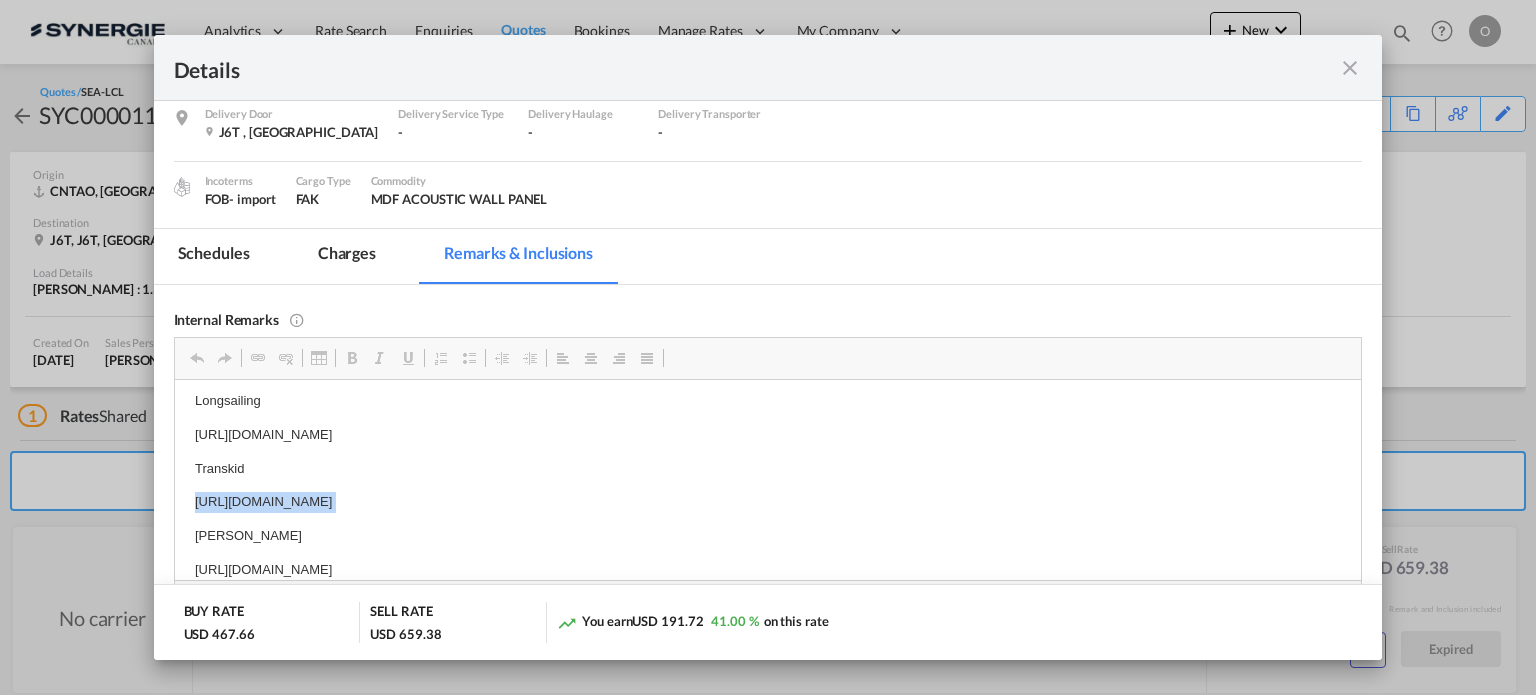 click on "https://app.frontapp.com/open/msg_1fbx9x5b?key=l5t5VFVGa0ZeBGr_HFyvXfg_DaUiSEW3" at bounding box center [767, 501] 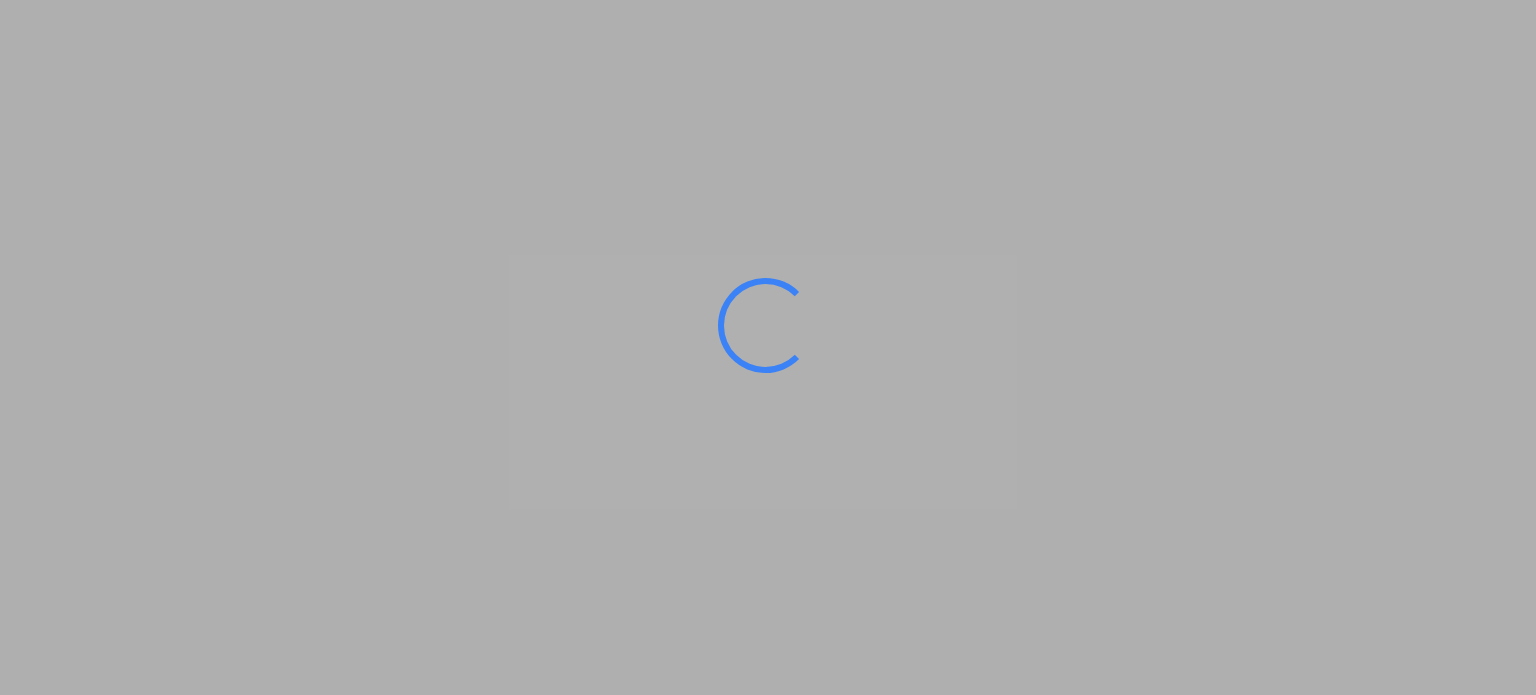 scroll, scrollTop: 0, scrollLeft: 0, axis: both 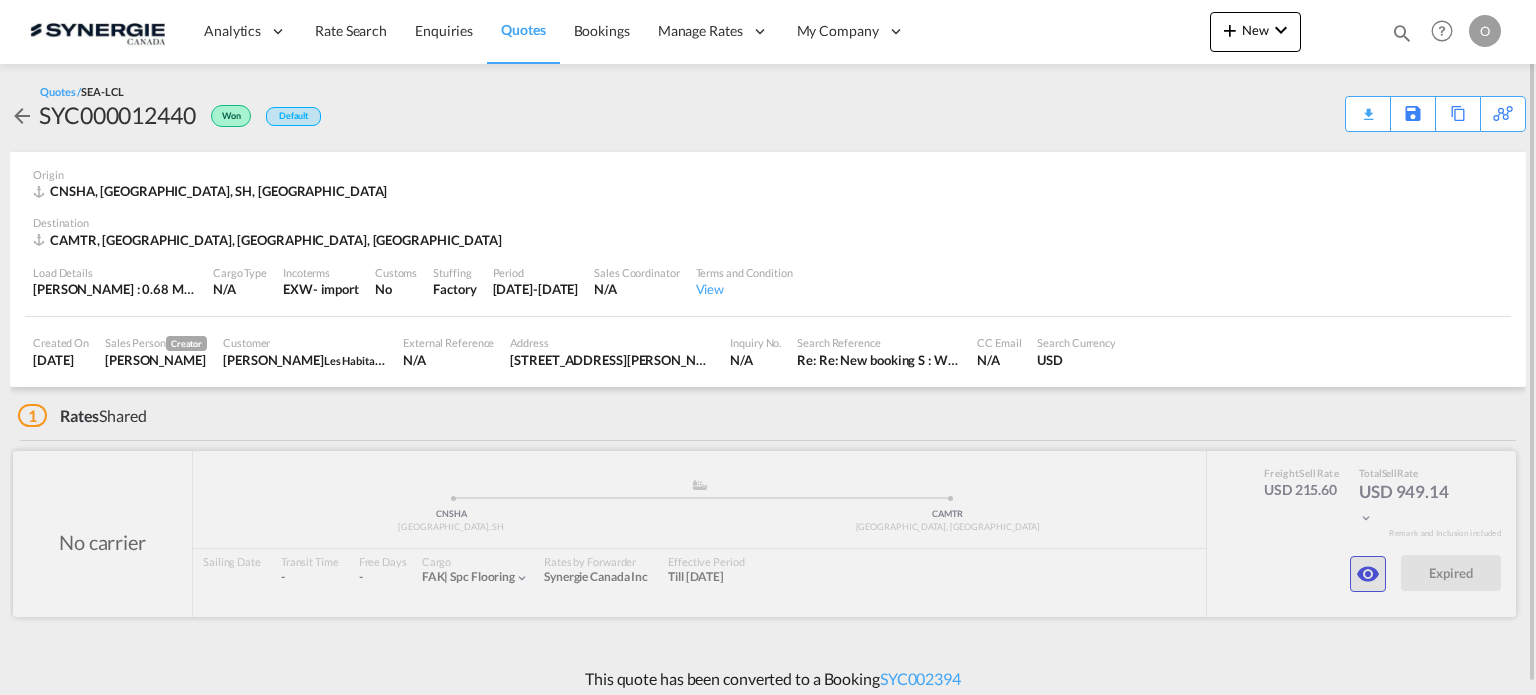 click at bounding box center (1368, 574) 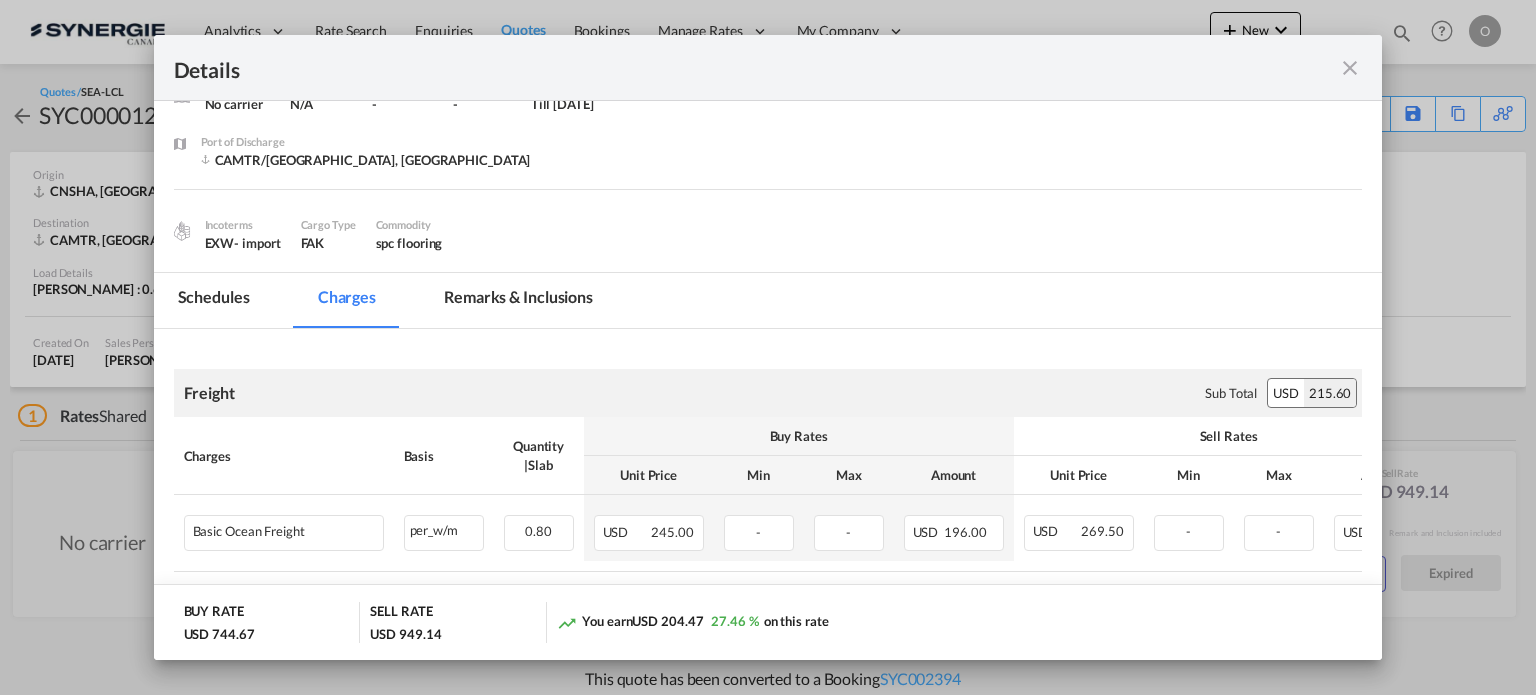 scroll, scrollTop: 300, scrollLeft: 0, axis: vertical 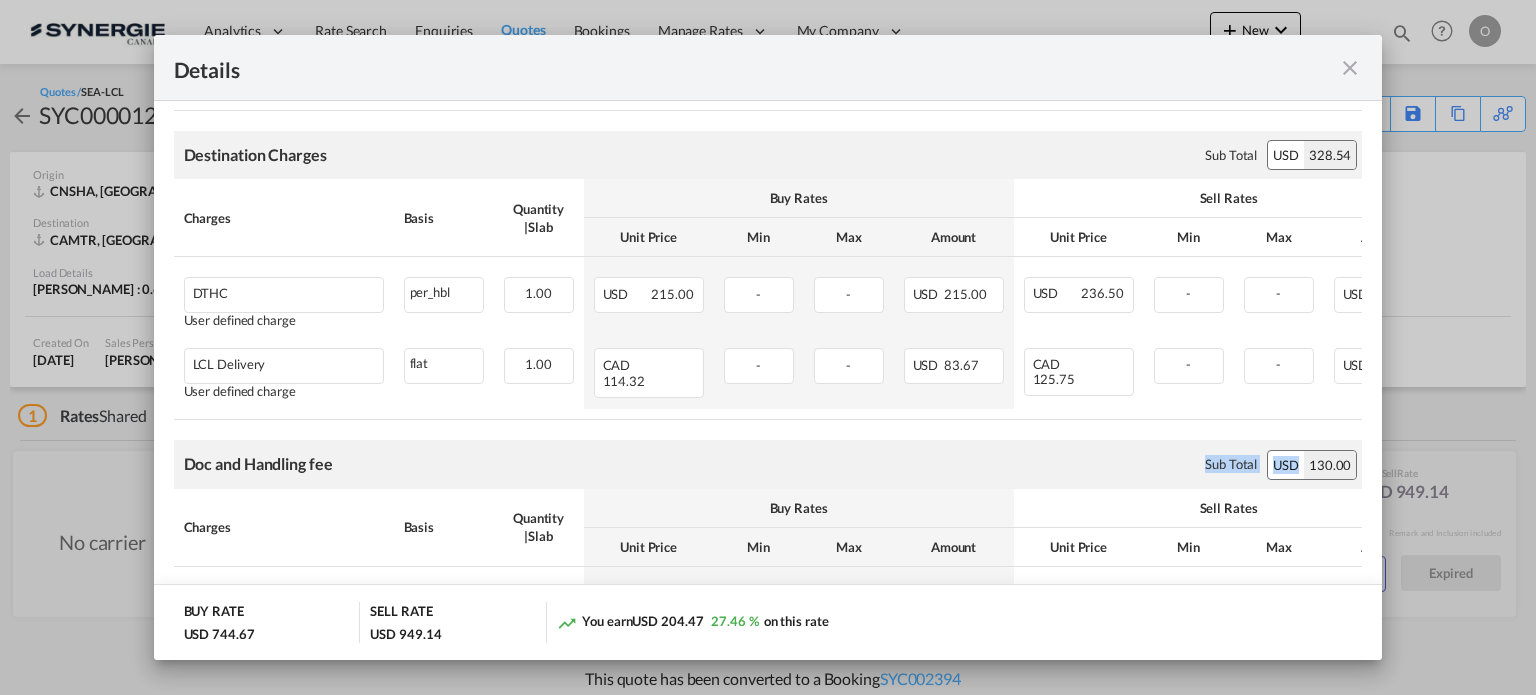 drag, startPoint x: 1183, startPoint y: 439, endPoint x: 1284, endPoint y: 444, distance: 101.12369 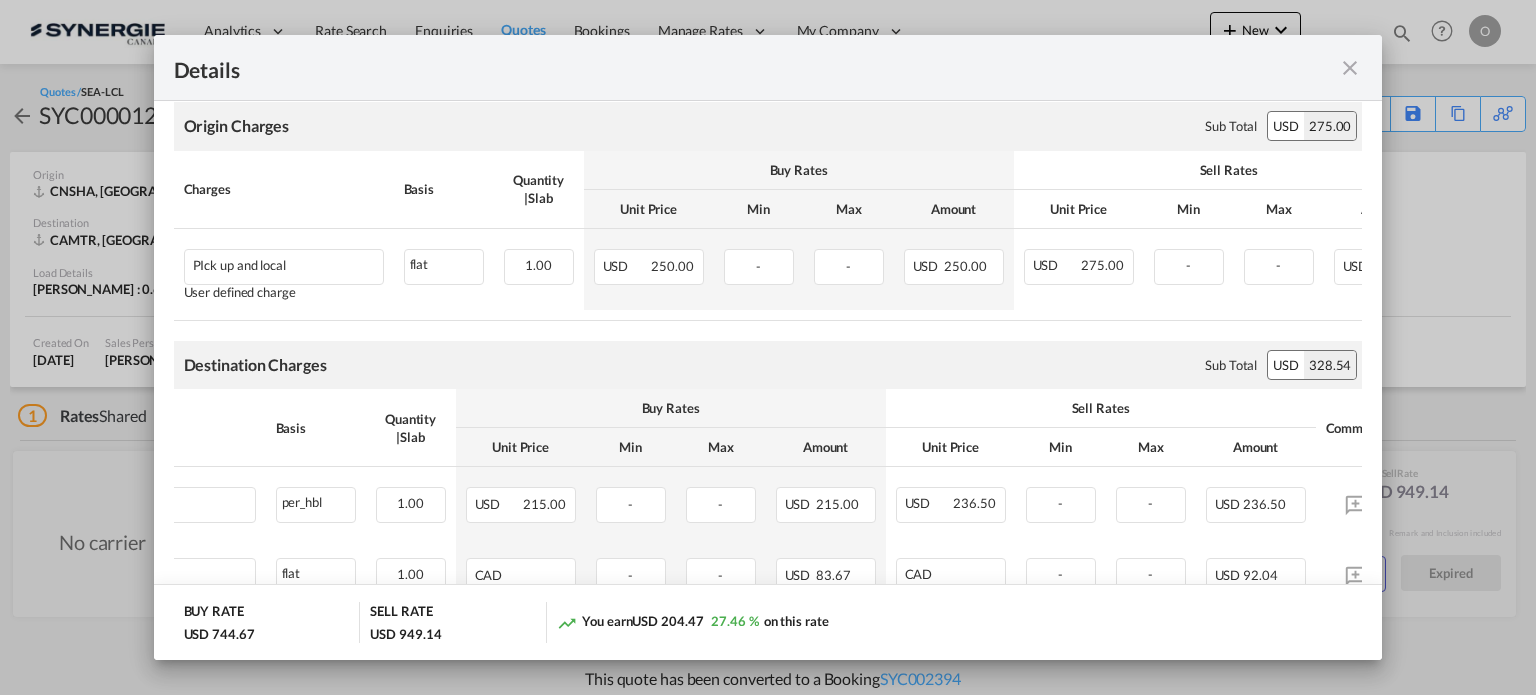 scroll, scrollTop: 490, scrollLeft: 0, axis: vertical 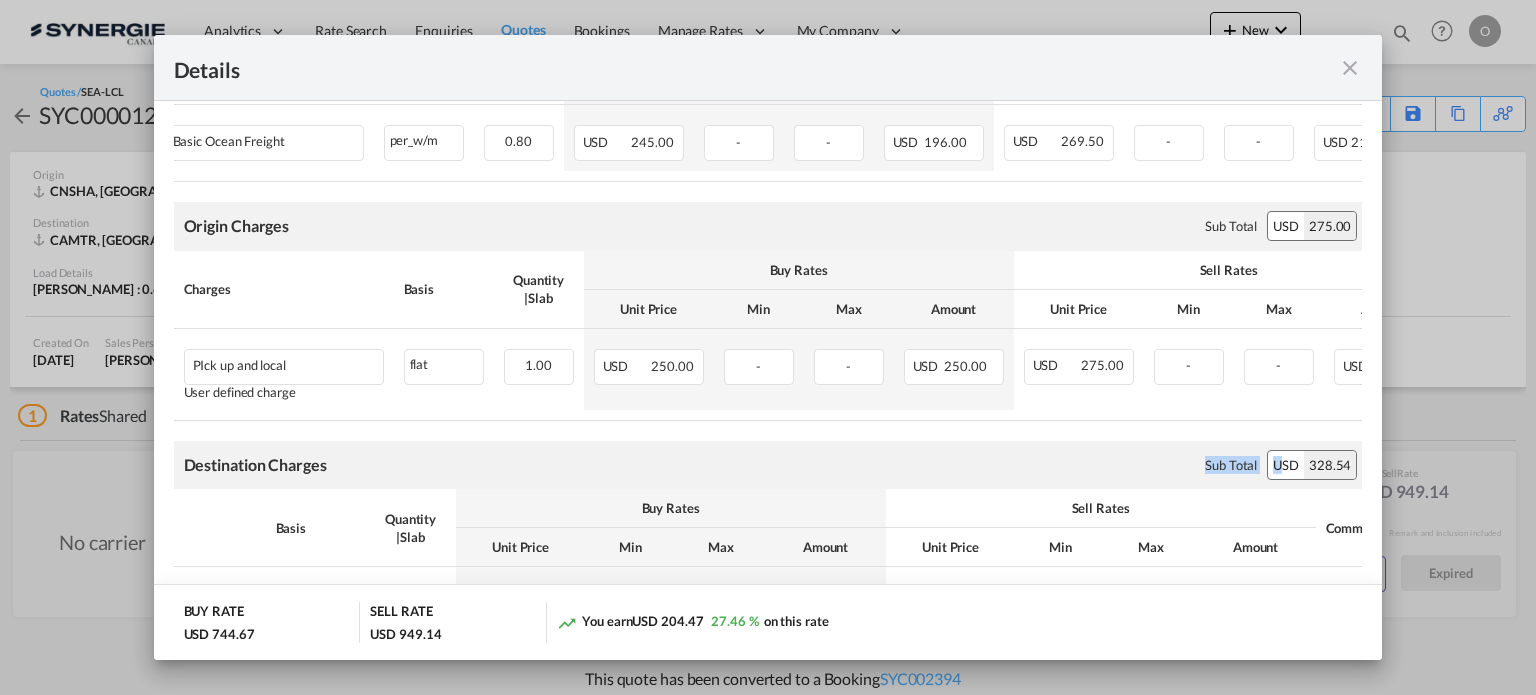 drag, startPoint x: 1008, startPoint y: 433, endPoint x: 1268, endPoint y: 444, distance: 260.23257 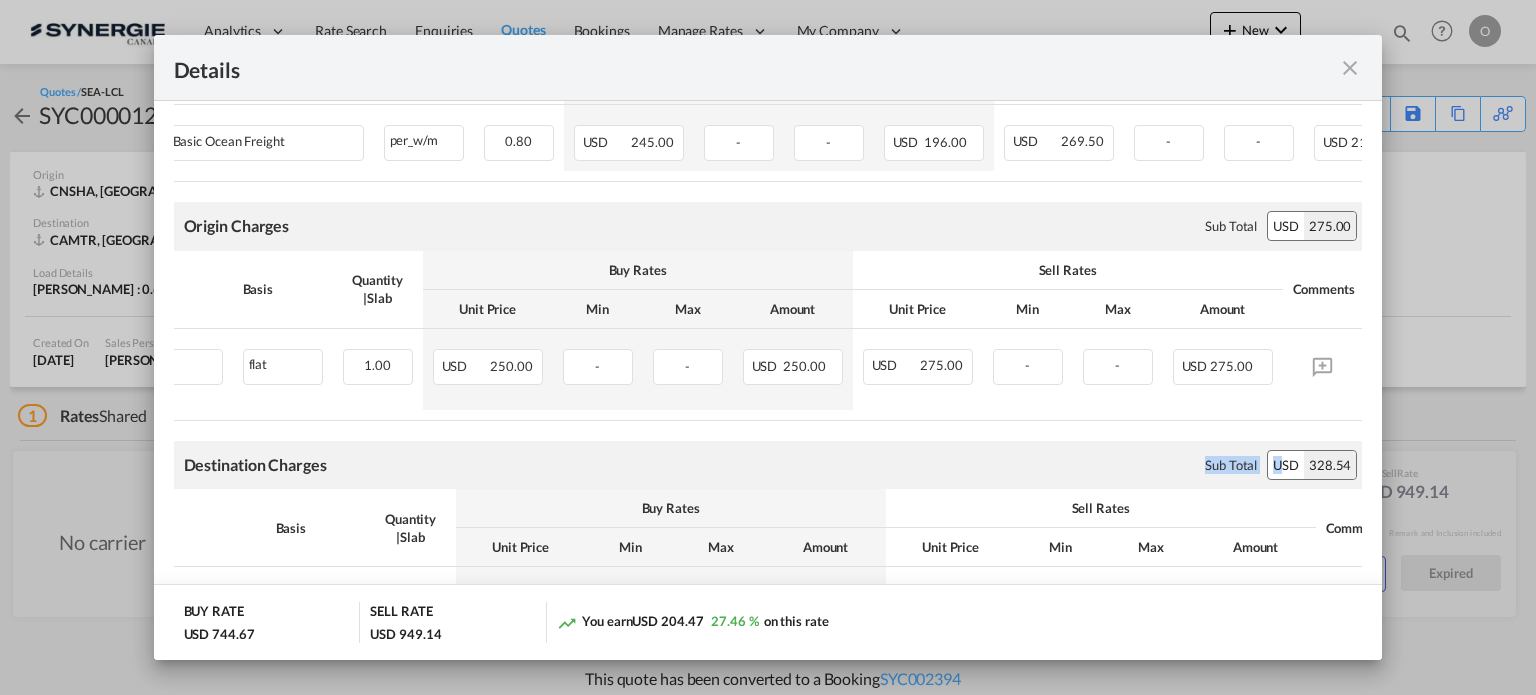 scroll, scrollTop: 0, scrollLeft: 0, axis: both 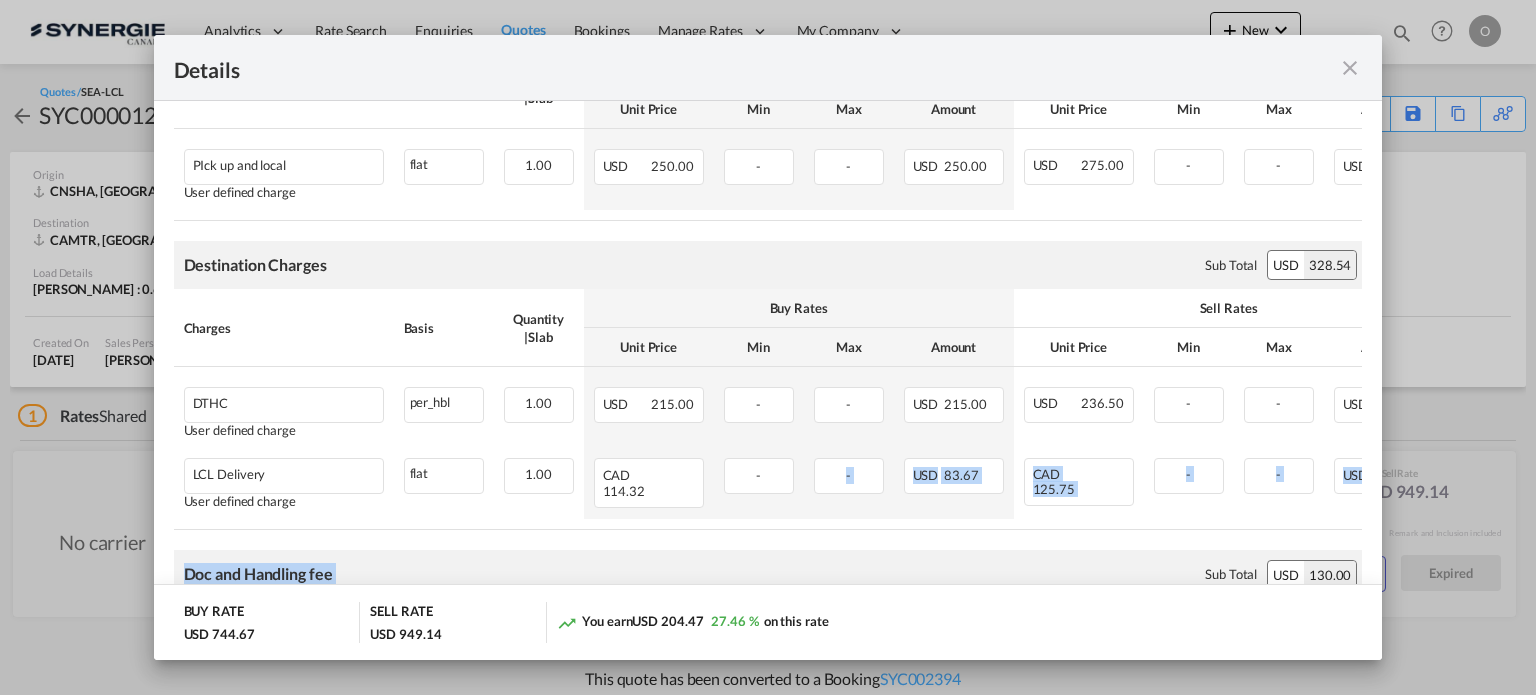 drag, startPoint x: 790, startPoint y: 538, endPoint x: 1142, endPoint y: 560, distance: 352.68683 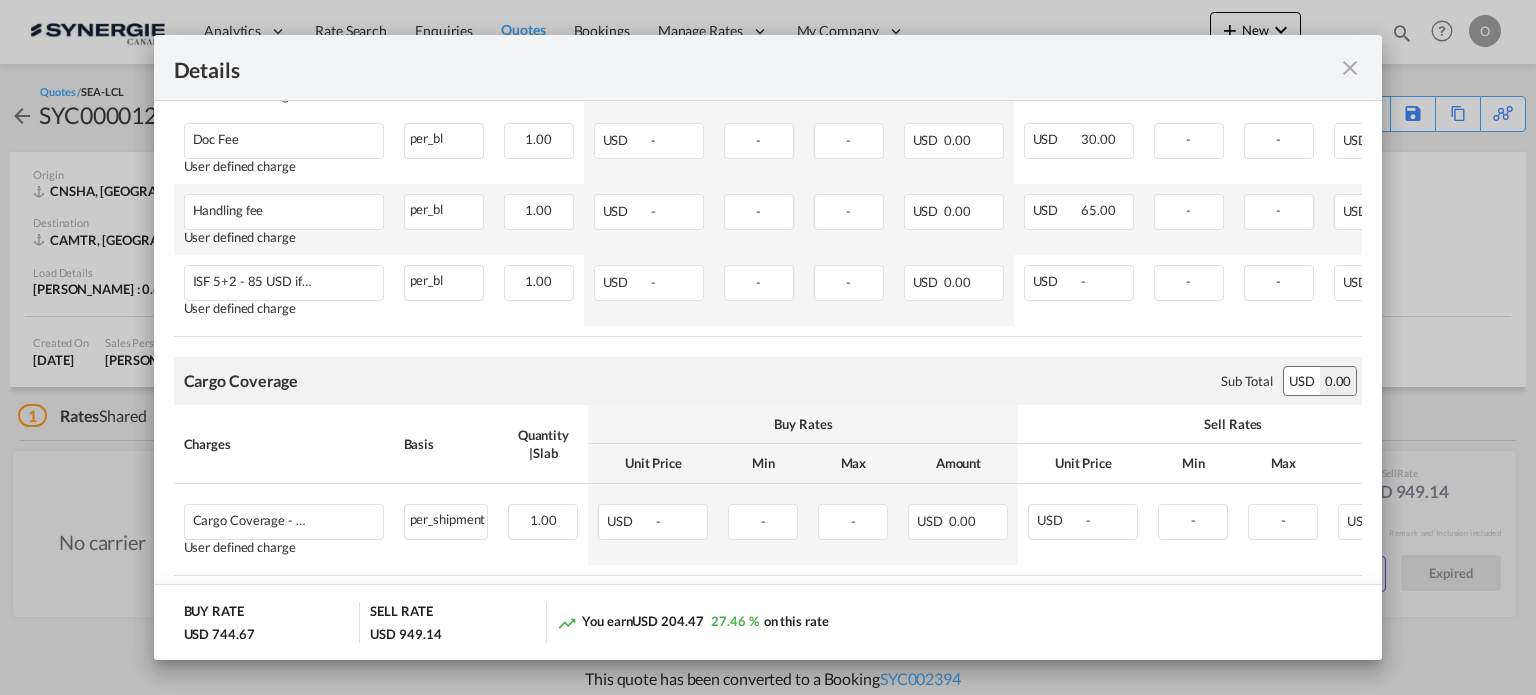 scroll, scrollTop: 1390, scrollLeft: 0, axis: vertical 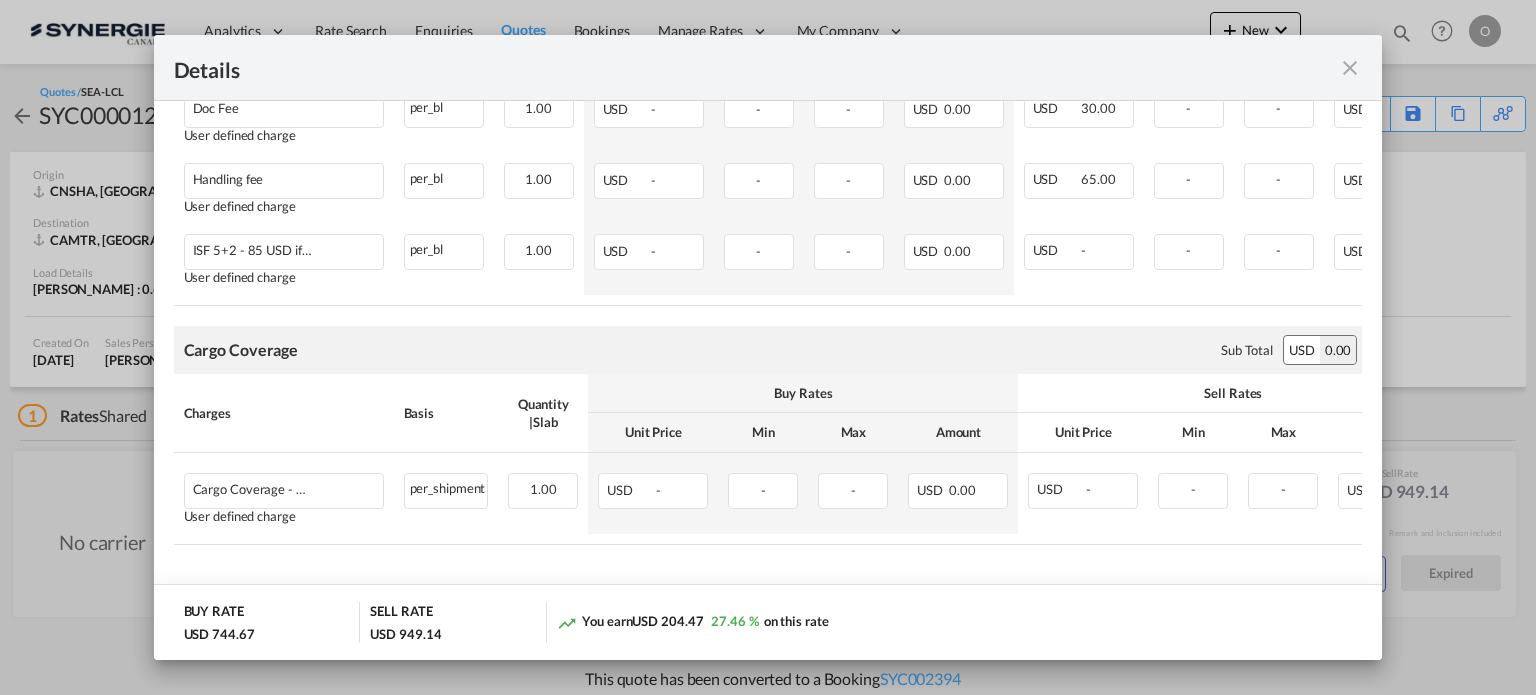 drag, startPoint x: 1345, startPoint y: 74, endPoint x: 1261, endPoint y: 100, distance: 87.93179 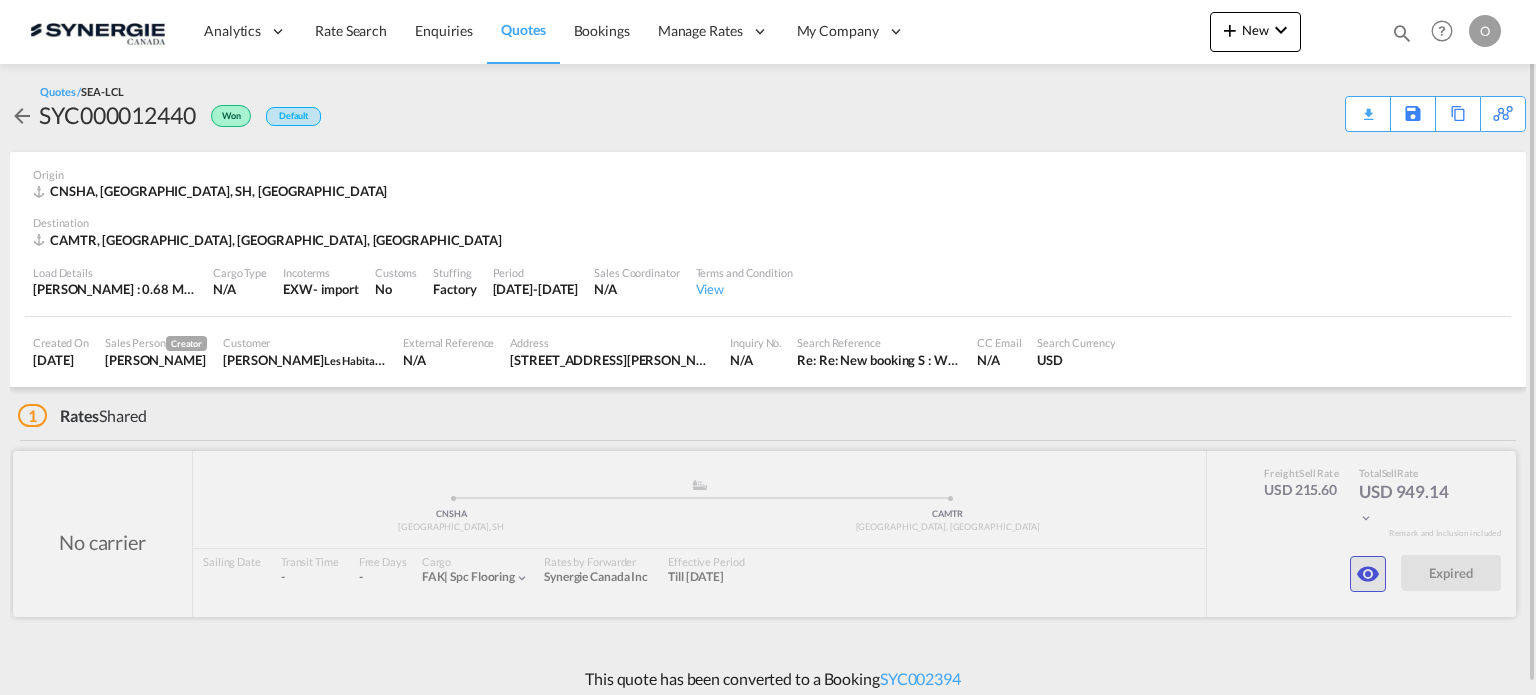 click at bounding box center [1368, 574] 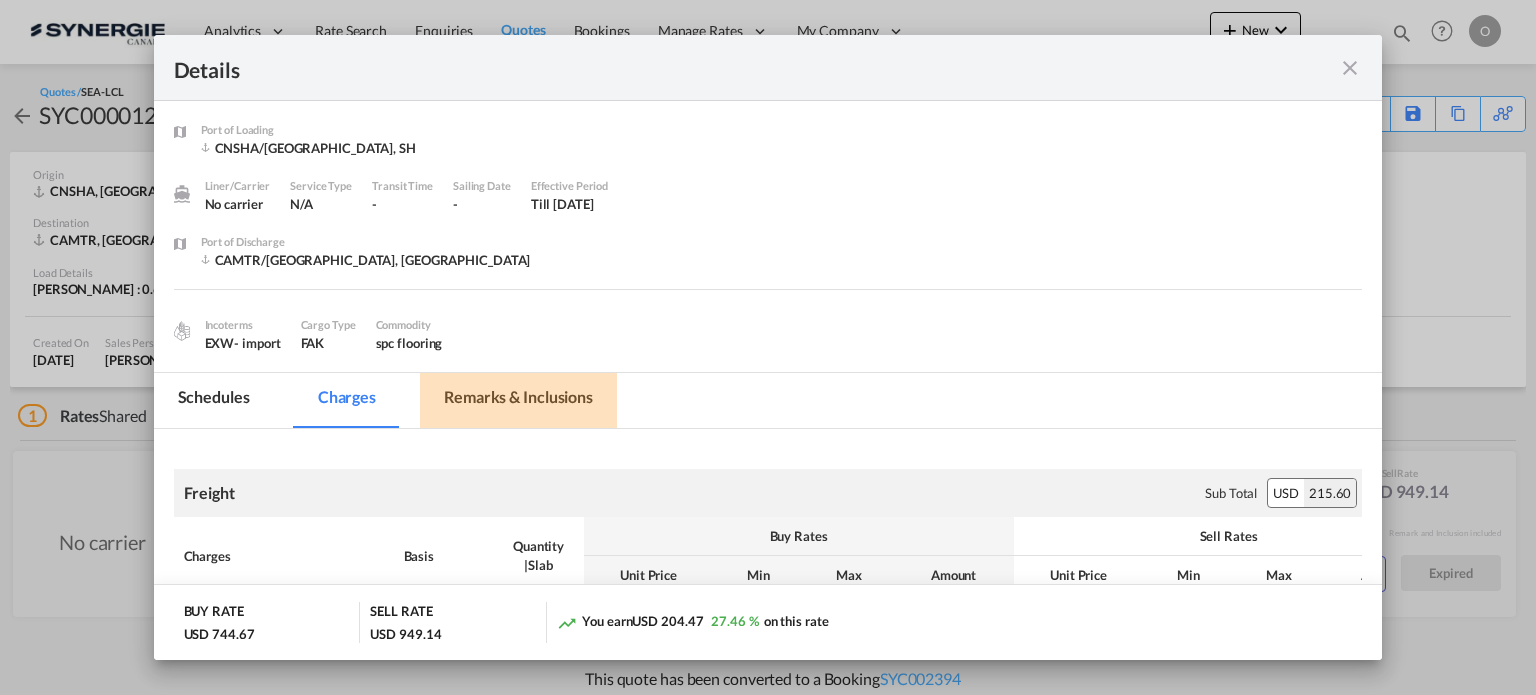click on "Remarks & Inclusions" at bounding box center (518, 400) 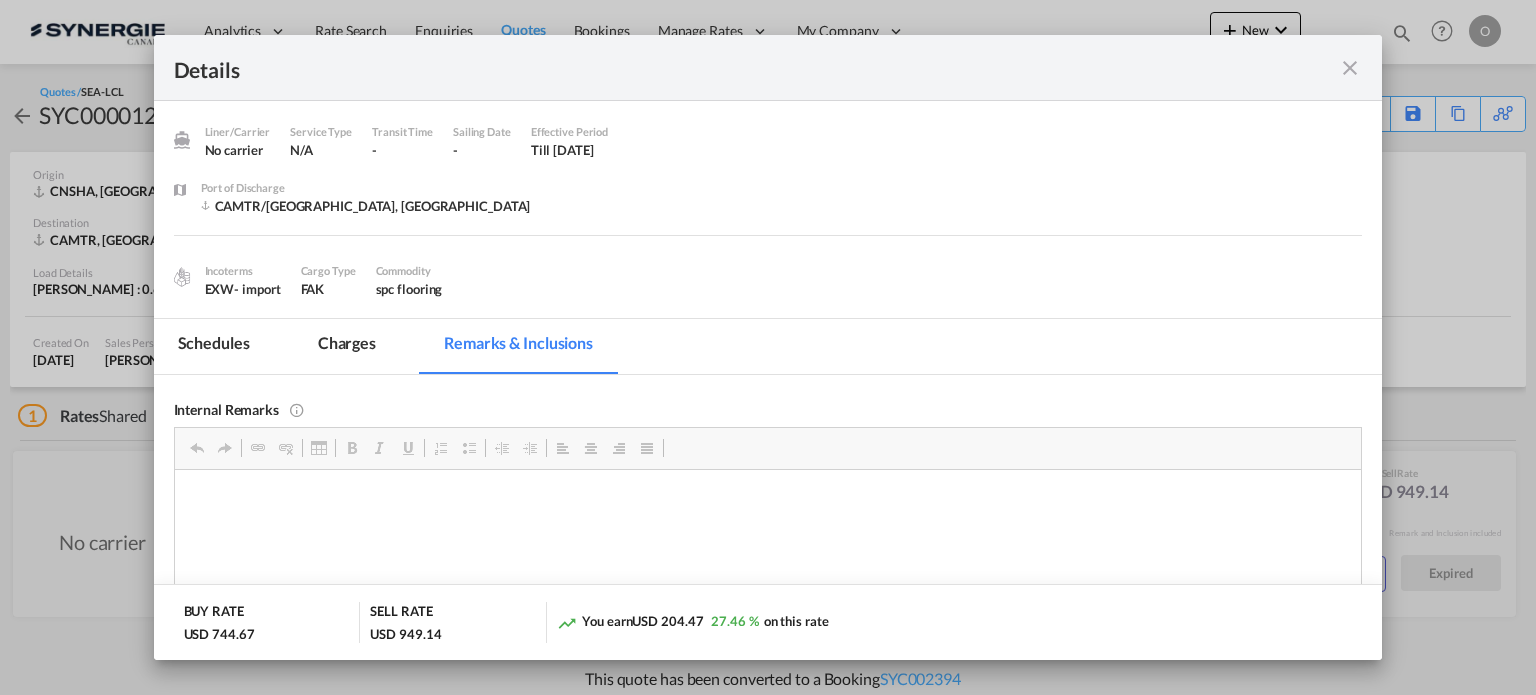 scroll, scrollTop: 62, scrollLeft: 0, axis: vertical 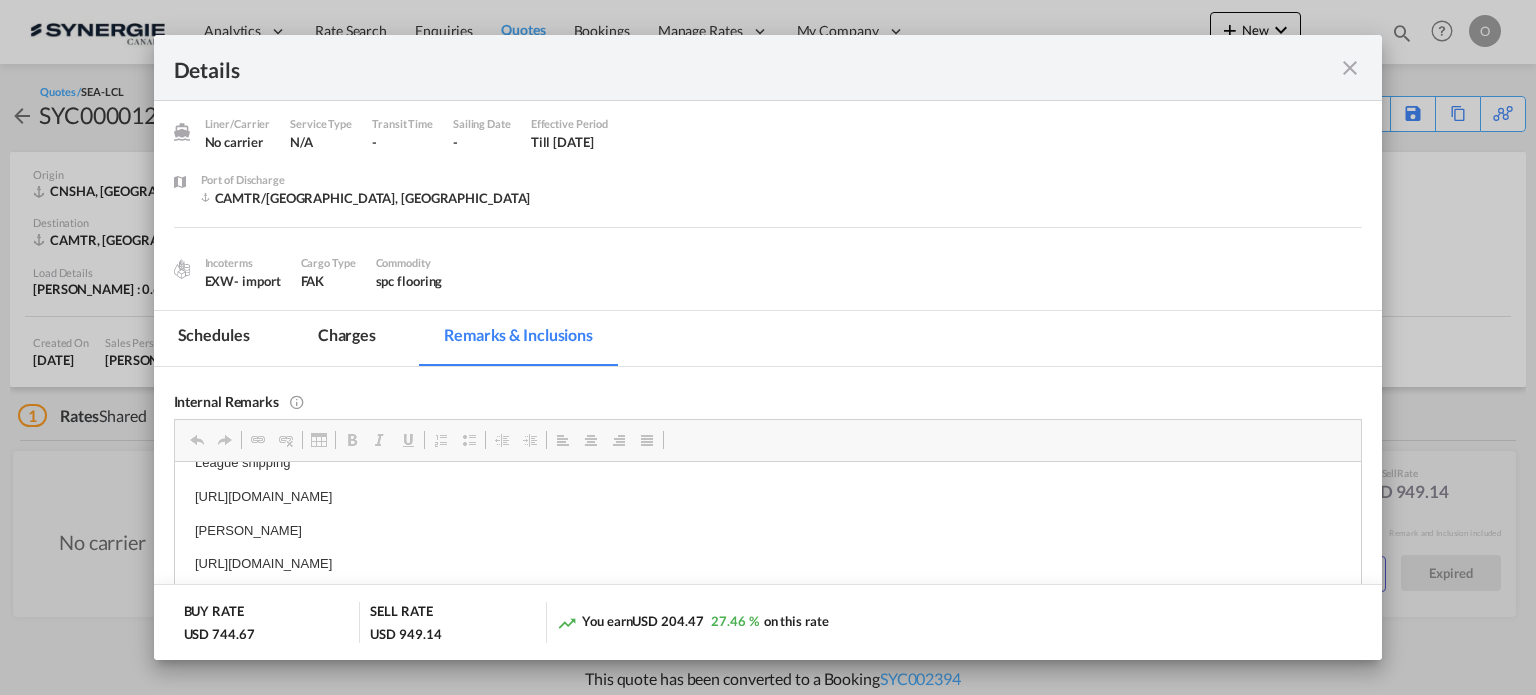 drag, startPoint x: 362, startPoint y: 335, endPoint x: 953, endPoint y: 409, distance: 595.6148 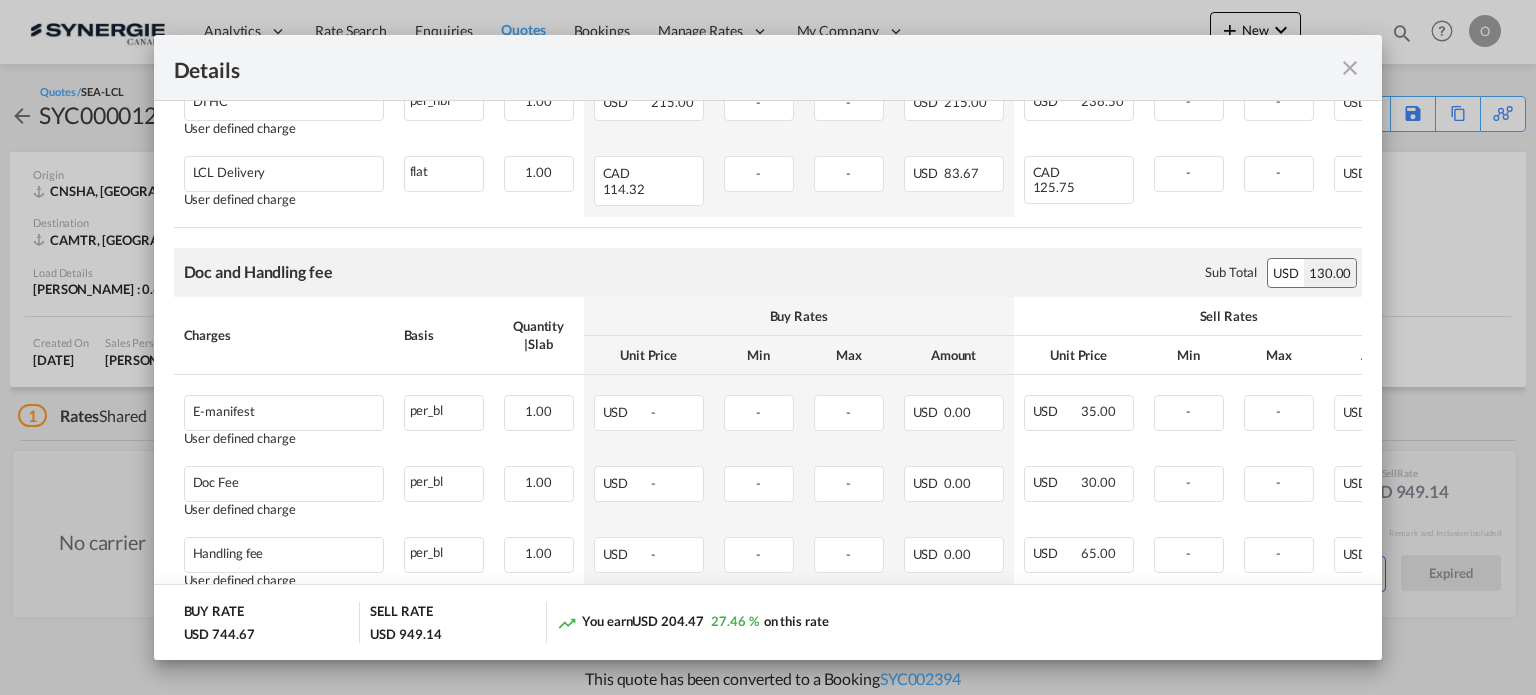 scroll, scrollTop: 962, scrollLeft: 0, axis: vertical 